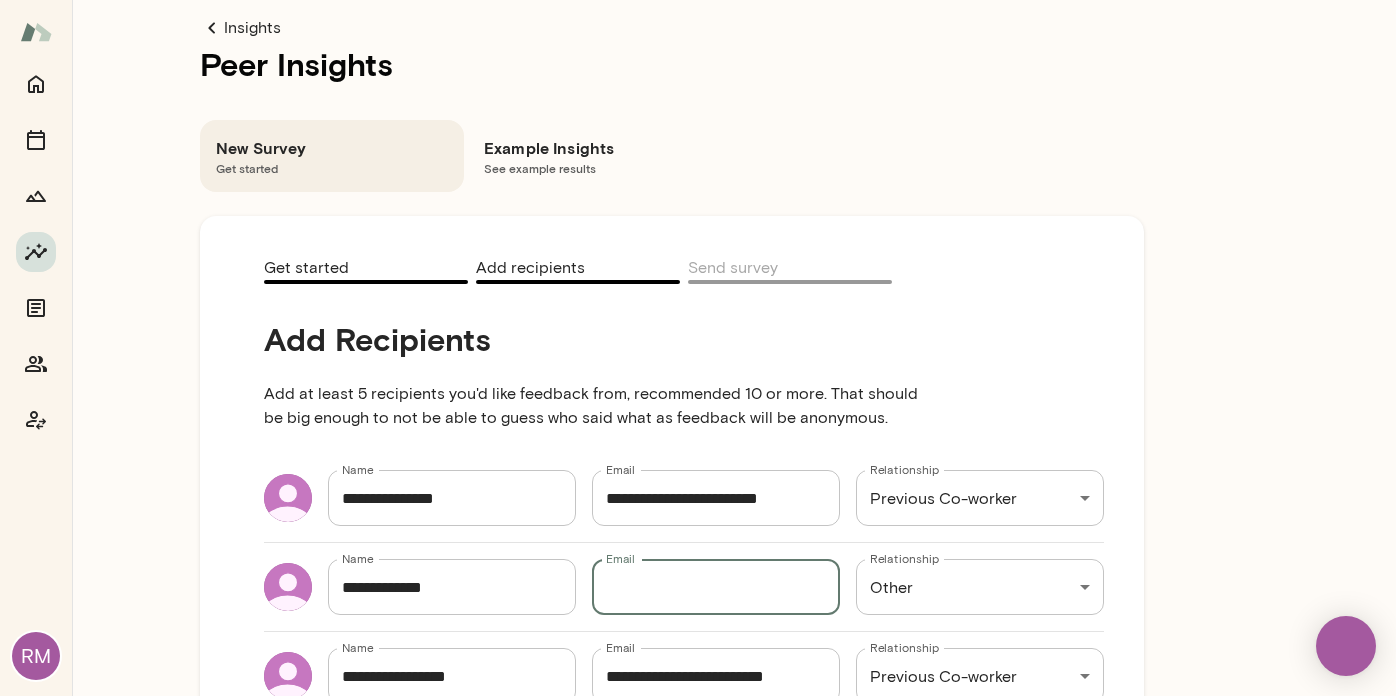 scroll, scrollTop: 0, scrollLeft: 0, axis: both 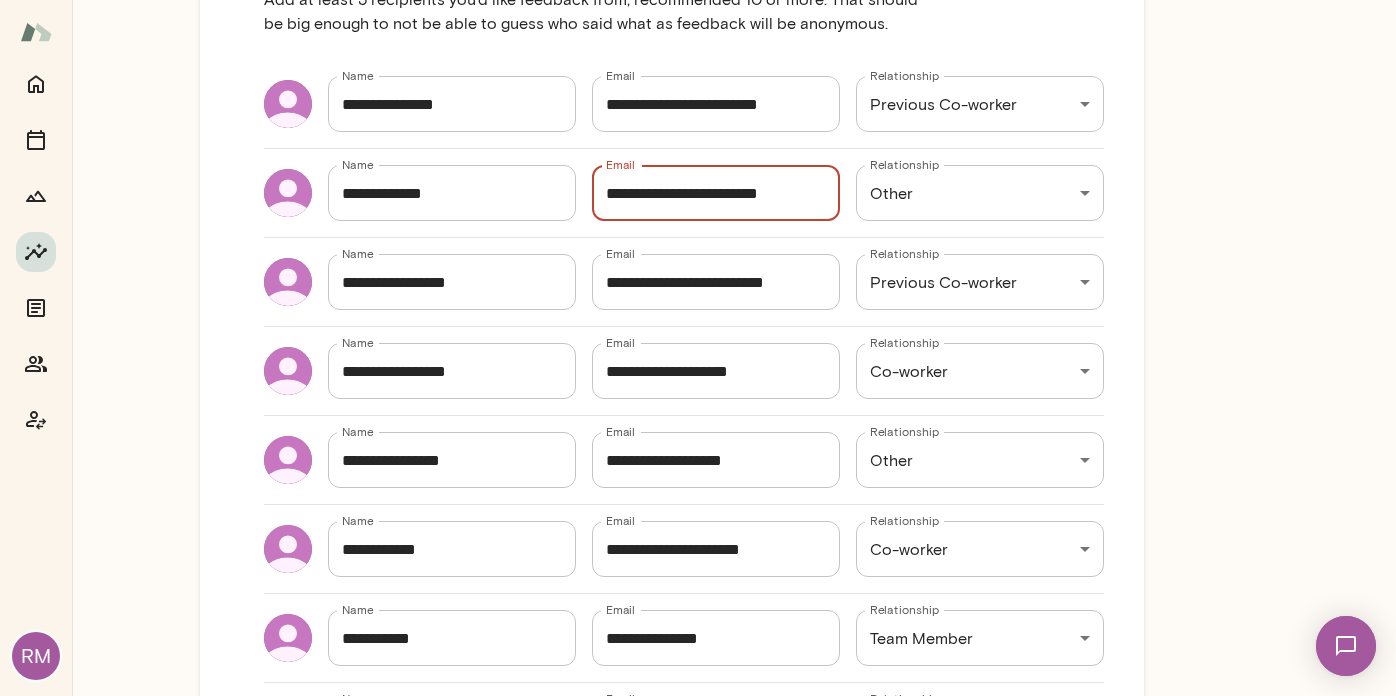 type on "**********" 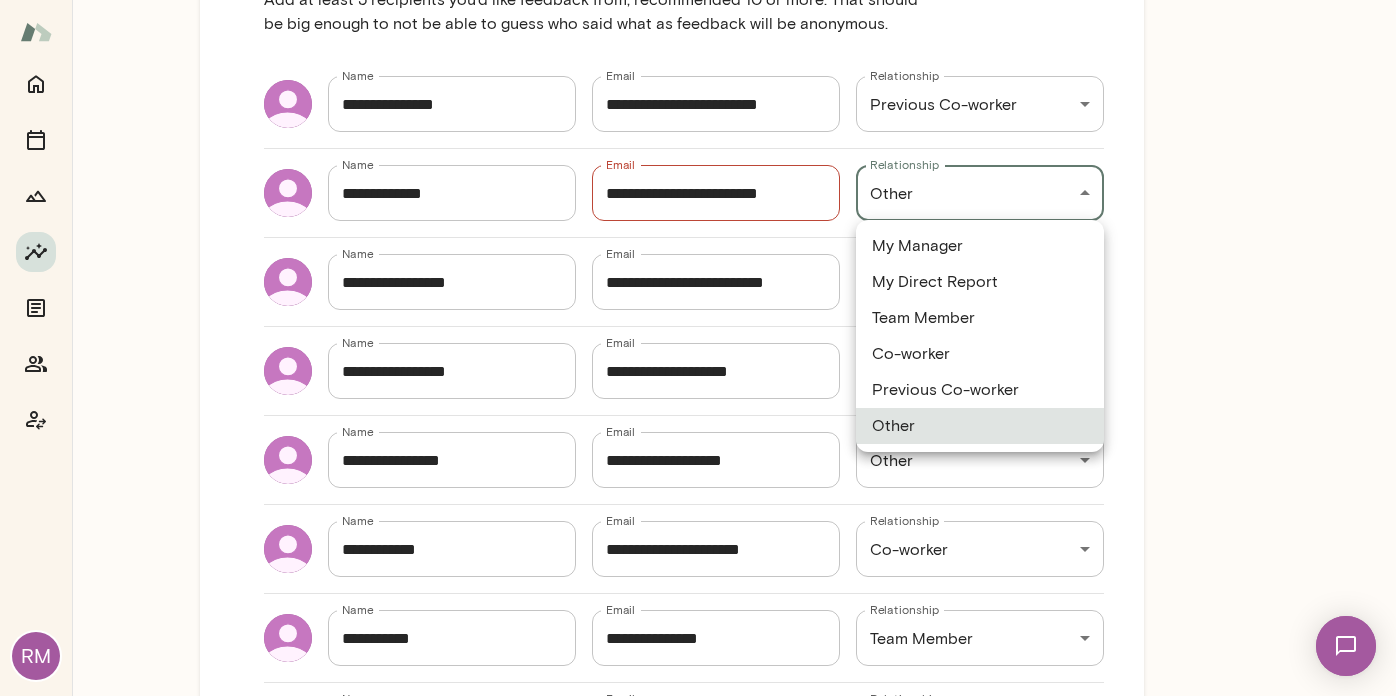click on "RM Insights Peer Insights New Survey Get started Example Insights See example results Get started Add recipients Send survey Add Recipients Add at least 5 recipients you'd like feedback from, recommended 10 or more. That should be big enough to not be able to guess who said what as feedback will be anonymous. Name [NAME] Name Email [EMAIL] Email Relationship Previous Co-worker [RELATIONSHIP] Relationship Name [NAME] Name Email [EMAIL] Email Relationship Other [RELATIONSHIP] Relationship Name [NAME] Name Email [EMAIL] Email Relationship Previous Co-worker [RELATIONSHIP] Relationship Name [NAME] Name Email [EMAIL] Email Relationship Co-worker [RELATIONSHIP] Relationship Name [NAME] Name Email [EMAIL] Email Relationship Other [RELATIONSHIP] Relationship Name [NAME] Name Email [EMAIL] Email Relationship Co-worker [RELATIONSHIP] Relationship Name [NAME] Name Email [EMAIL]" at bounding box center (698, 0) 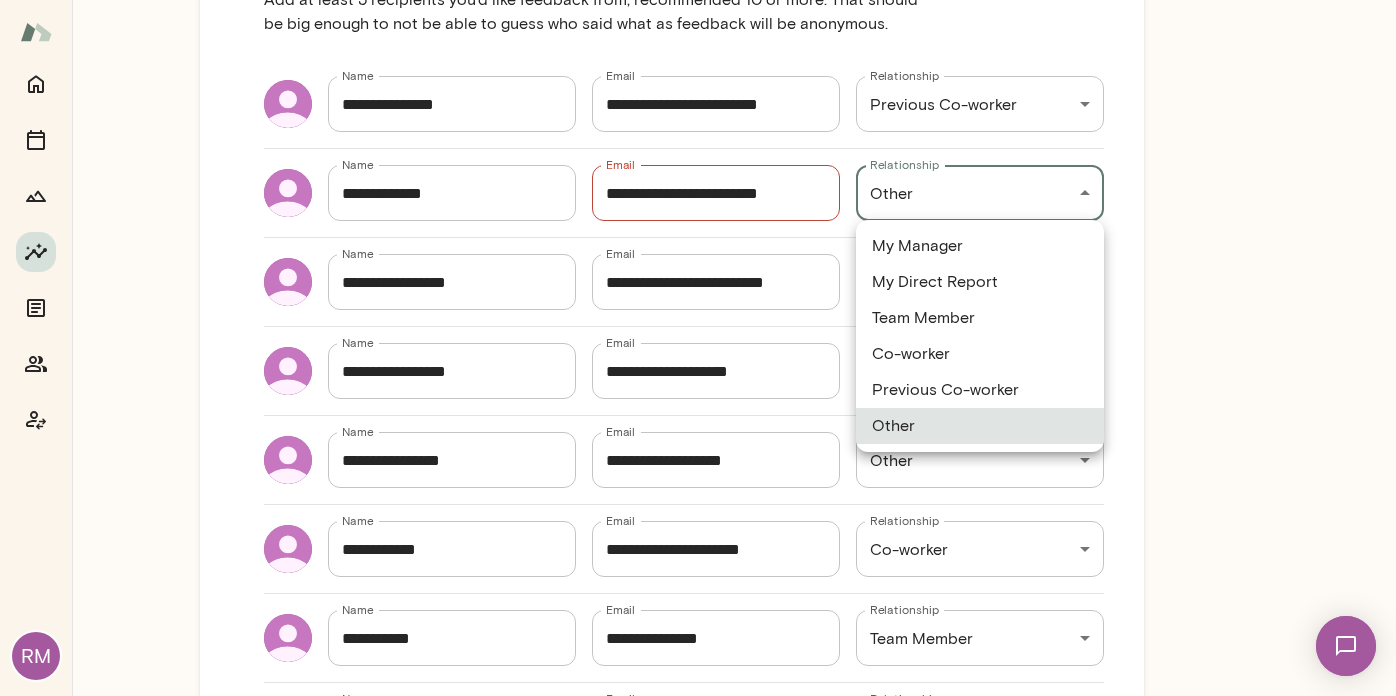 click on "Team Member" at bounding box center (980, 318) 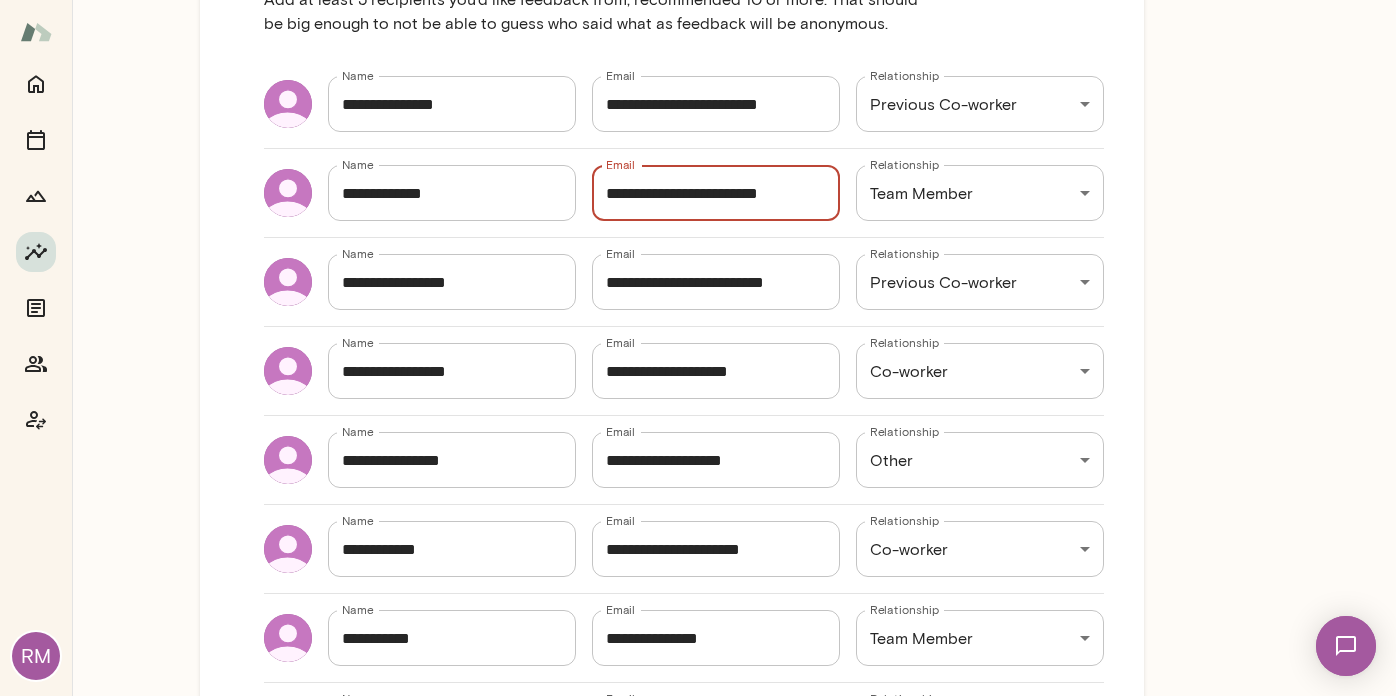click on "**********" at bounding box center (716, 193) 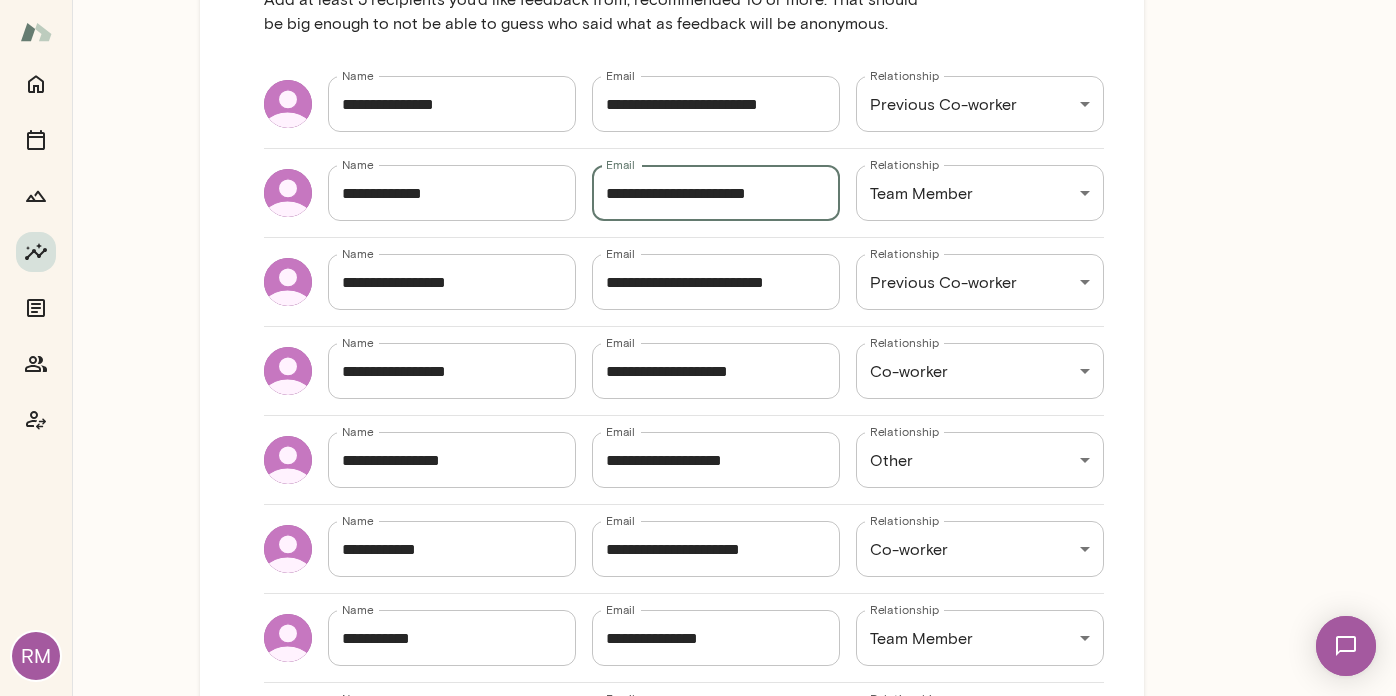 type on "**********" 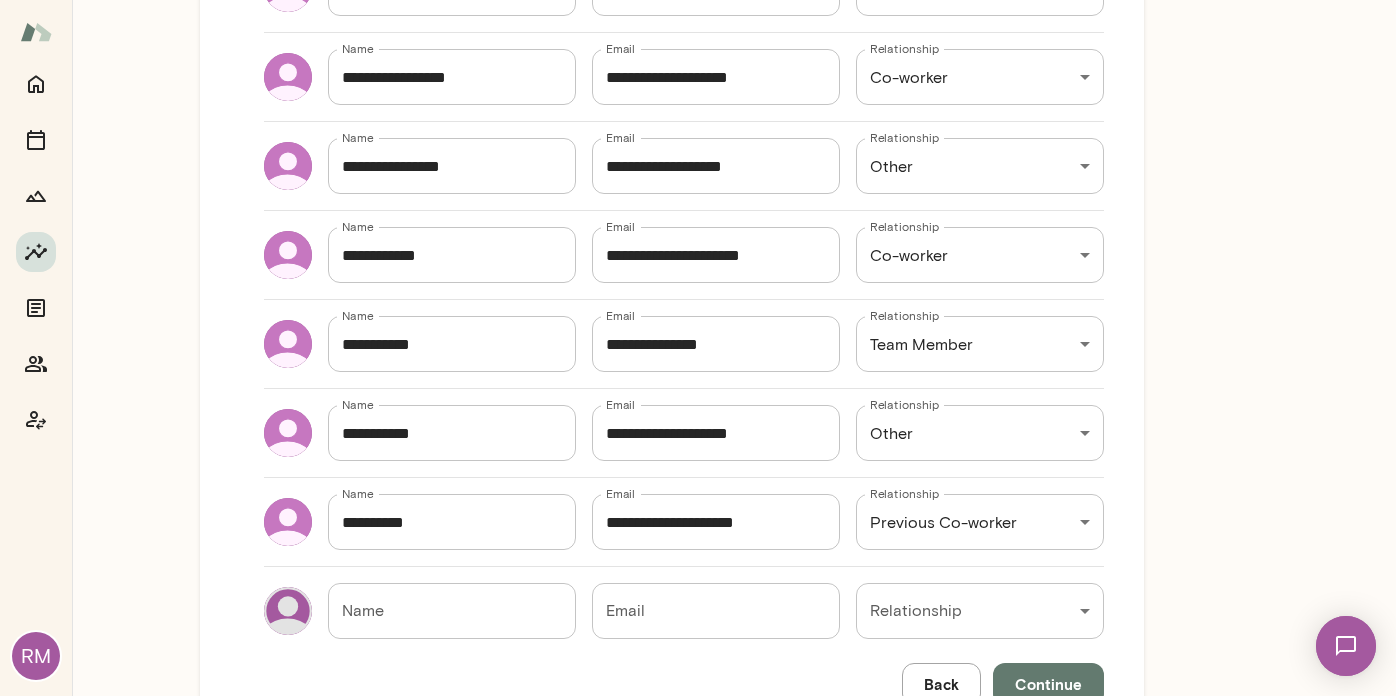 scroll, scrollTop: 676, scrollLeft: 0, axis: vertical 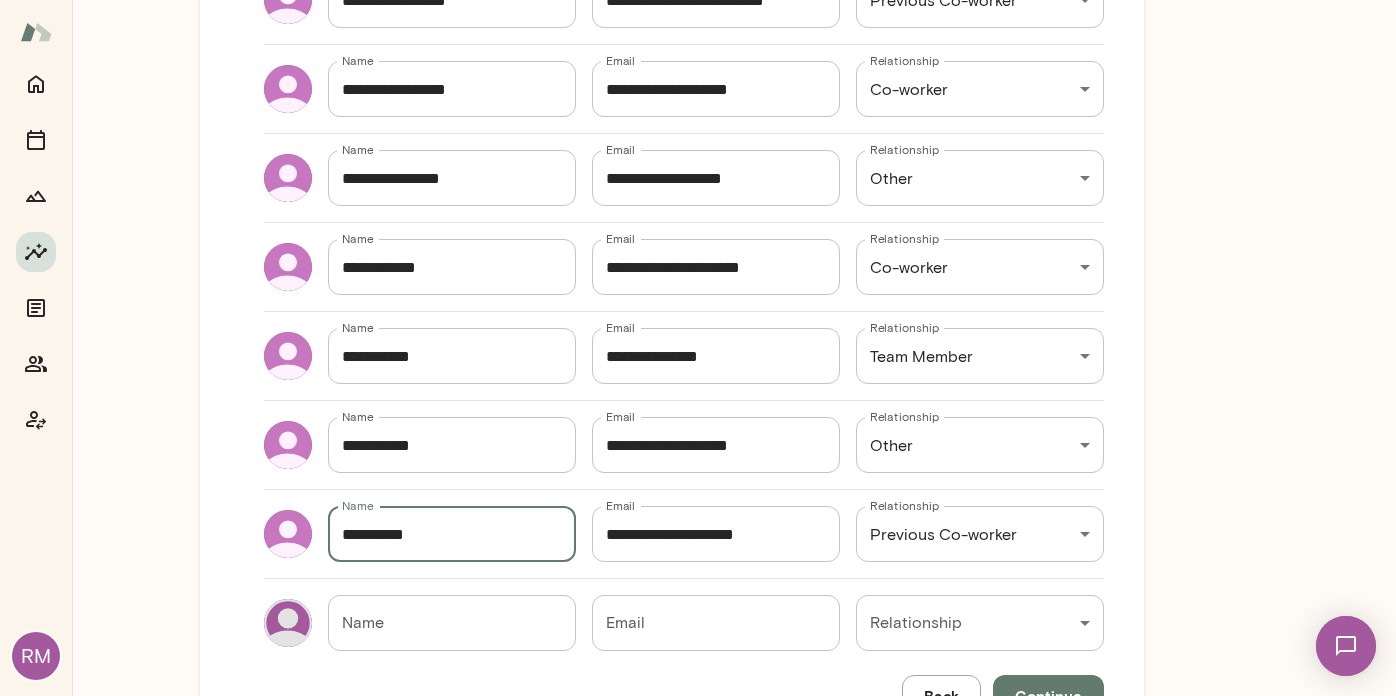 drag, startPoint x: 503, startPoint y: 554, endPoint x: 6, endPoint y: 493, distance: 500.72946 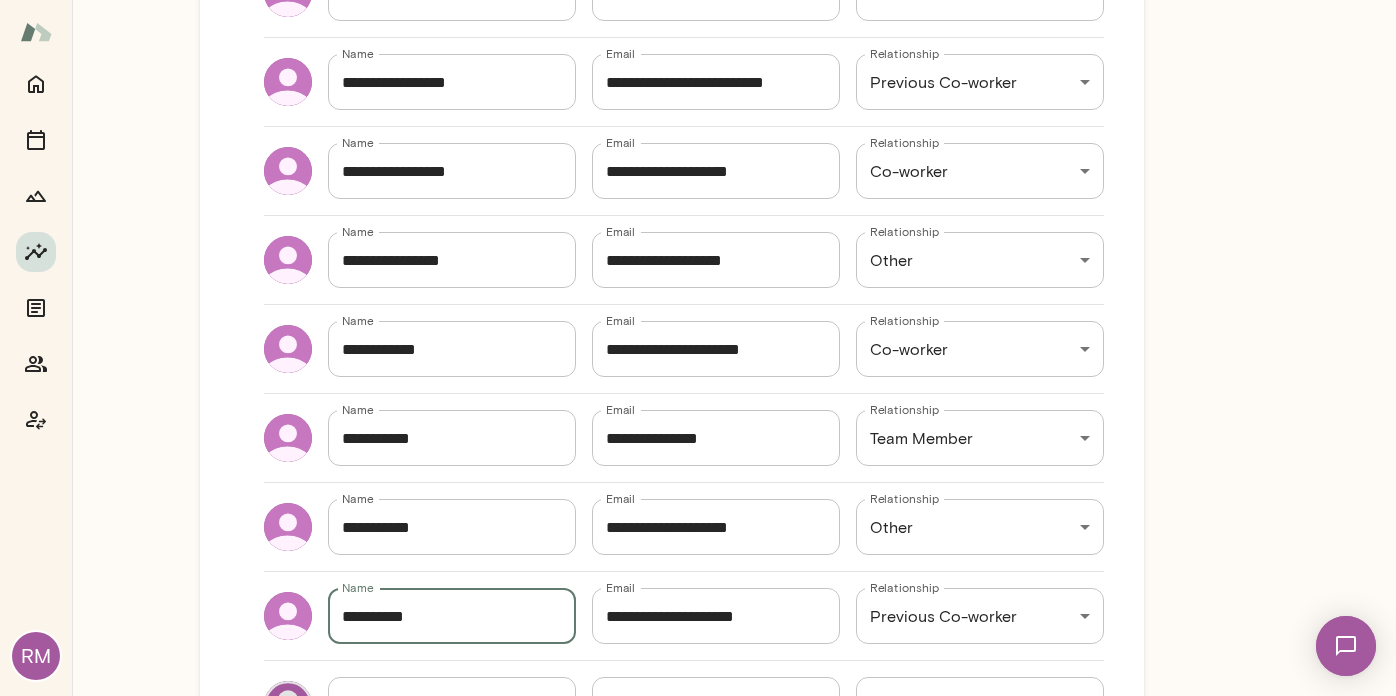scroll, scrollTop: 776, scrollLeft: 0, axis: vertical 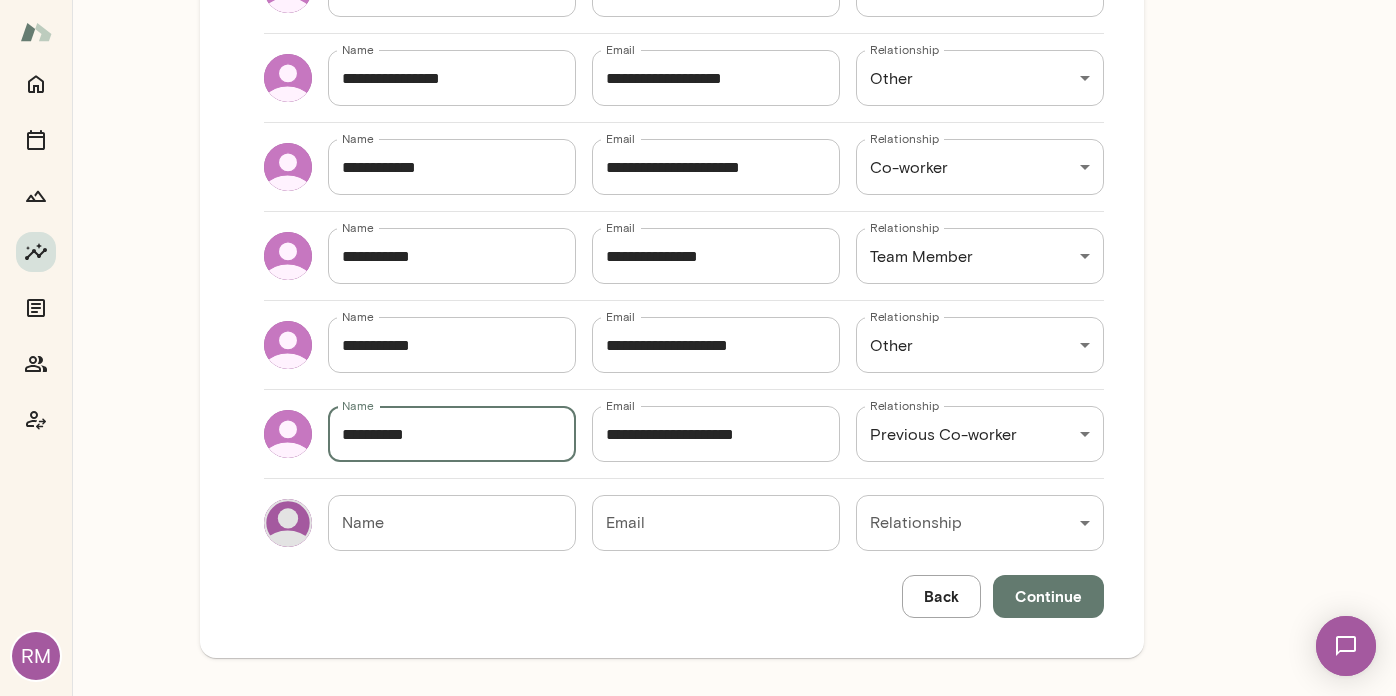 click on "Continue" at bounding box center (1048, 596) 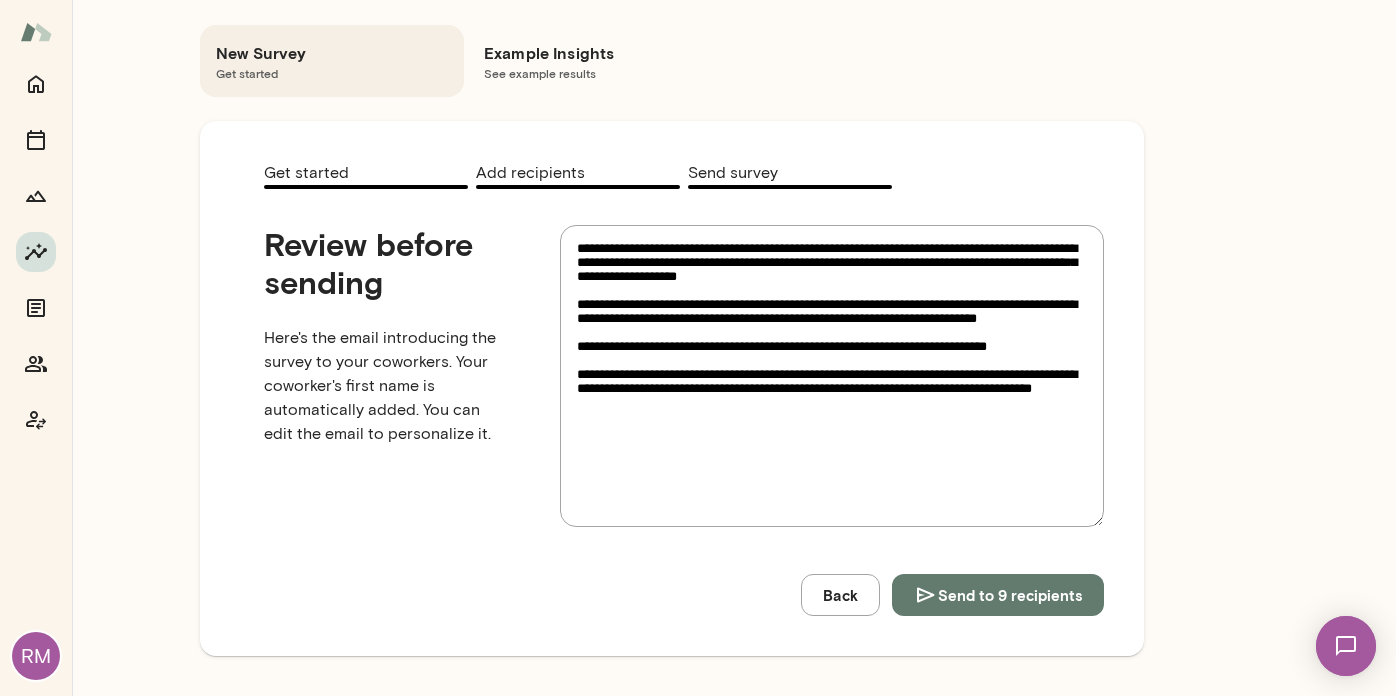 scroll, scrollTop: 0, scrollLeft: 0, axis: both 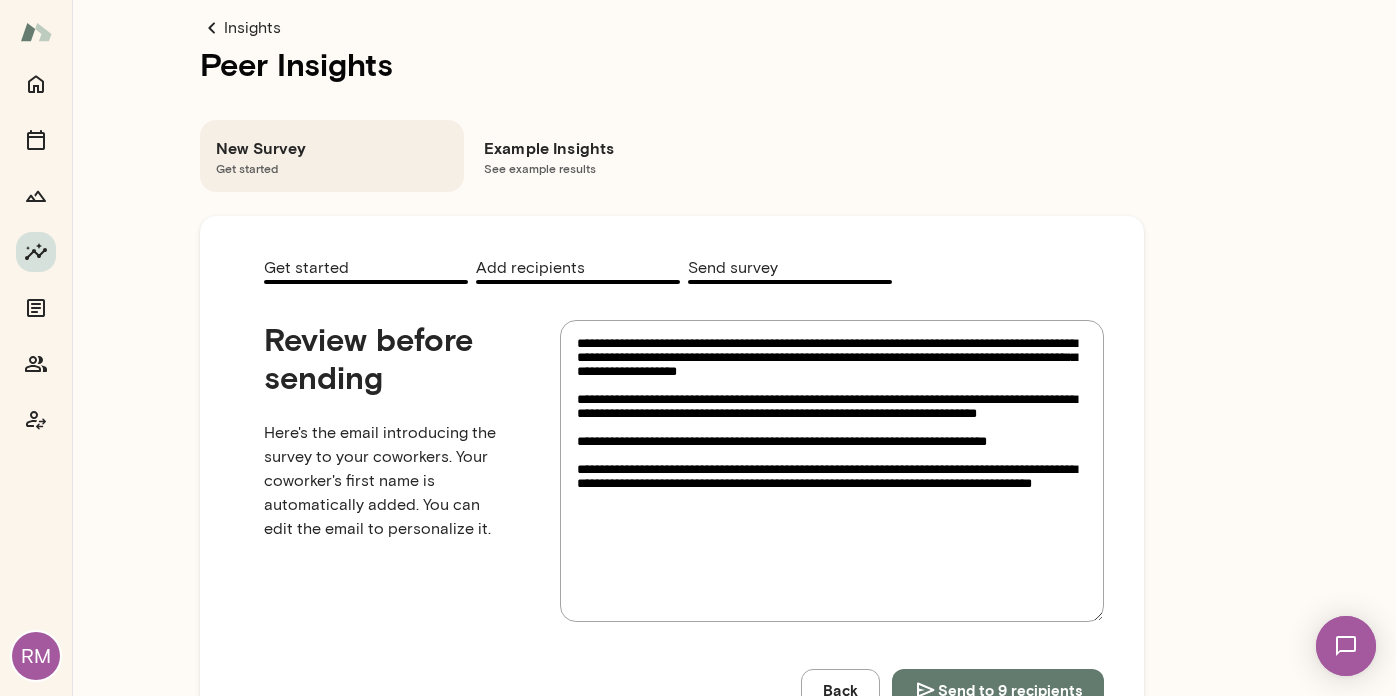drag, startPoint x: 876, startPoint y: 345, endPoint x: 651, endPoint y: 361, distance: 225.56818 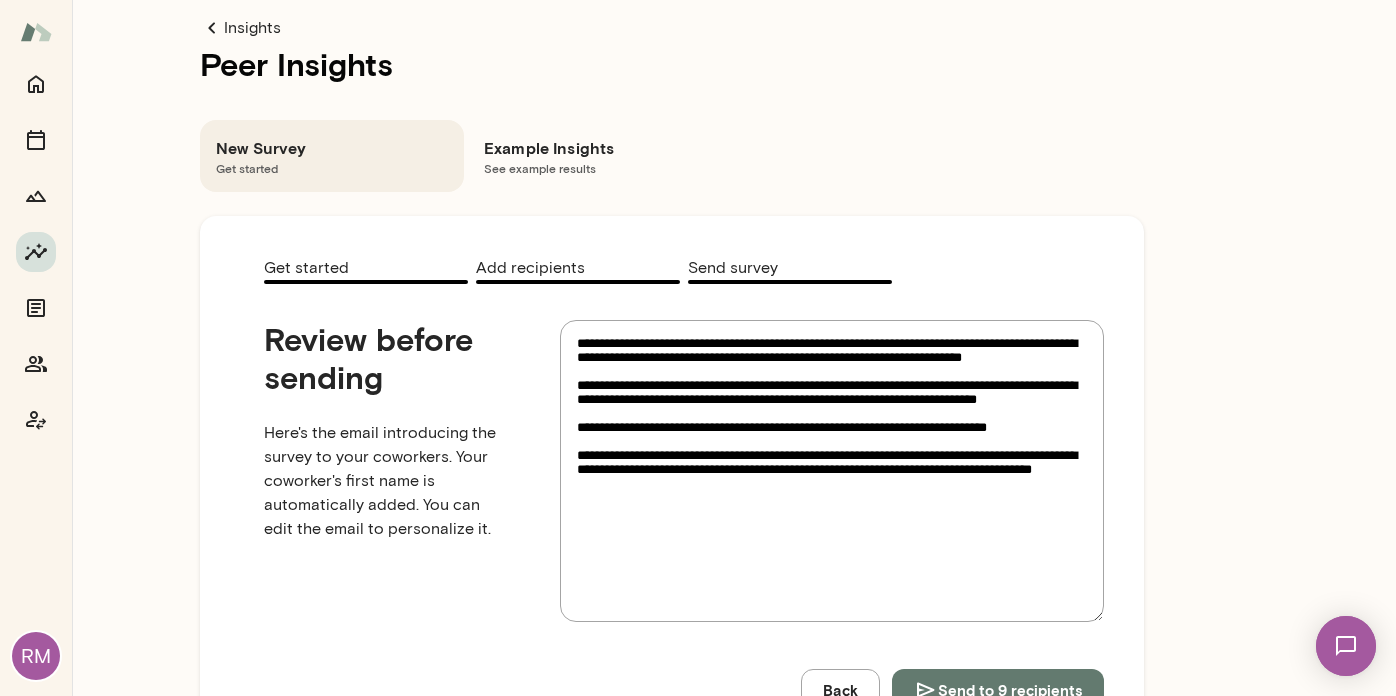 type on "**********" 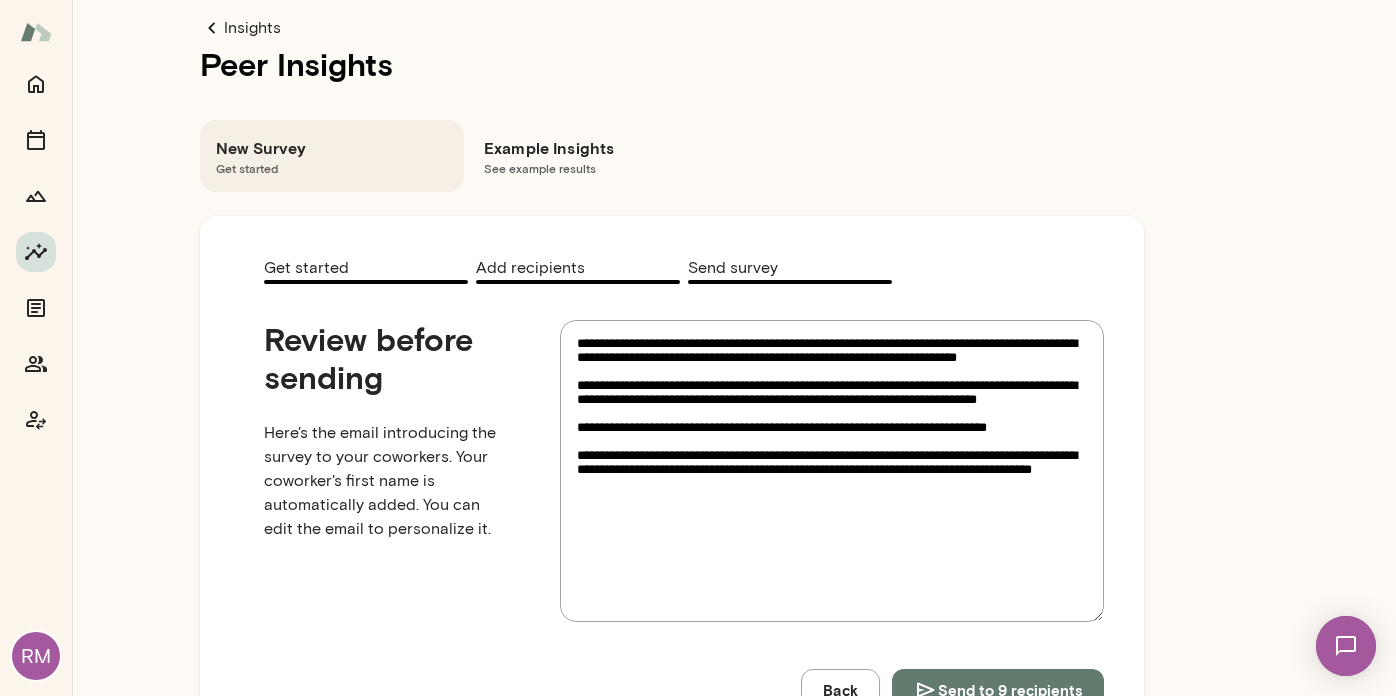 click on "**********" at bounding box center [832, 471] 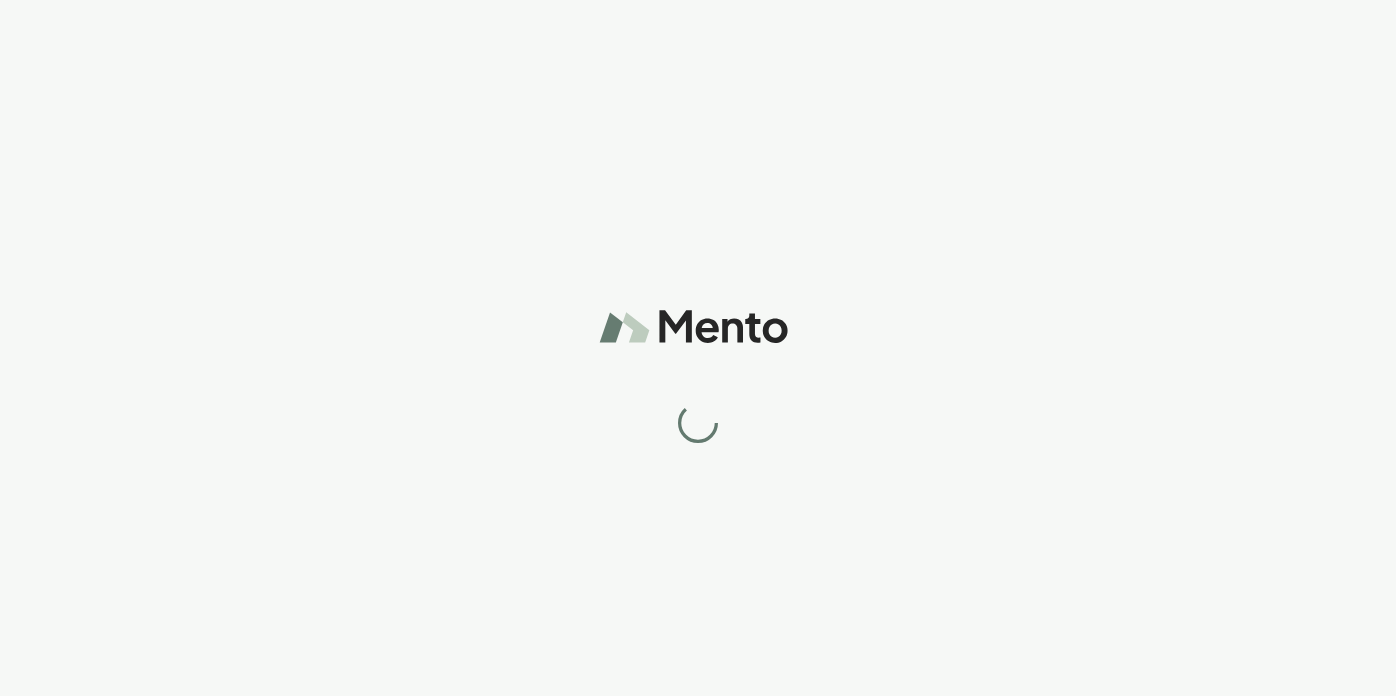 scroll, scrollTop: 0, scrollLeft: 0, axis: both 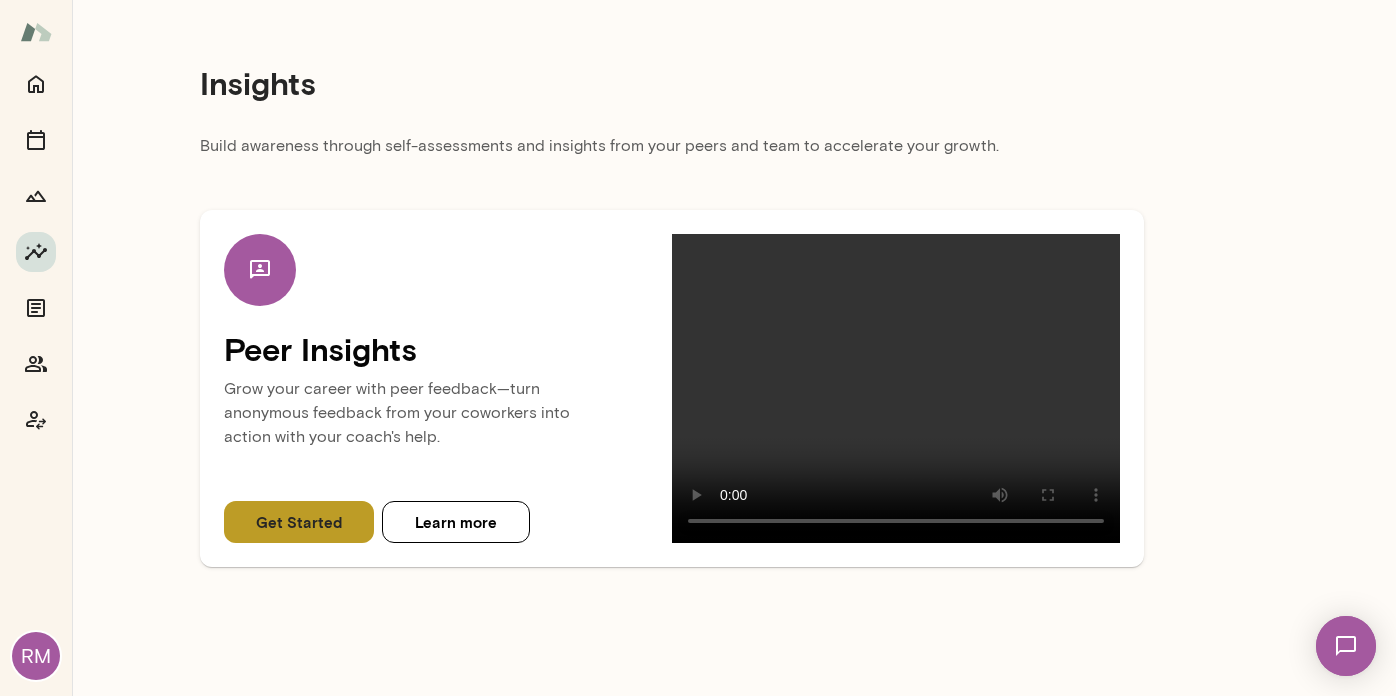 click on "Get Started" at bounding box center (299, 522) 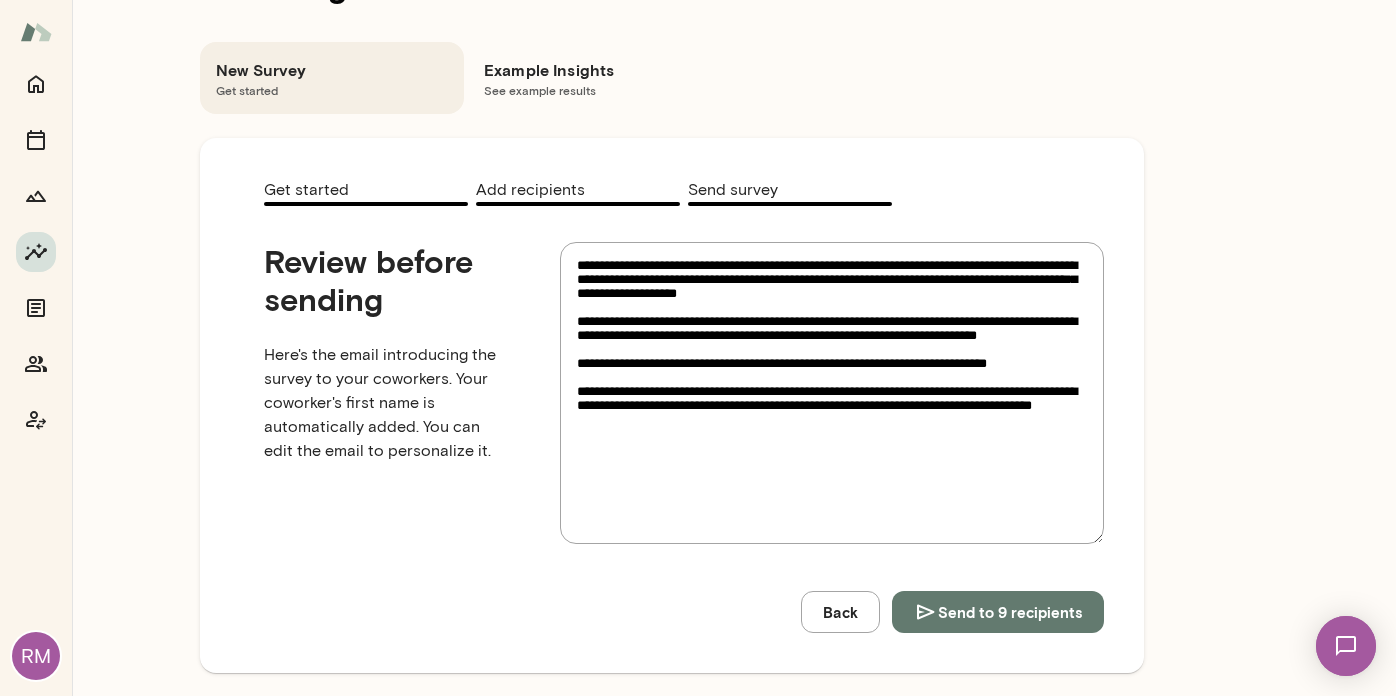 scroll, scrollTop: 94, scrollLeft: 0, axis: vertical 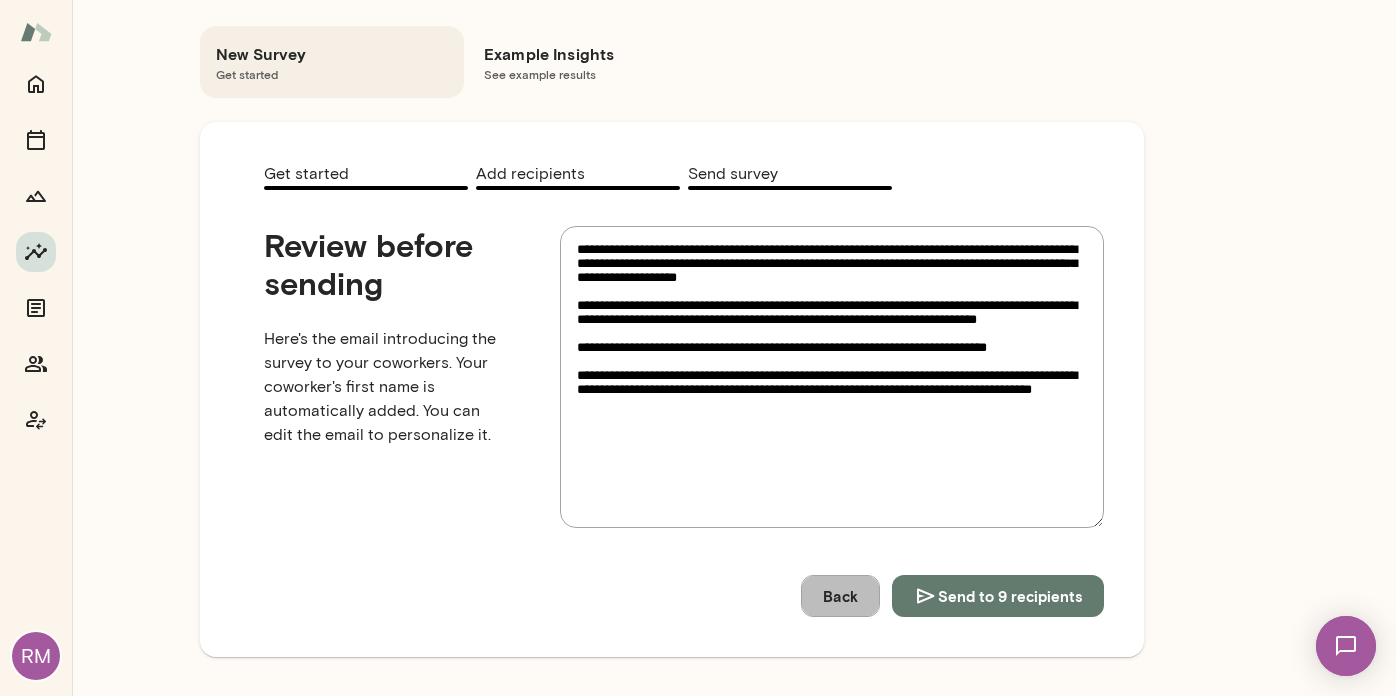 click on "Back" at bounding box center (840, 596) 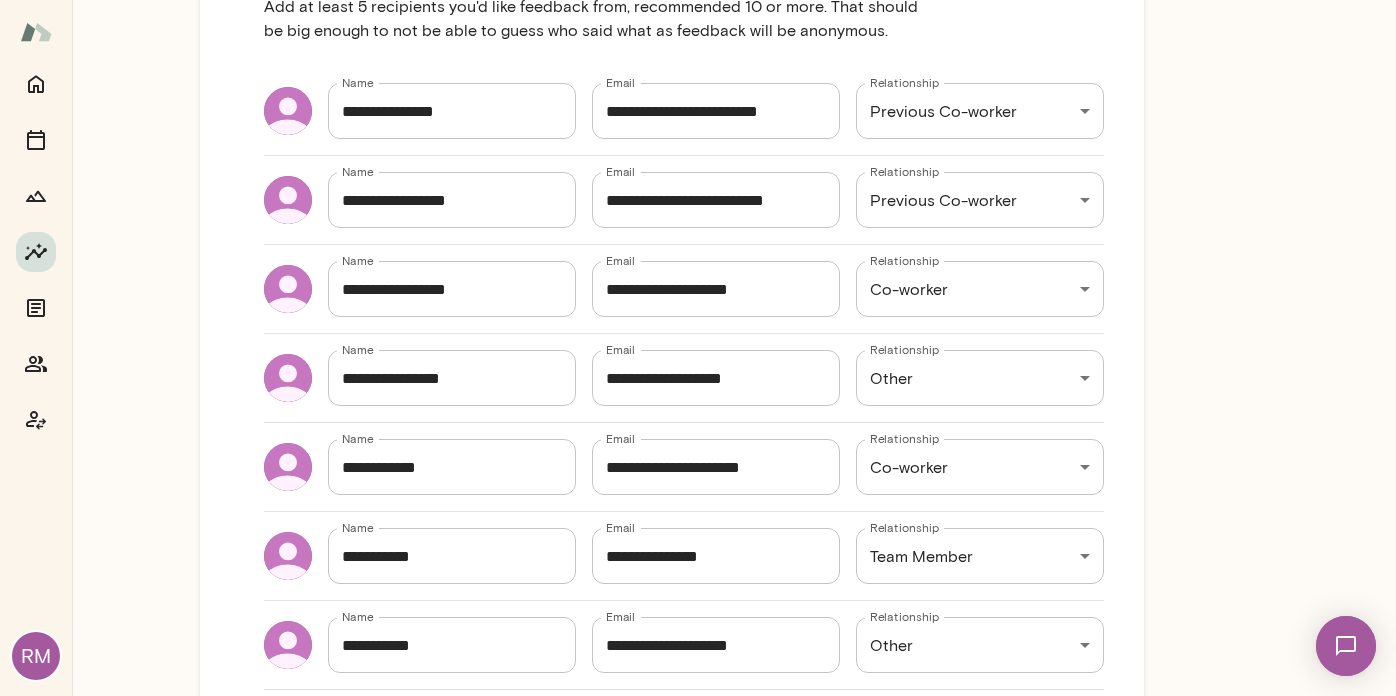 scroll, scrollTop: 376, scrollLeft: 0, axis: vertical 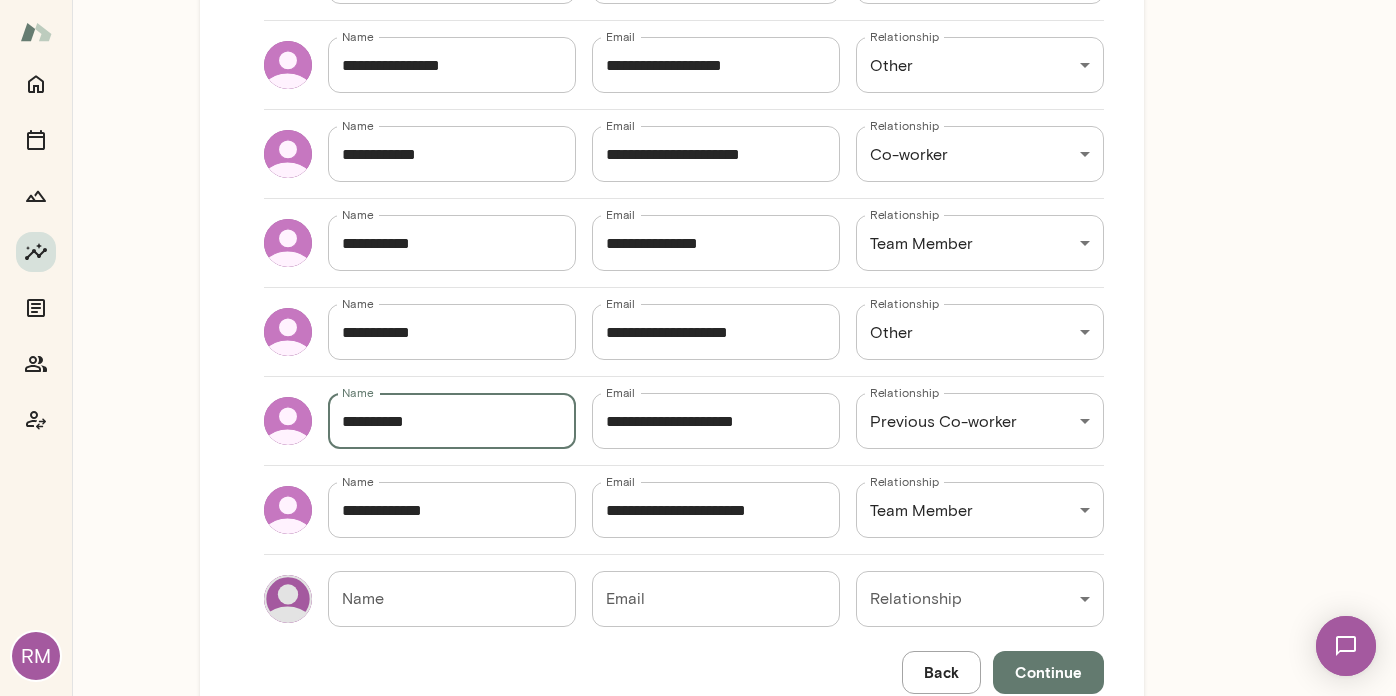 drag, startPoint x: 548, startPoint y: 426, endPoint x: 187, endPoint y: 405, distance: 361.6103 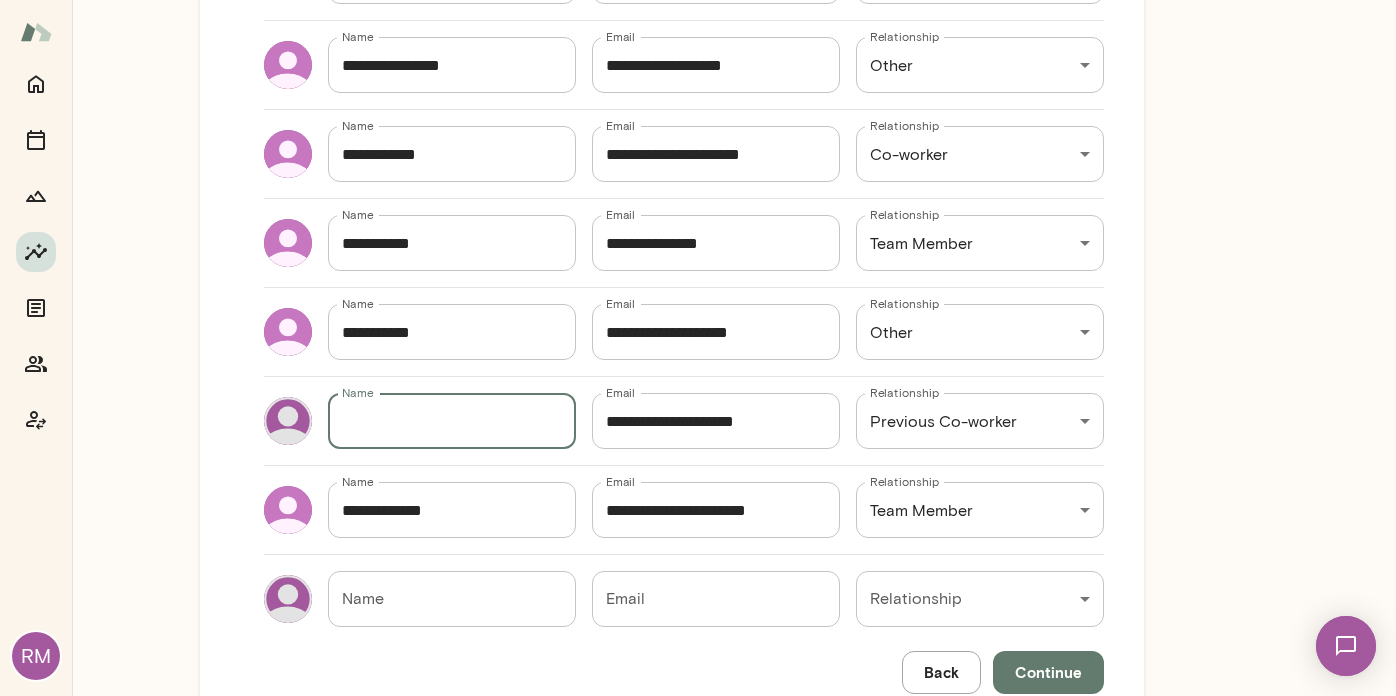 type 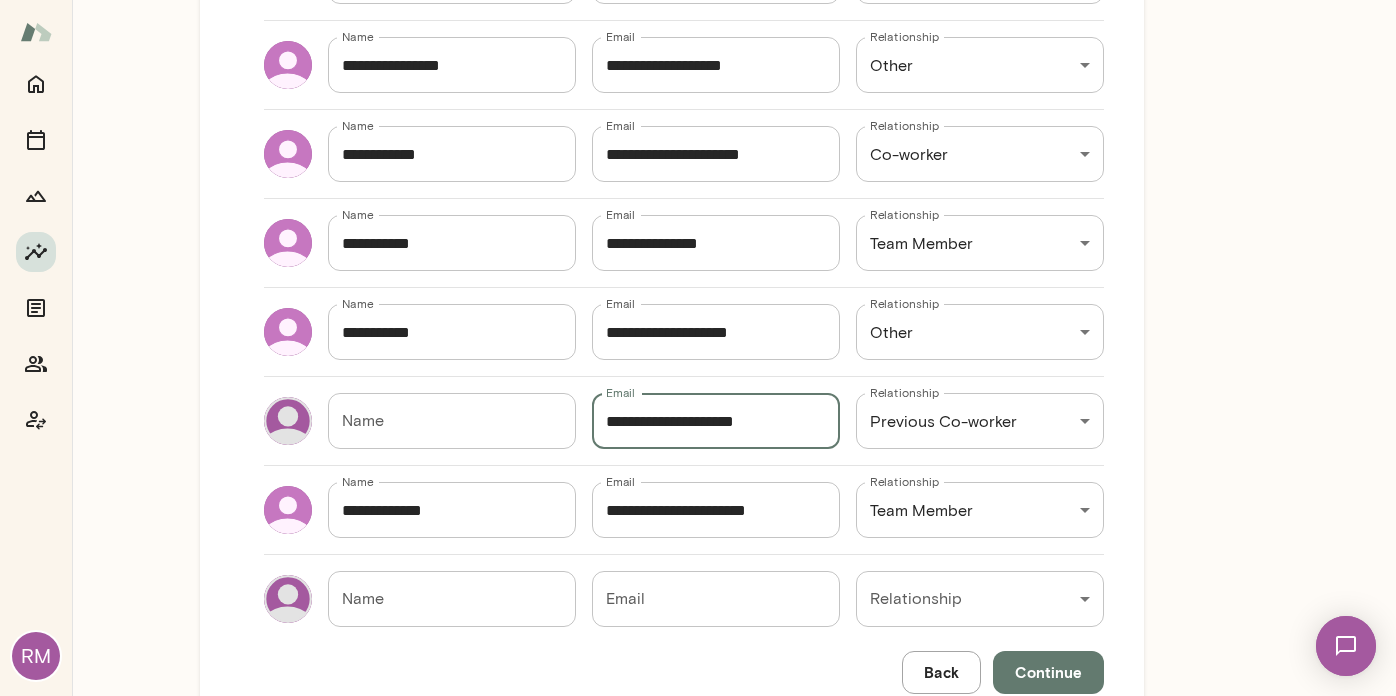 drag, startPoint x: 812, startPoint y: 422, endPoint x: 588, endPoint y: 419, distance: 224.0201 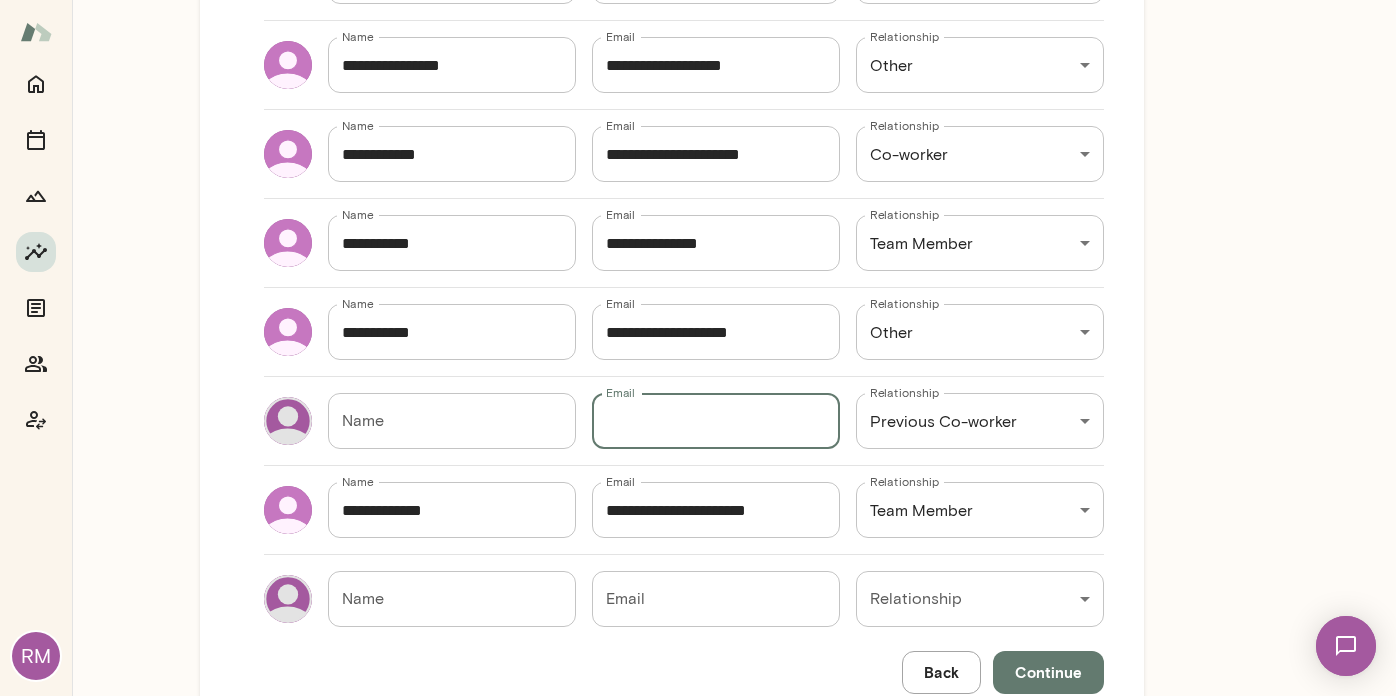 type 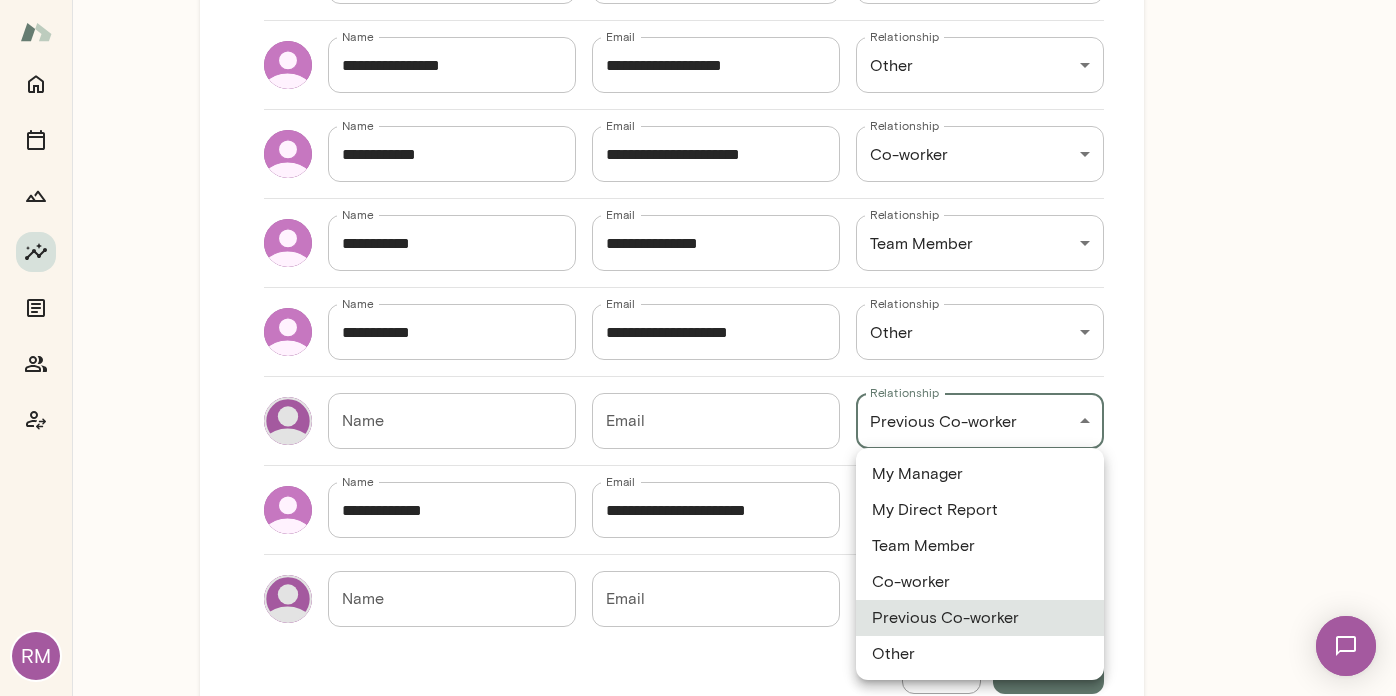 click at bounding box center [698, 348] 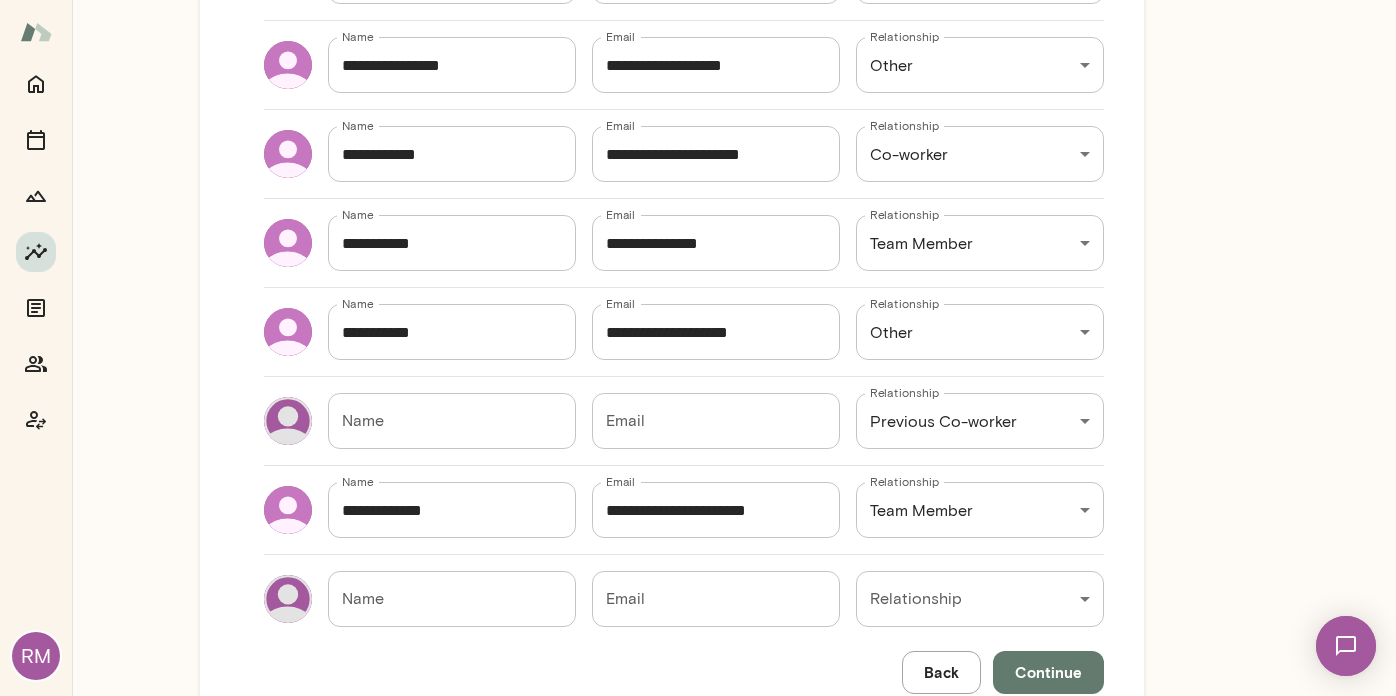 click on "**********" at bounding box center [672, 37] 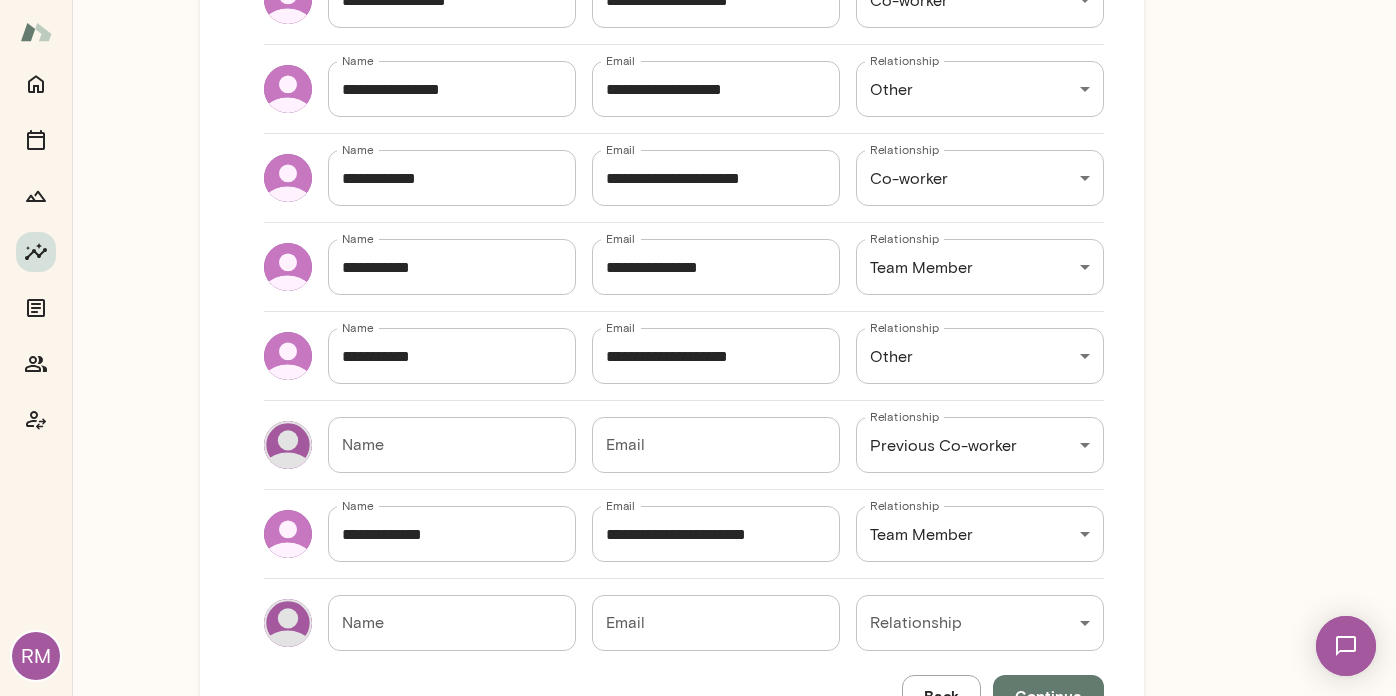 scroll, scrollTop: 776, scrollLeft: 0, axis: vertical 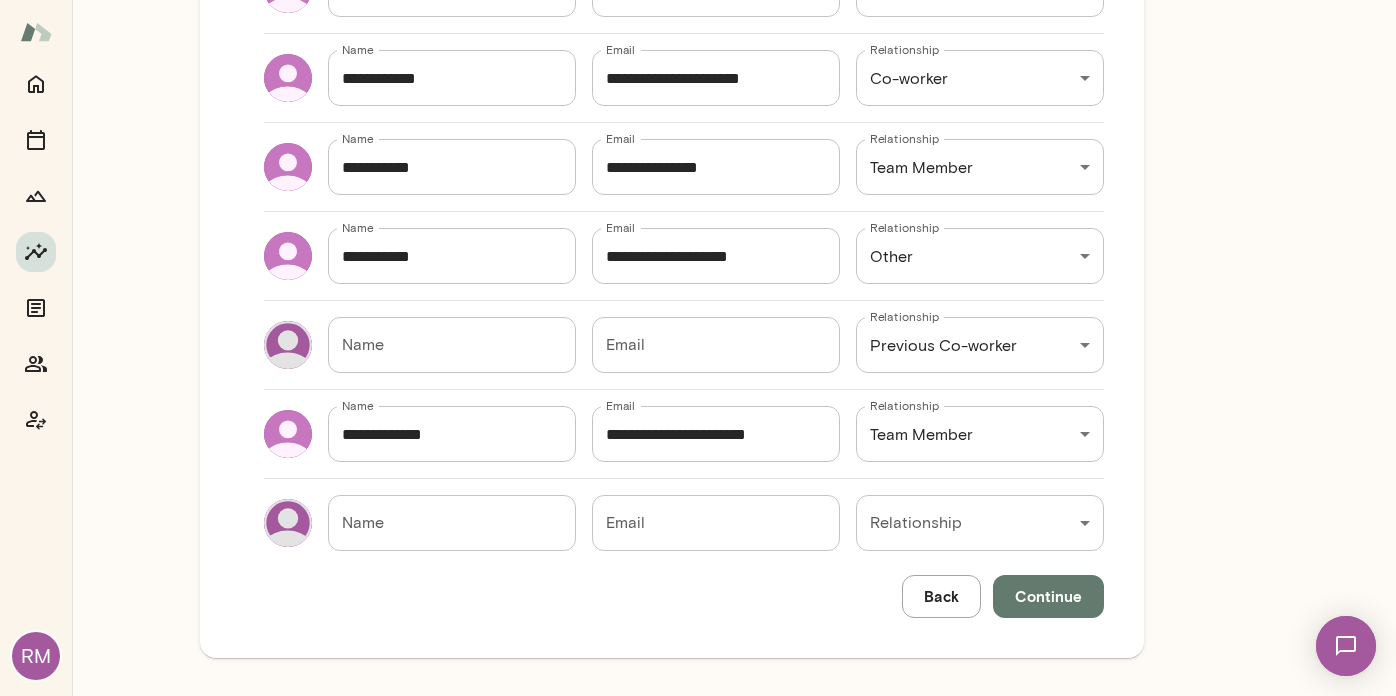click on "Continue" at bounding box center (1048, 596) 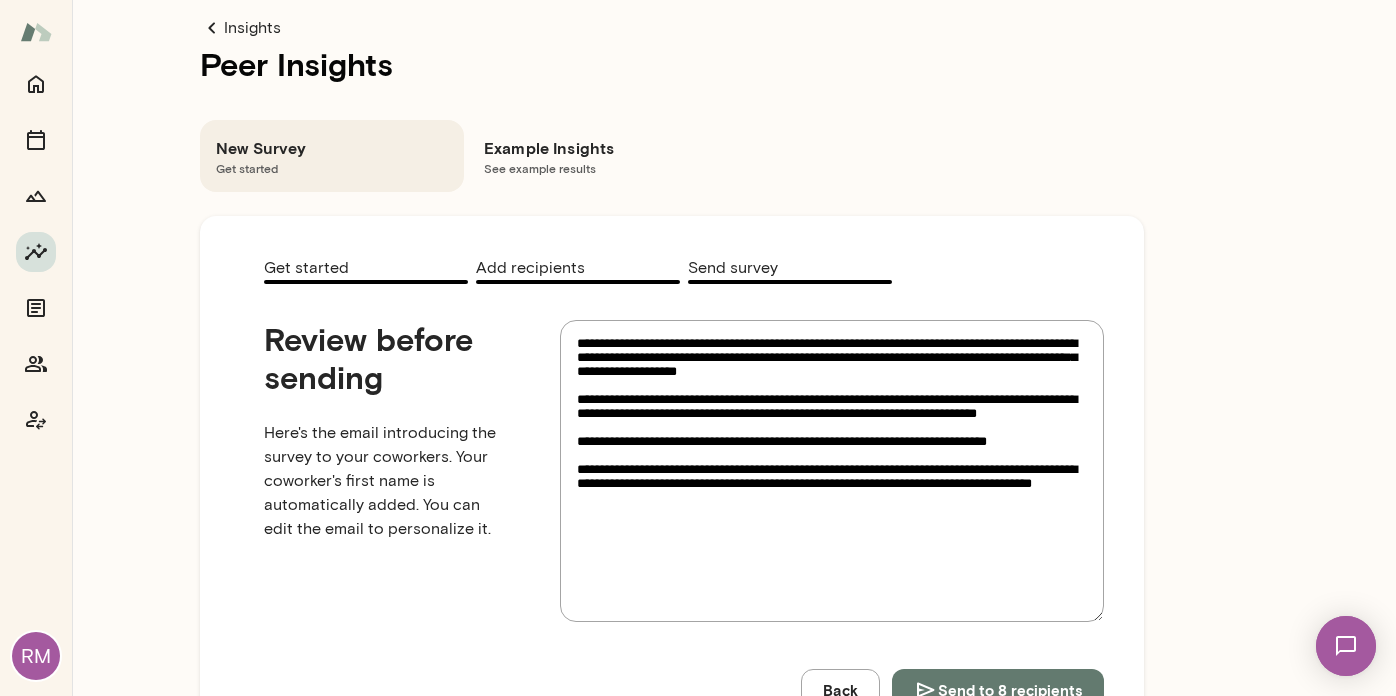 scroll, scrollTop: 94, scrollLeft: 0, axis: vertical 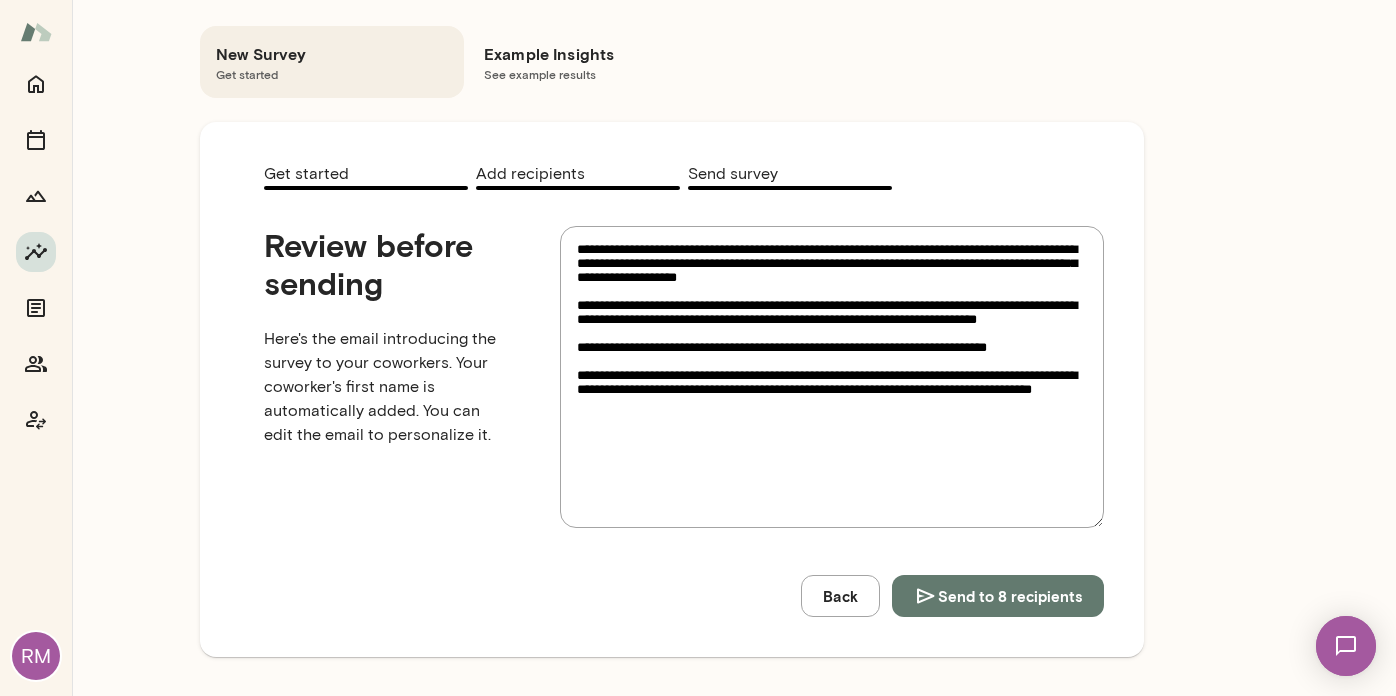 click on "**********" at bounding box center [684, 421] 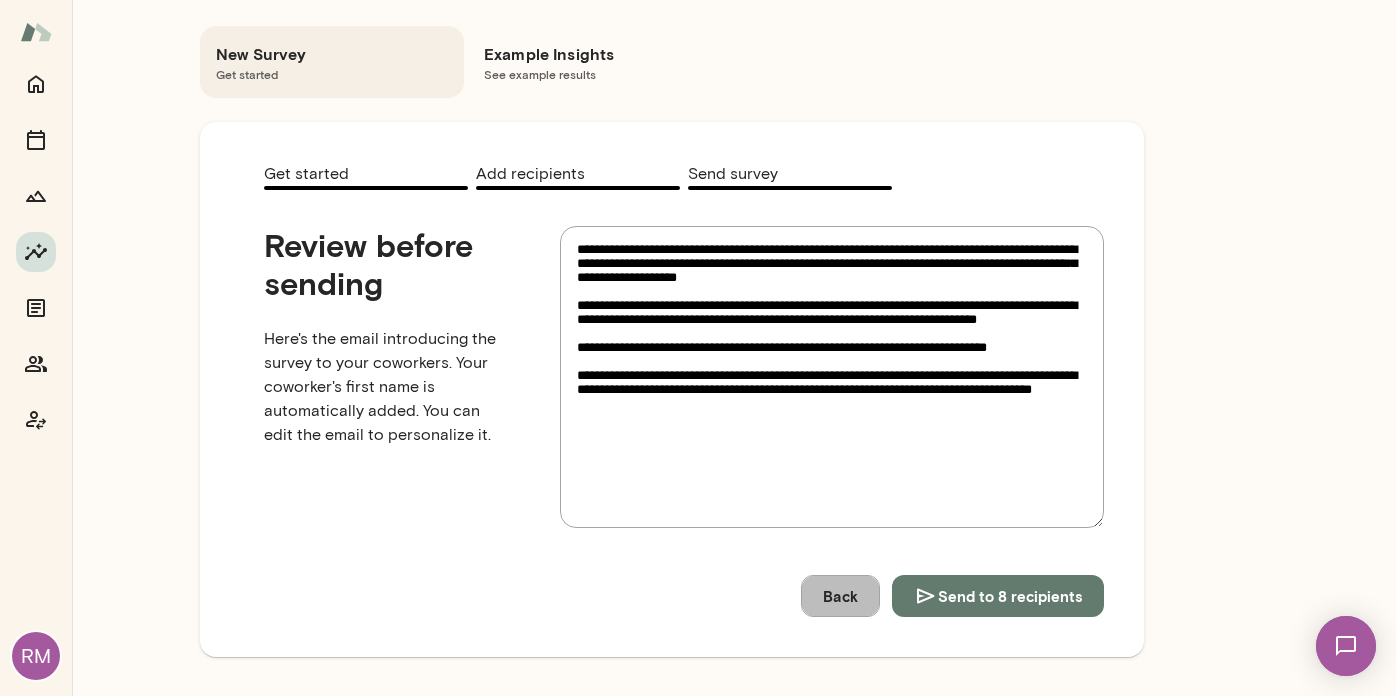 click on "Back" at bounding box center [840, 596] 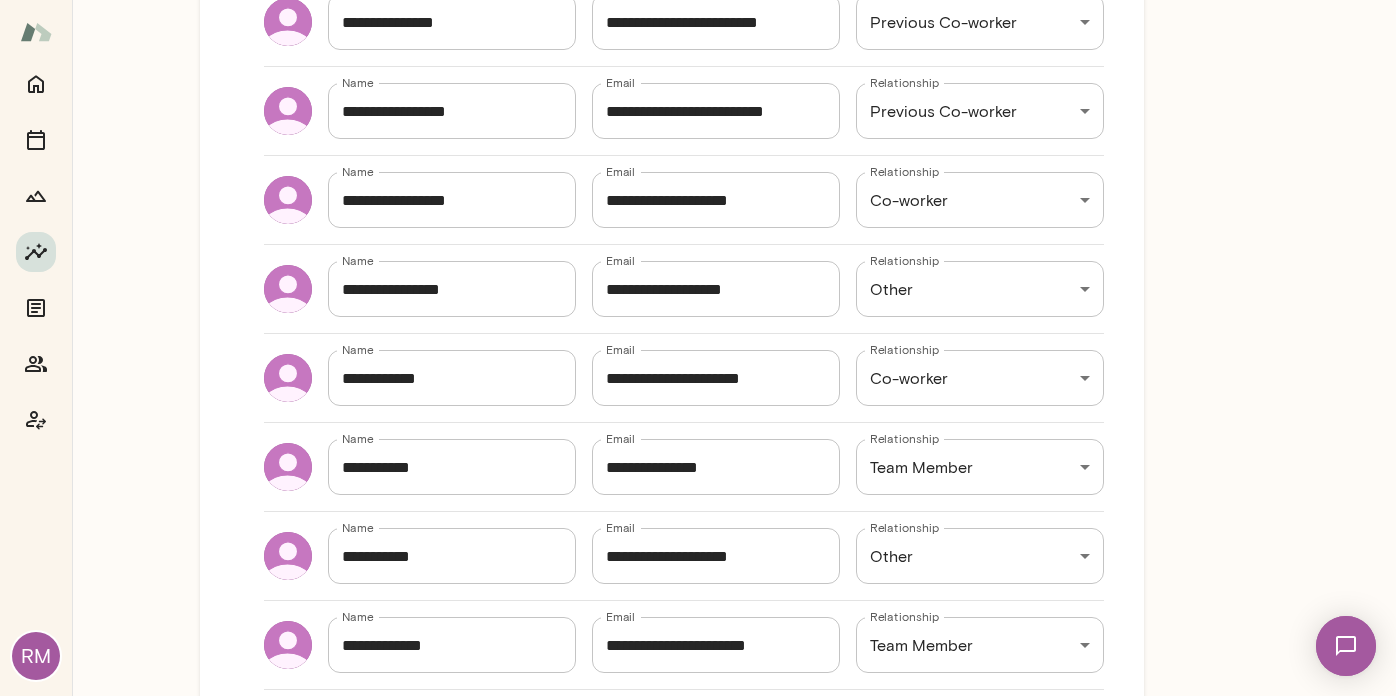 scroll, scrollTop: 487, scrollLeft: 0, axis: vertical 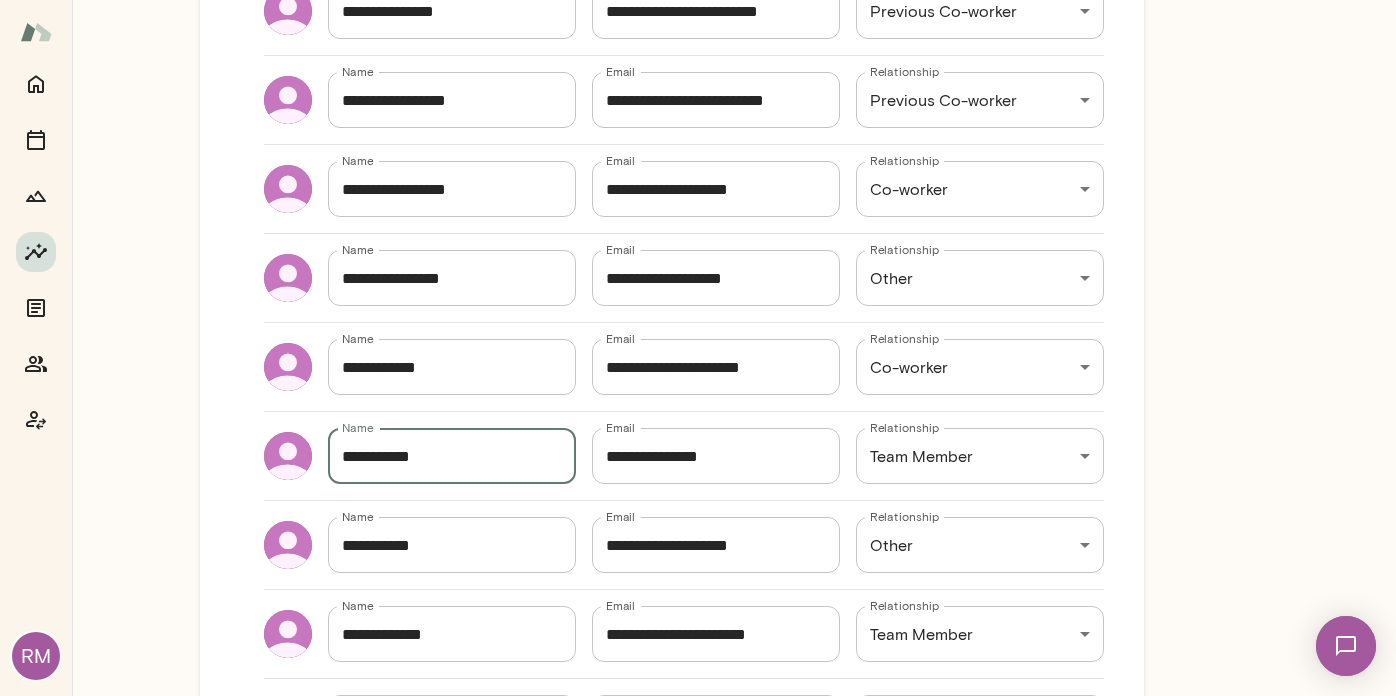 drag, startPoint x: 463, startPoint y: 452, endPoint x: 75, endPoint y: 405, distance: 390.83627 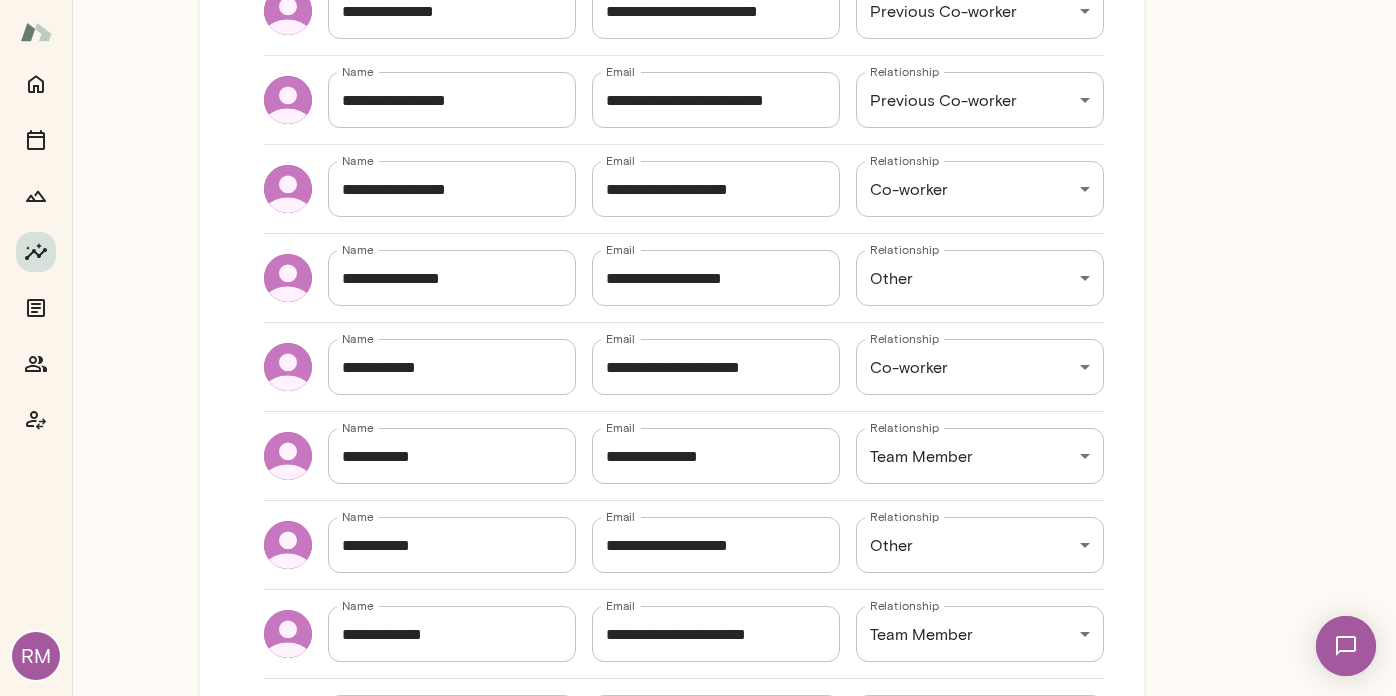 click on "**********" at bounding box center (672, 205) 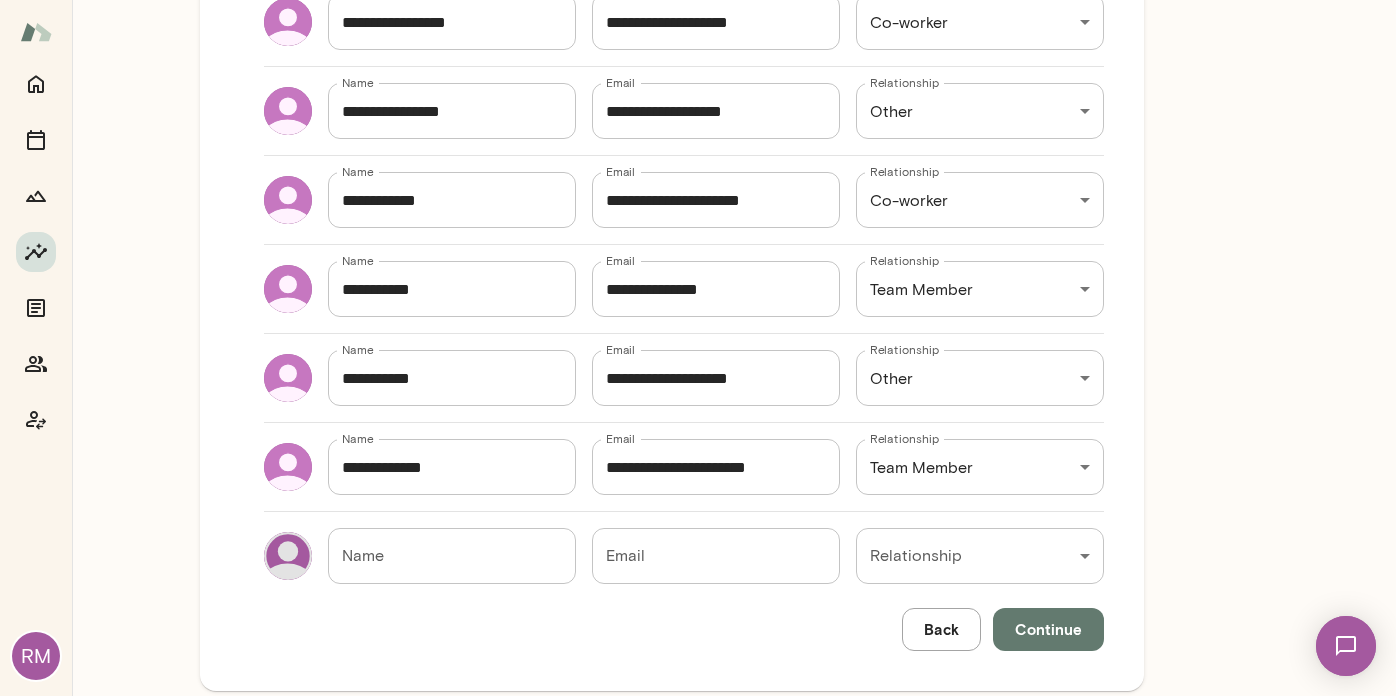 scroll, scrollTop: 687, scrollLeft: 0, axis: vertical 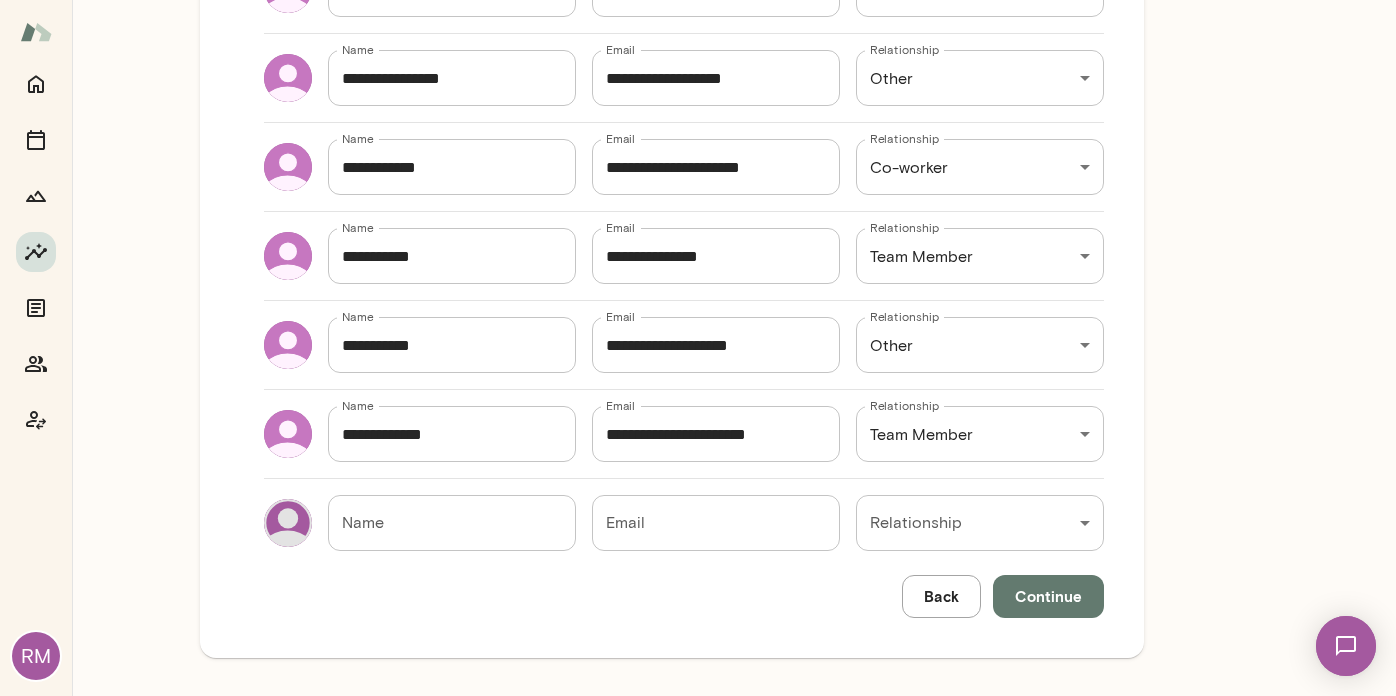 click on "Continue" at bounding box center (1048, 596) 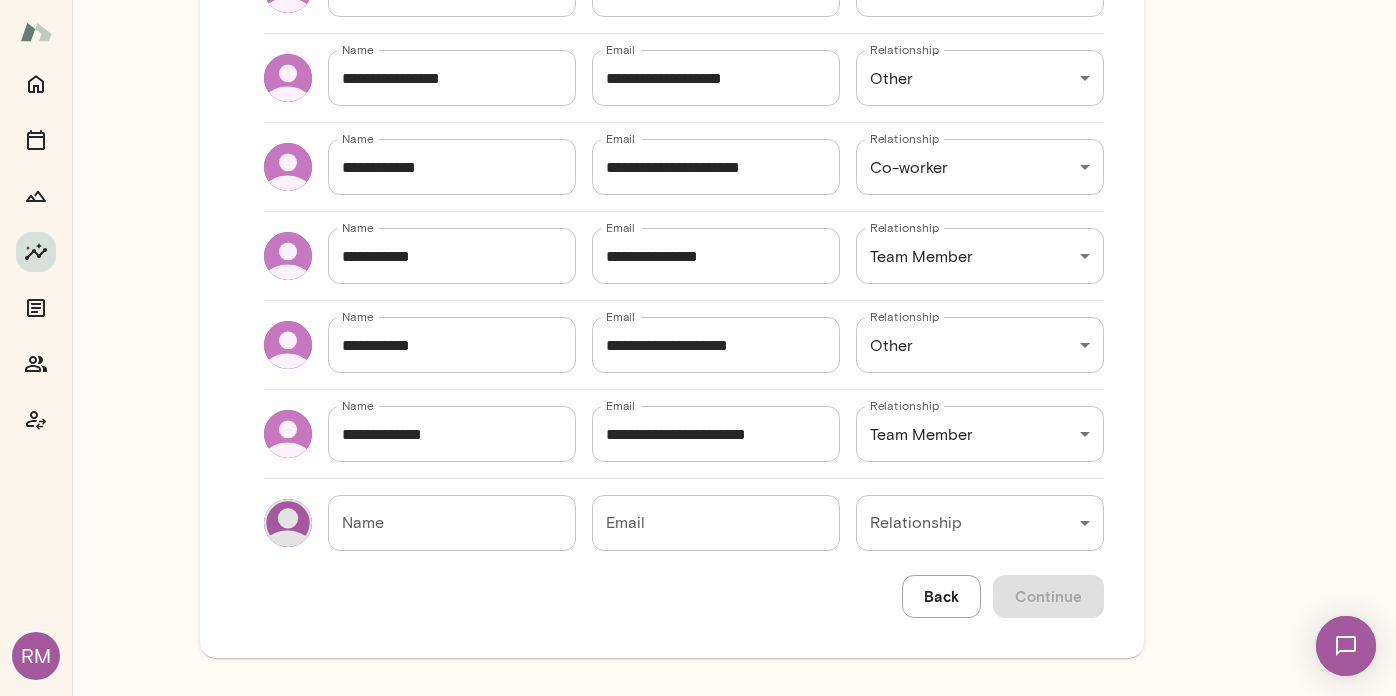 scroll, scrollTop: 0, scrollLeft: 0, axis: both 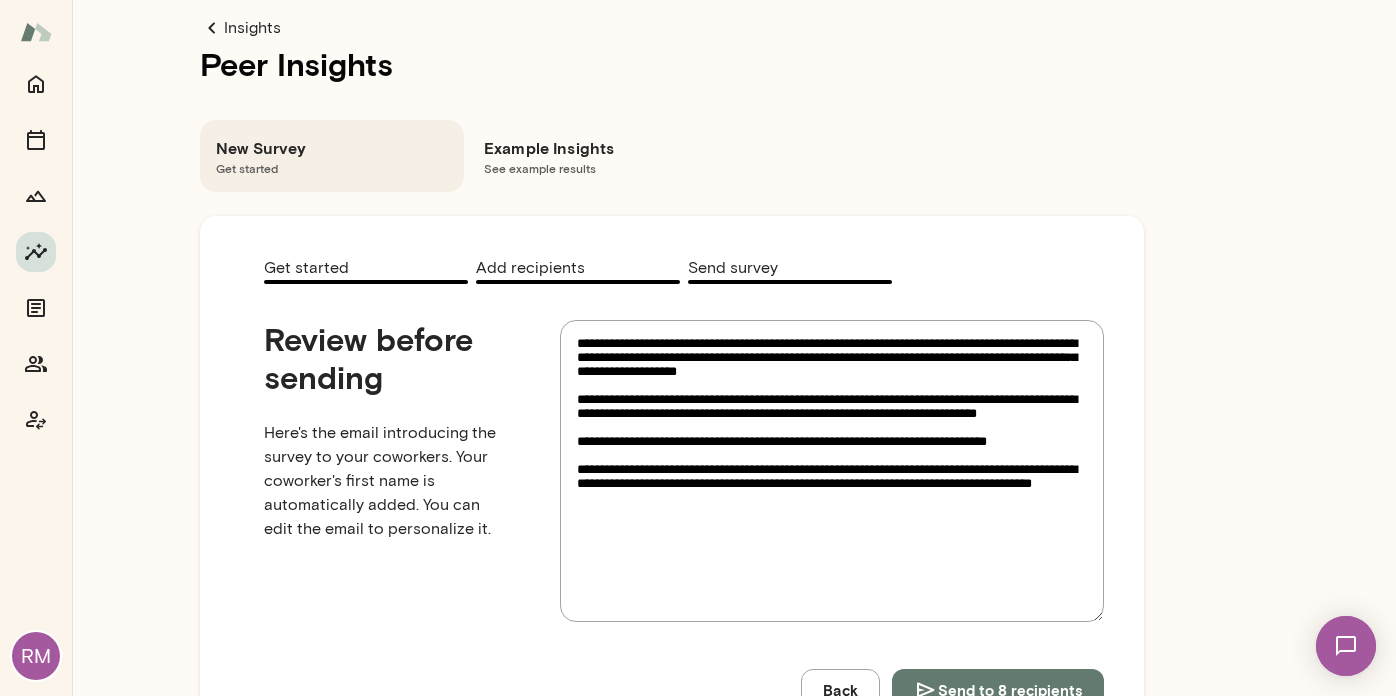 drag, startPoint x: 869, startPoint y: 343, endPoint x: 650, endPoint y: 370, distance: 220.65811 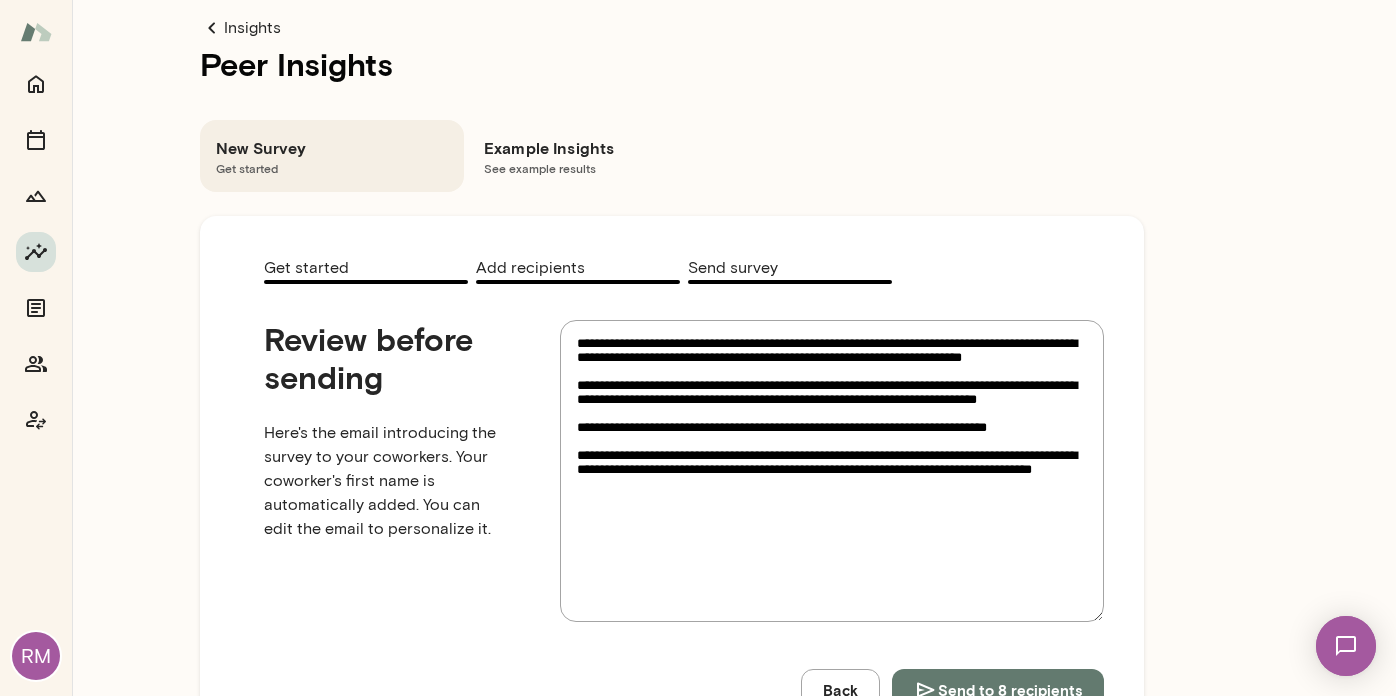type on "**********" 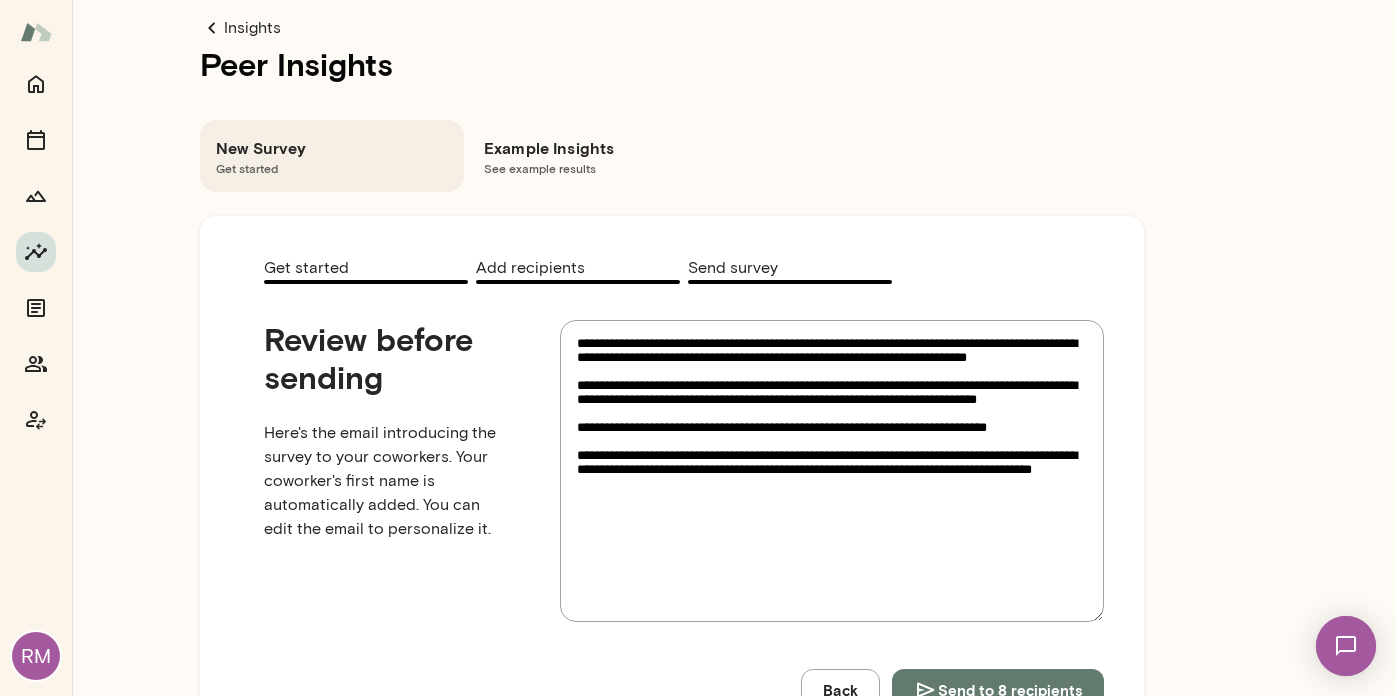 type on "**********" 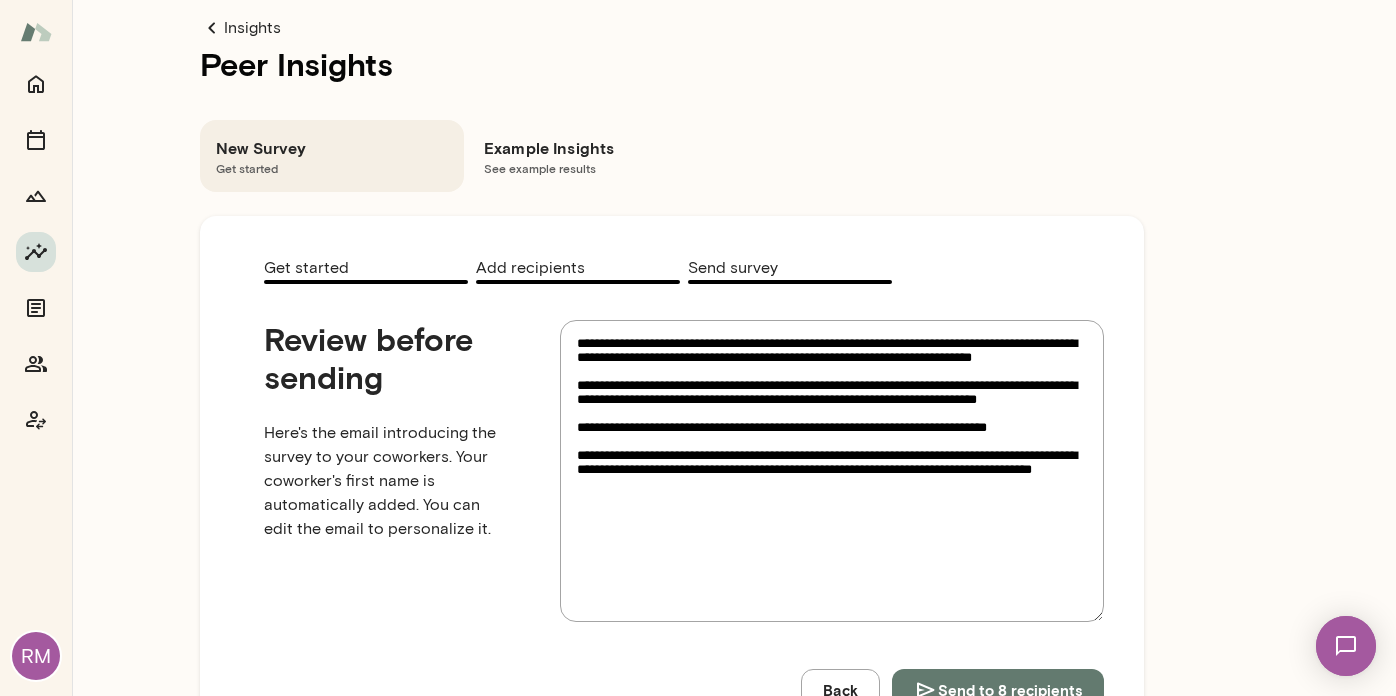 type on "**********" 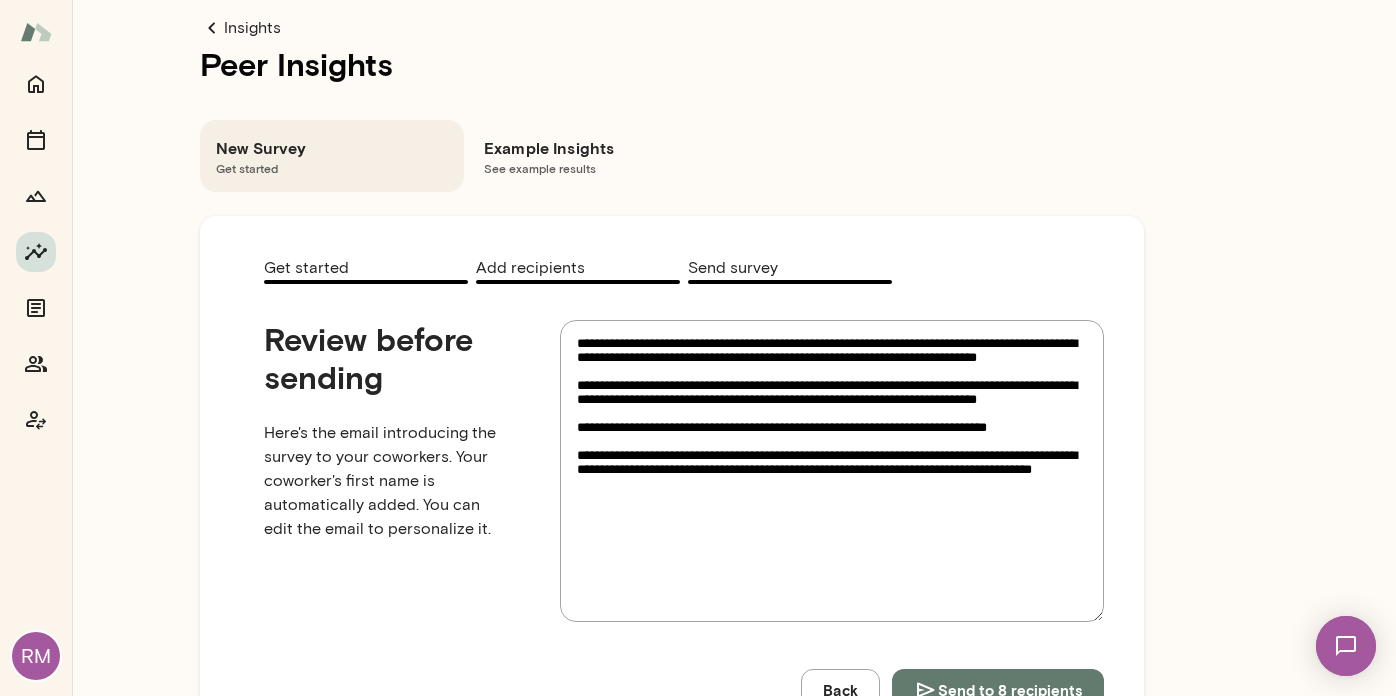 type on "**********" 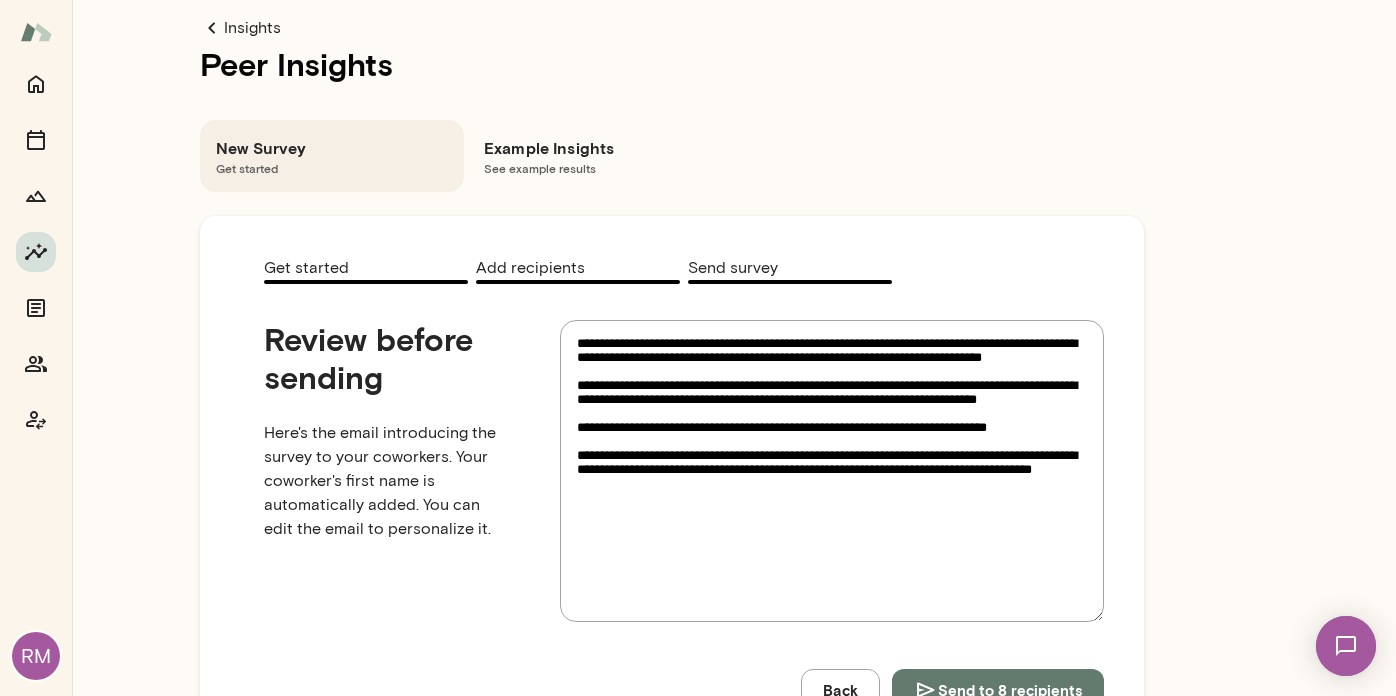 type on "**********" 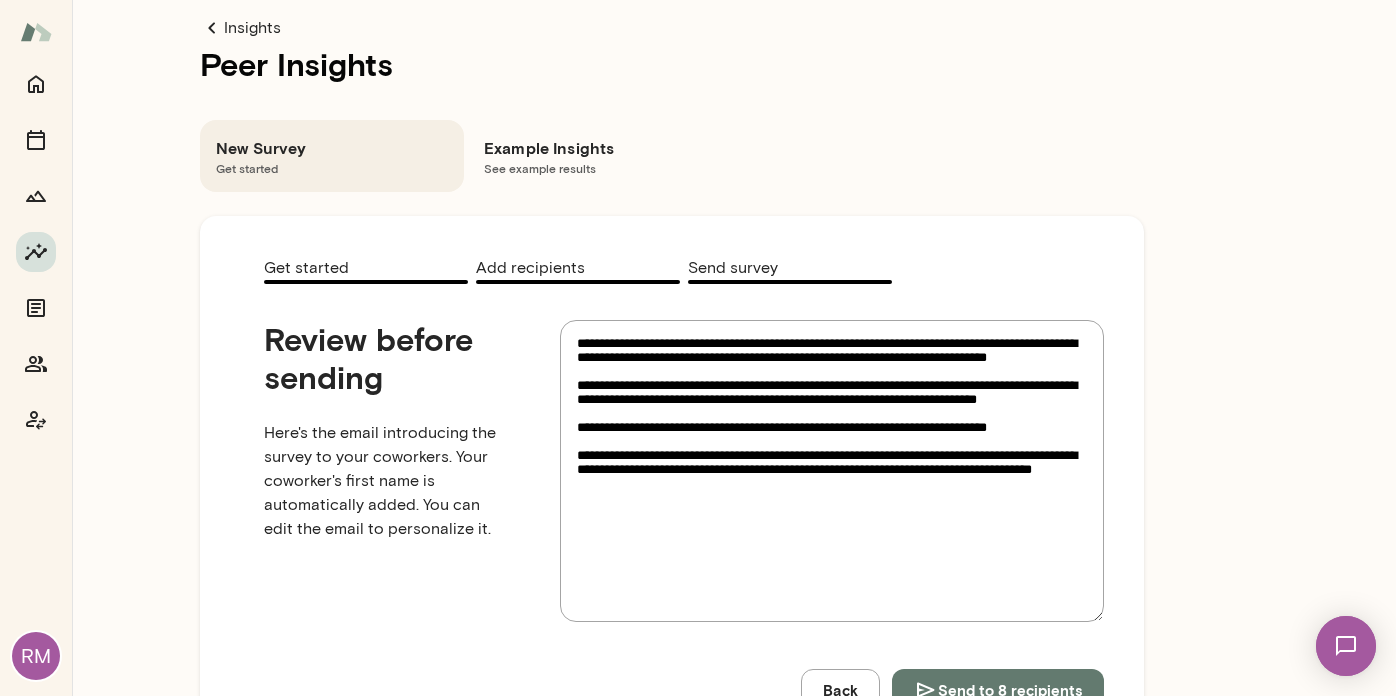 type on "**********" 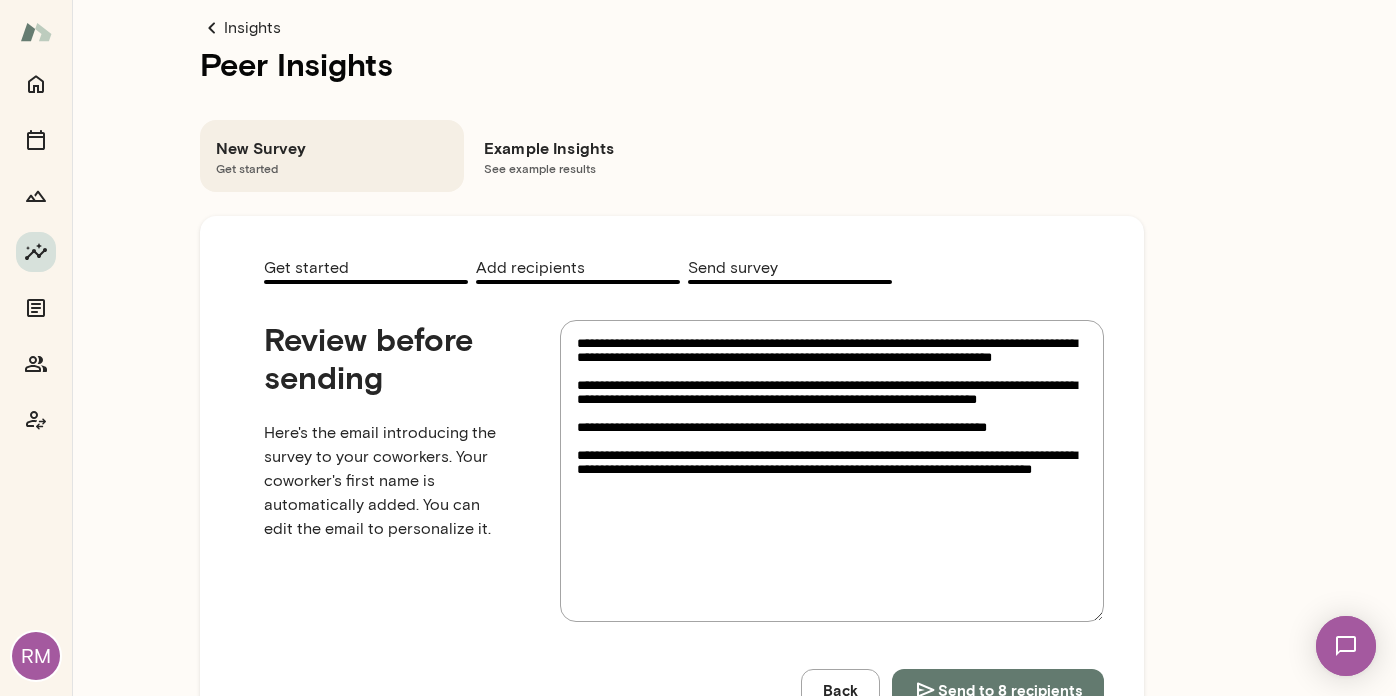 type on "**********" 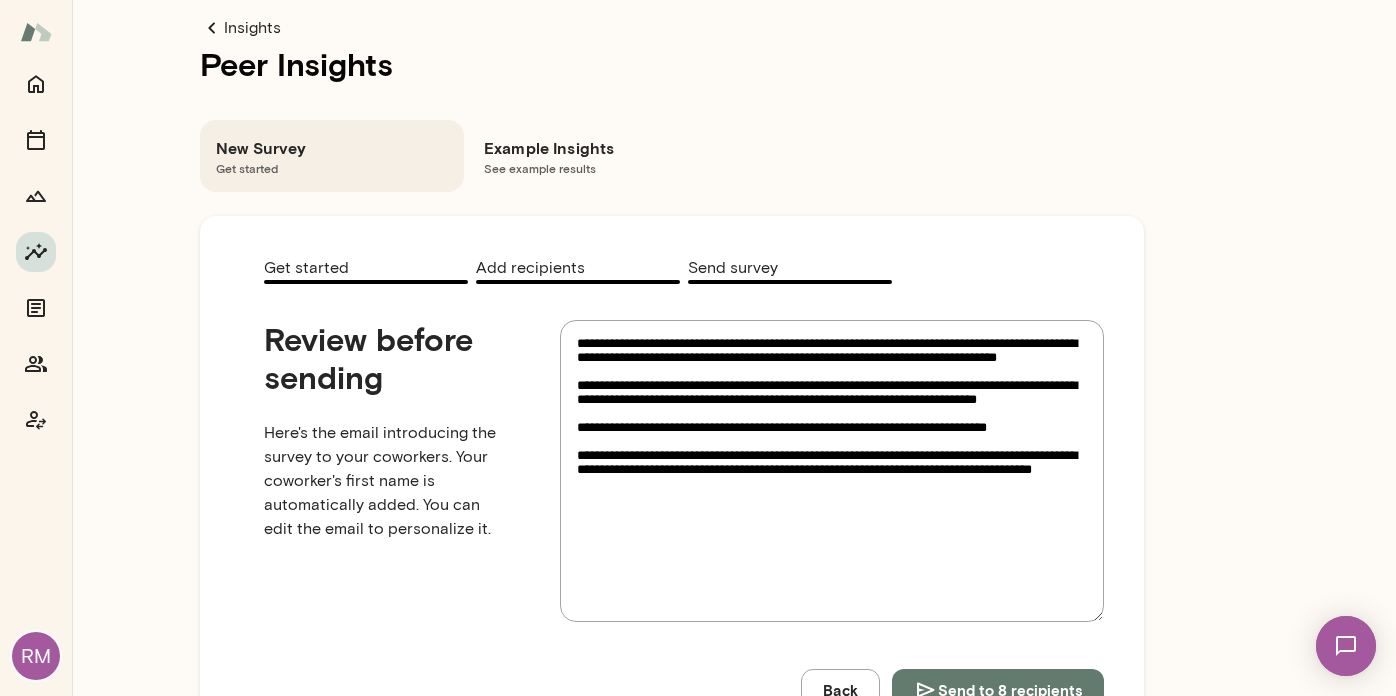 type on "**********" 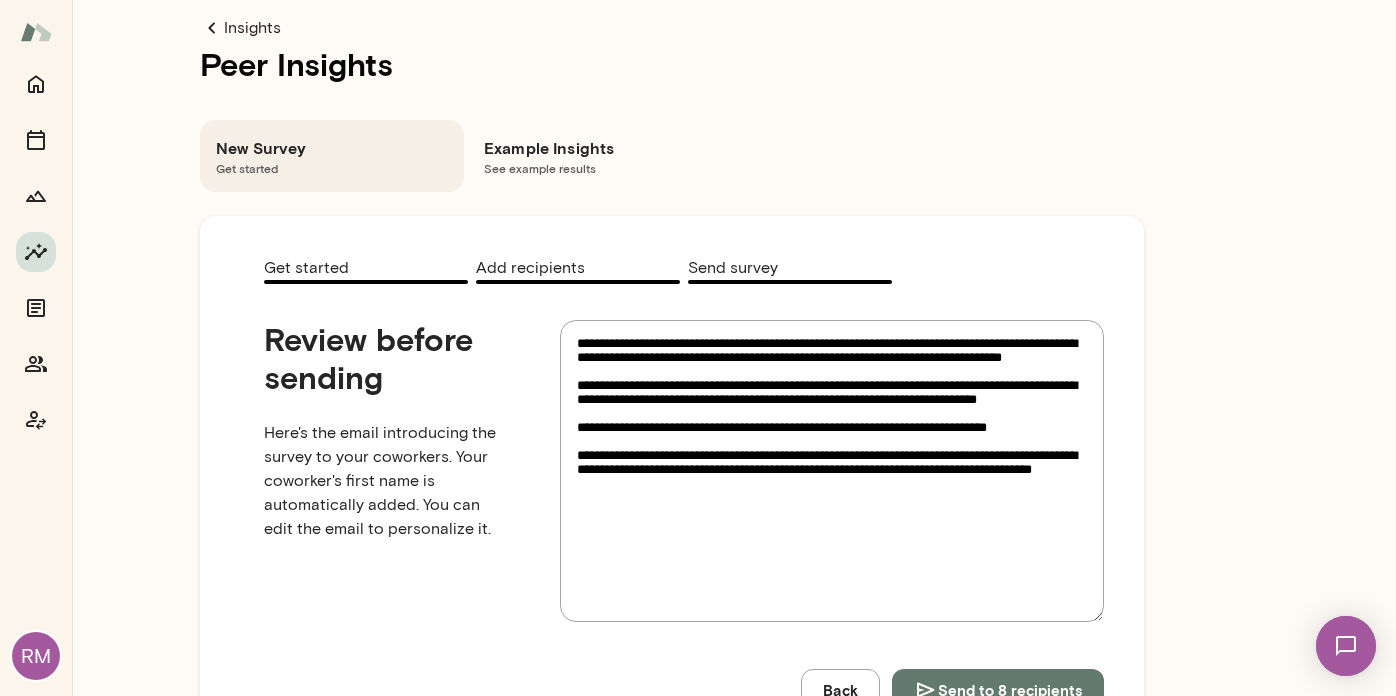 type on "**********" 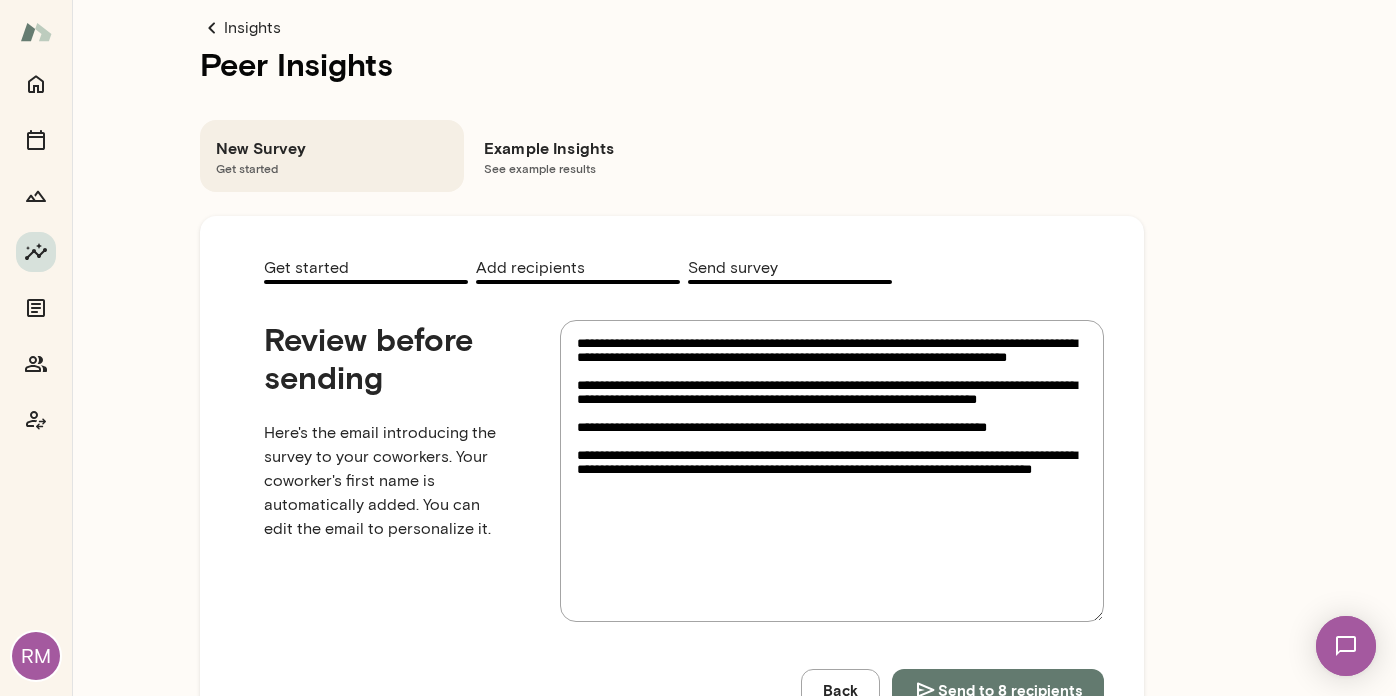 type on "**********" 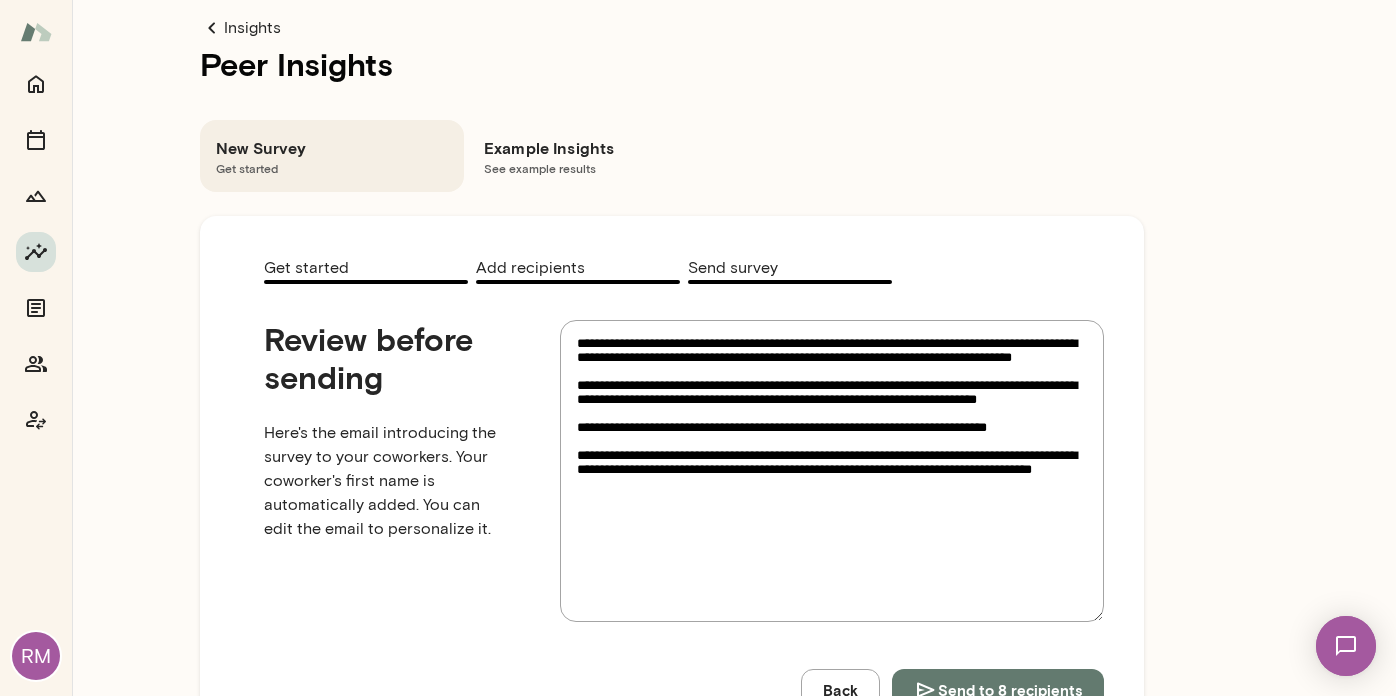 type on "**********" 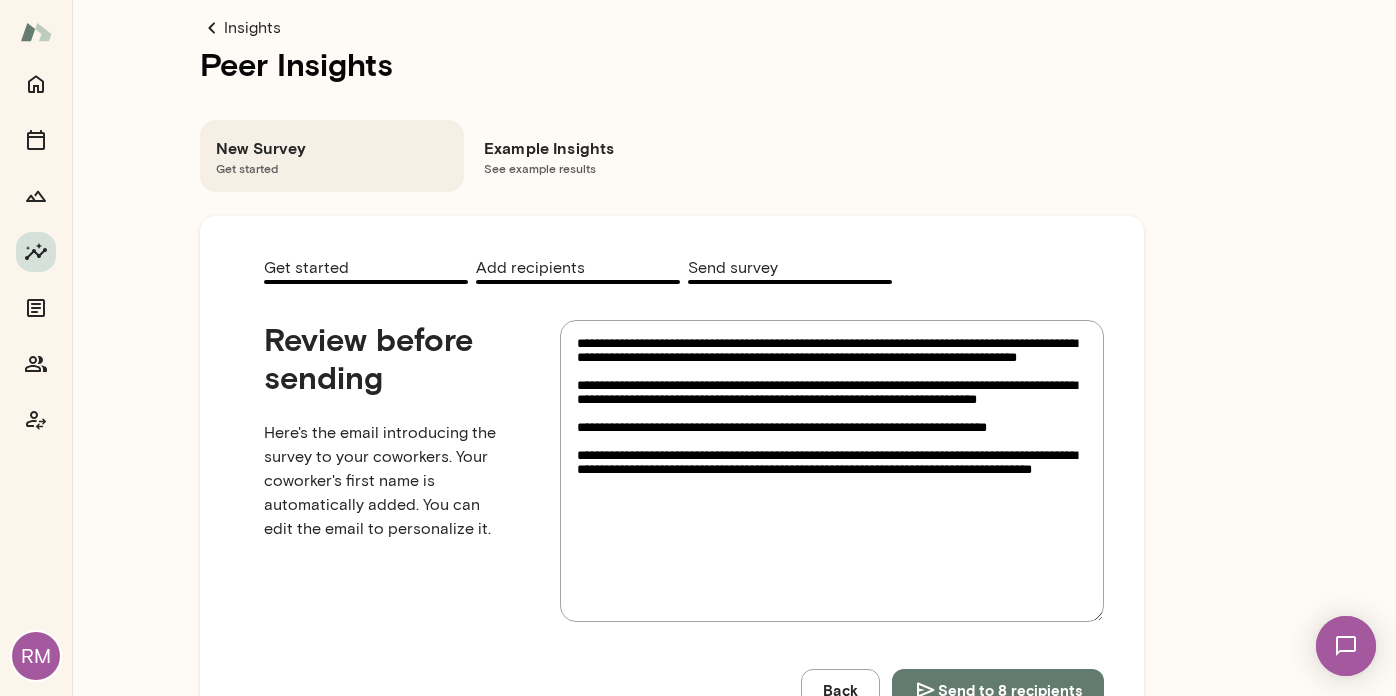 type on "**********" 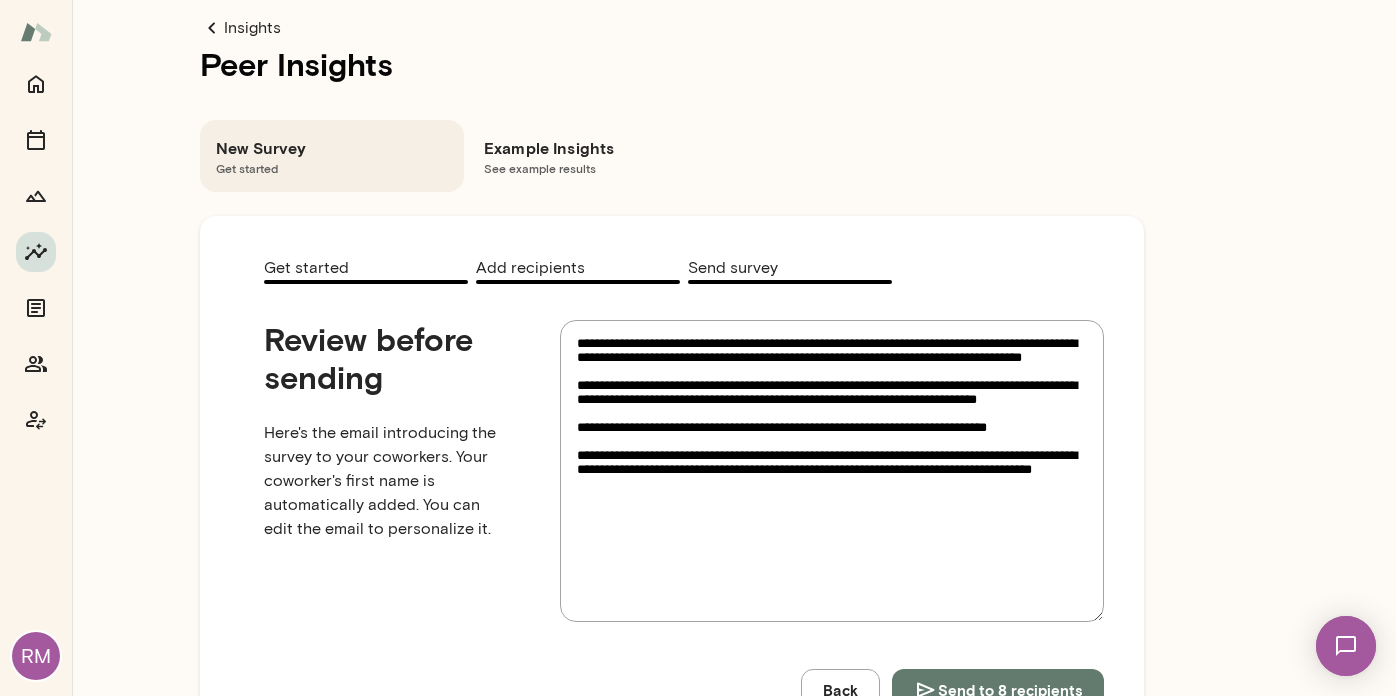 type on "**********" 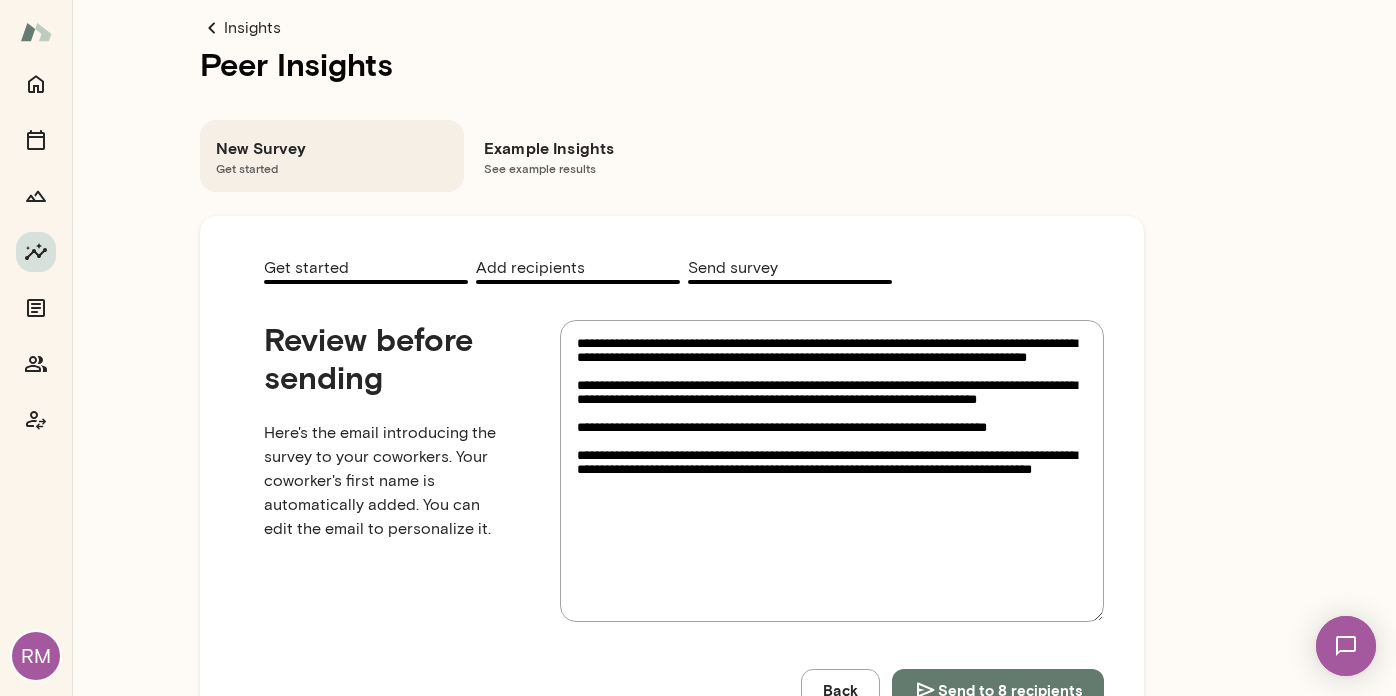 type on "*" 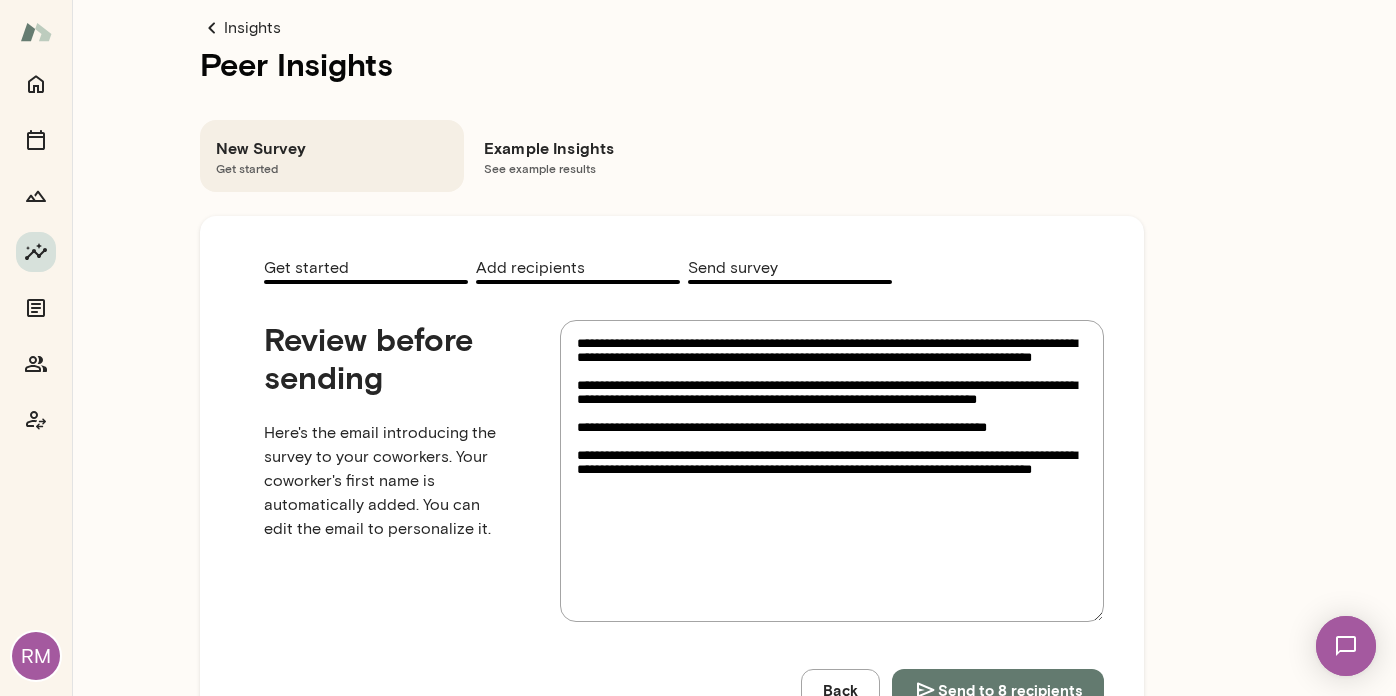 type on "**********" 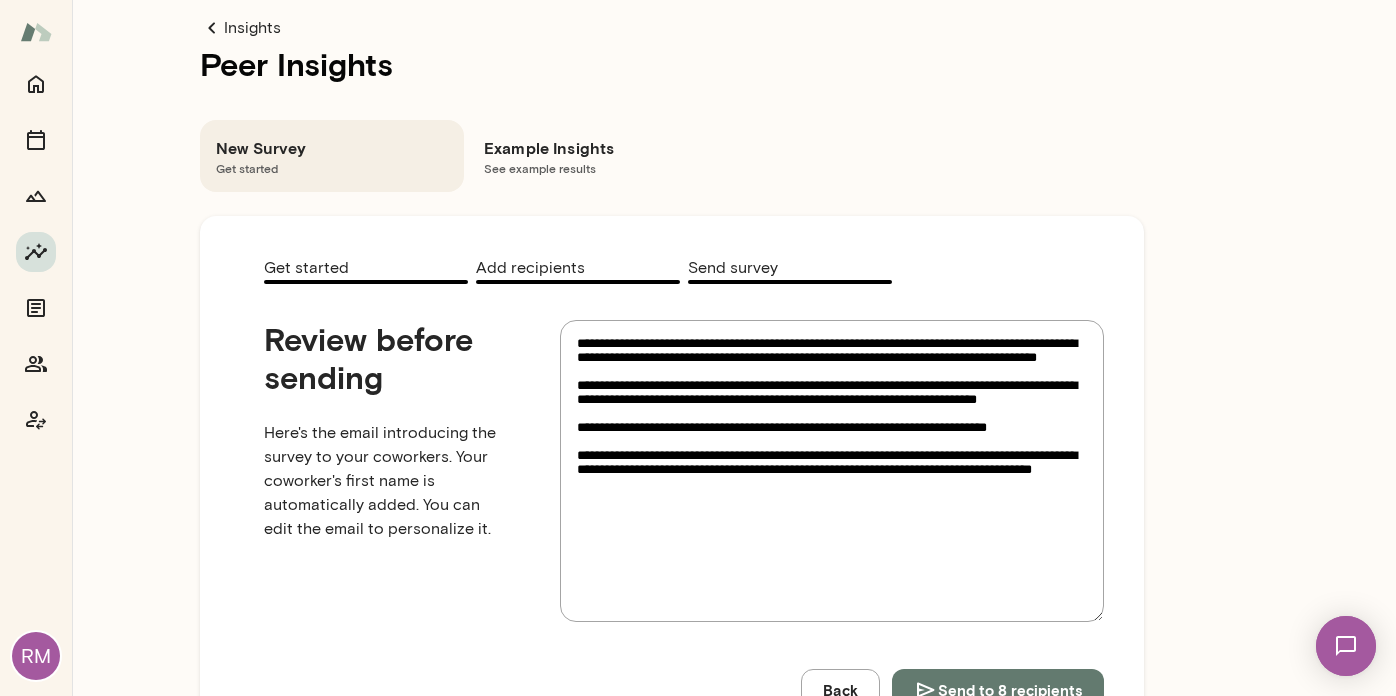 type on "**********" 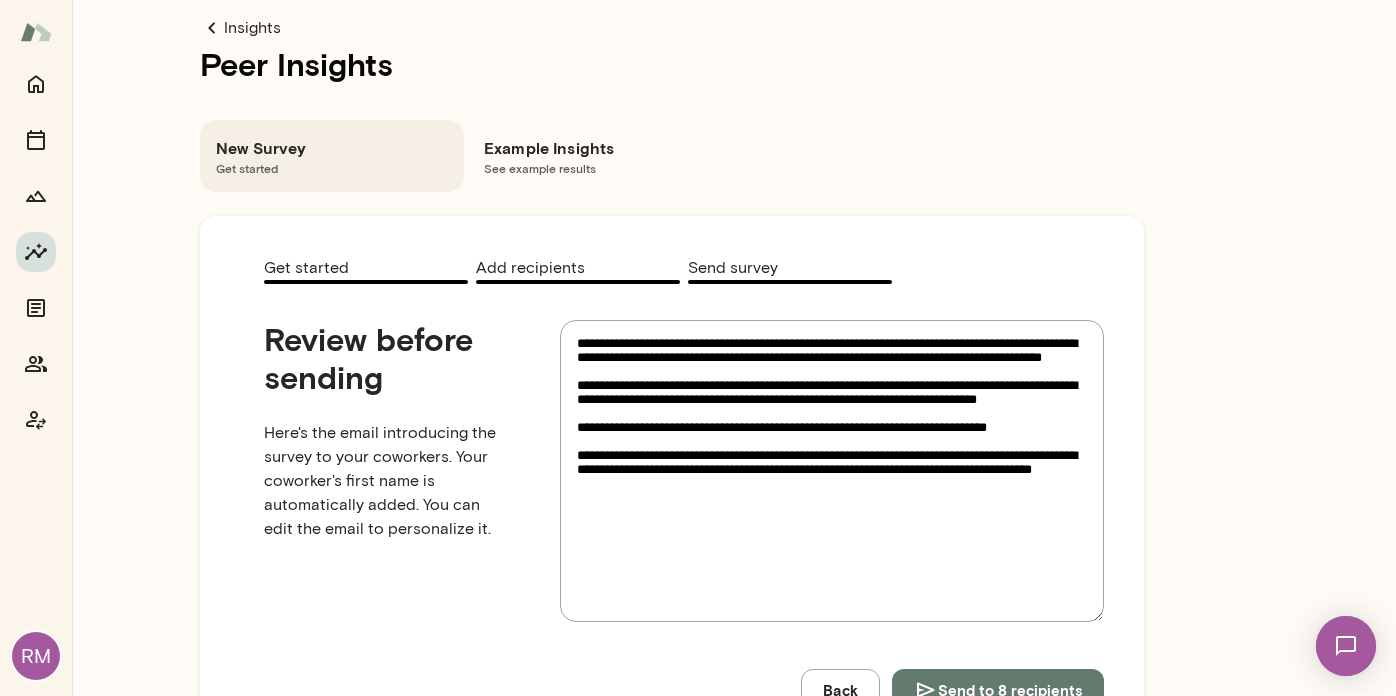 type on "*" 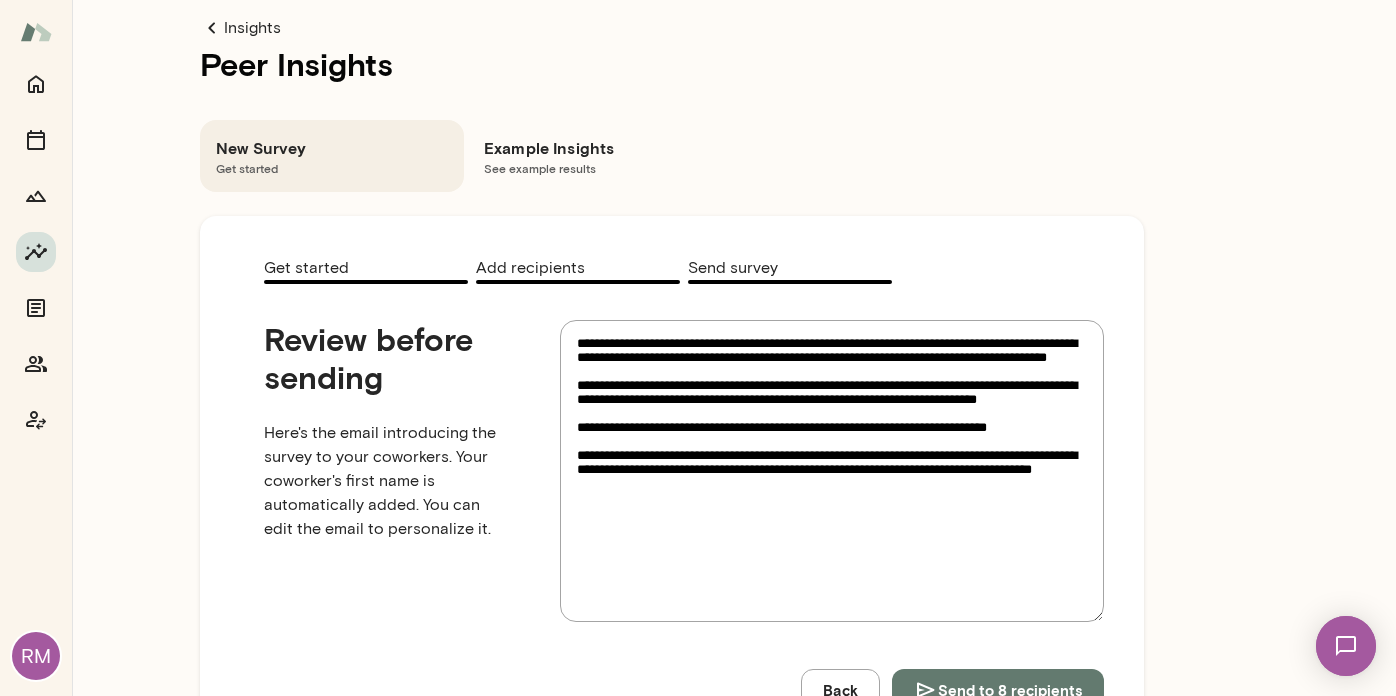 type on "**********" 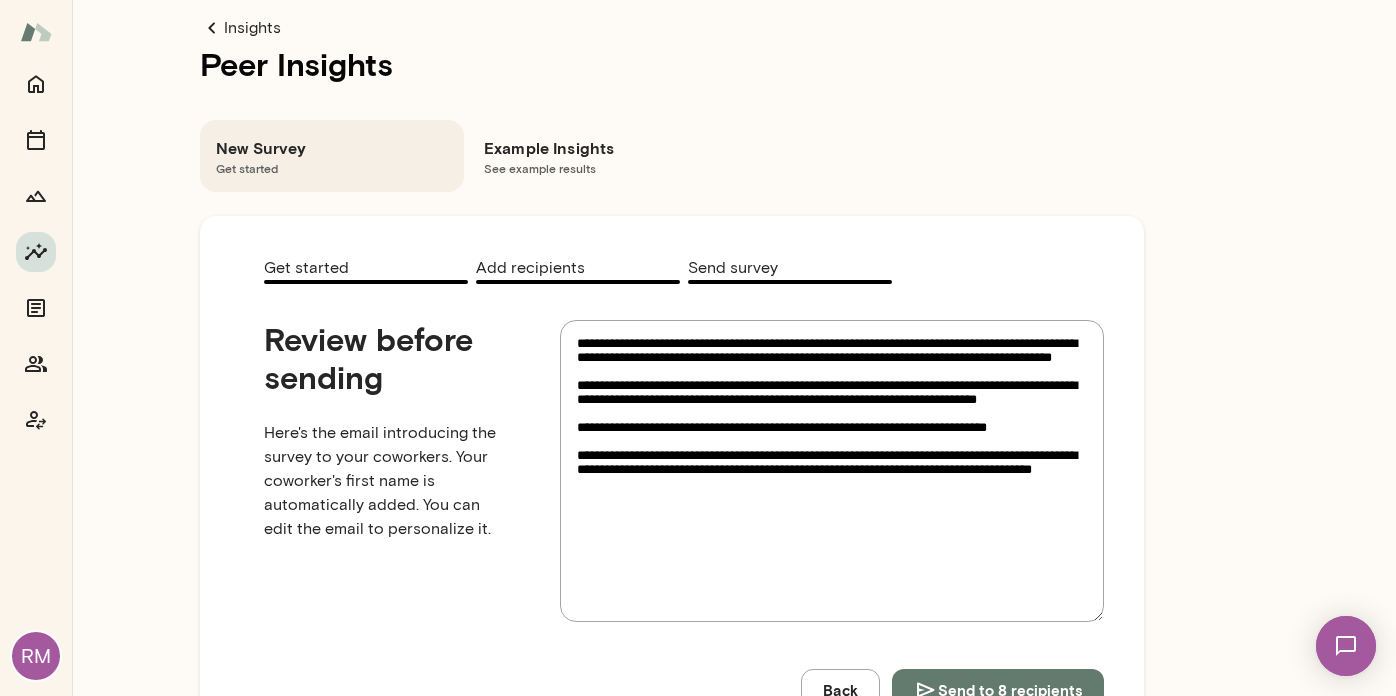 type on "**********" 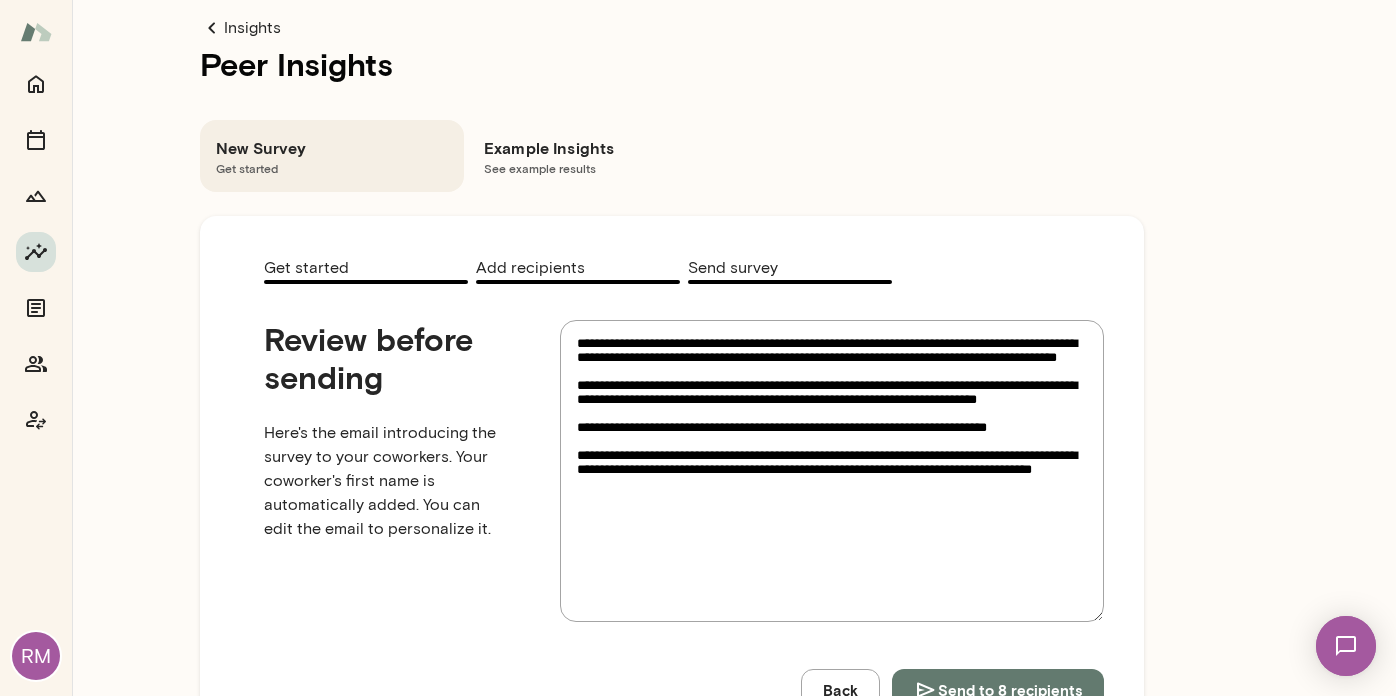 type on "*" 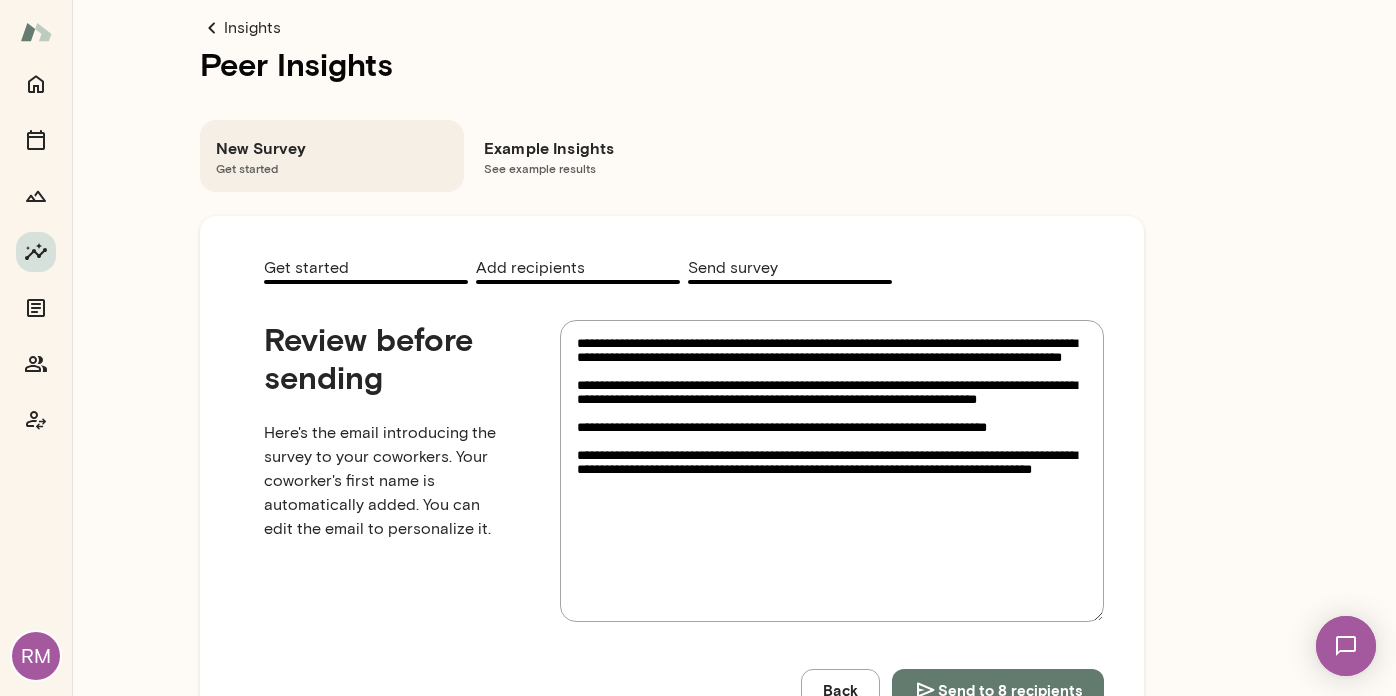type on "**********" 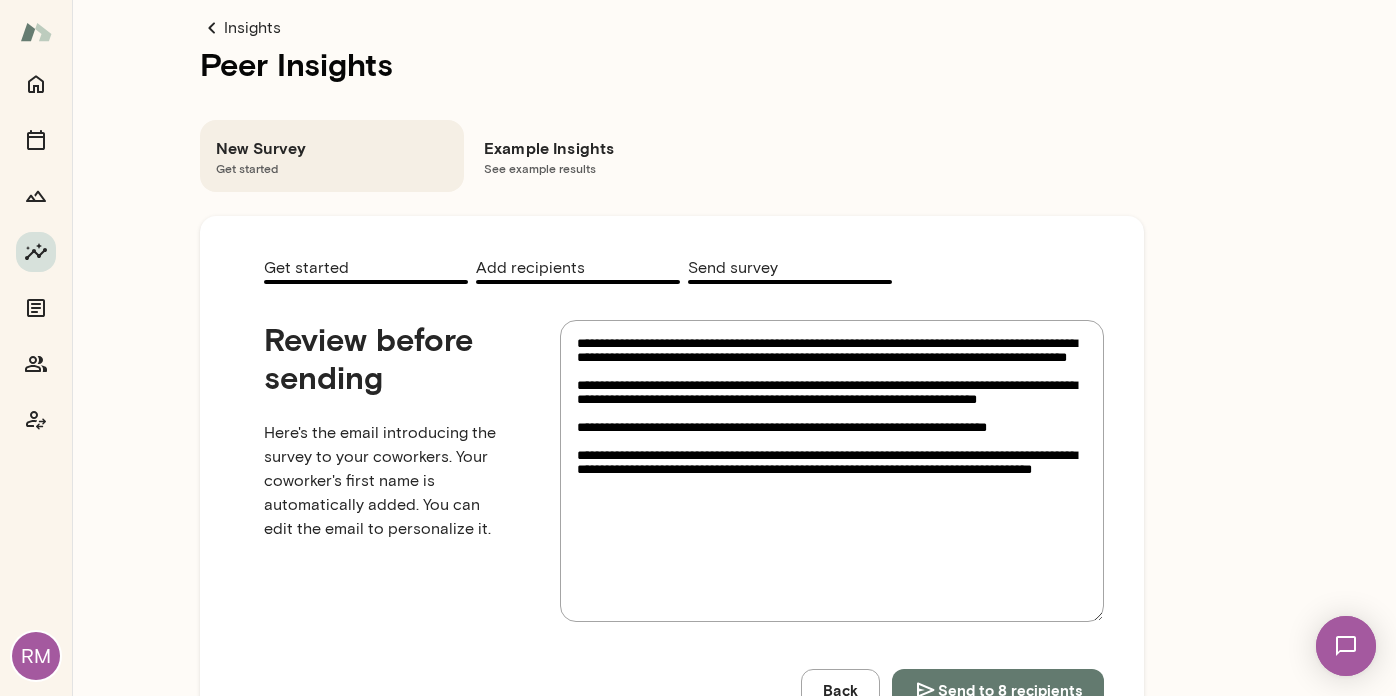 type on "**********" 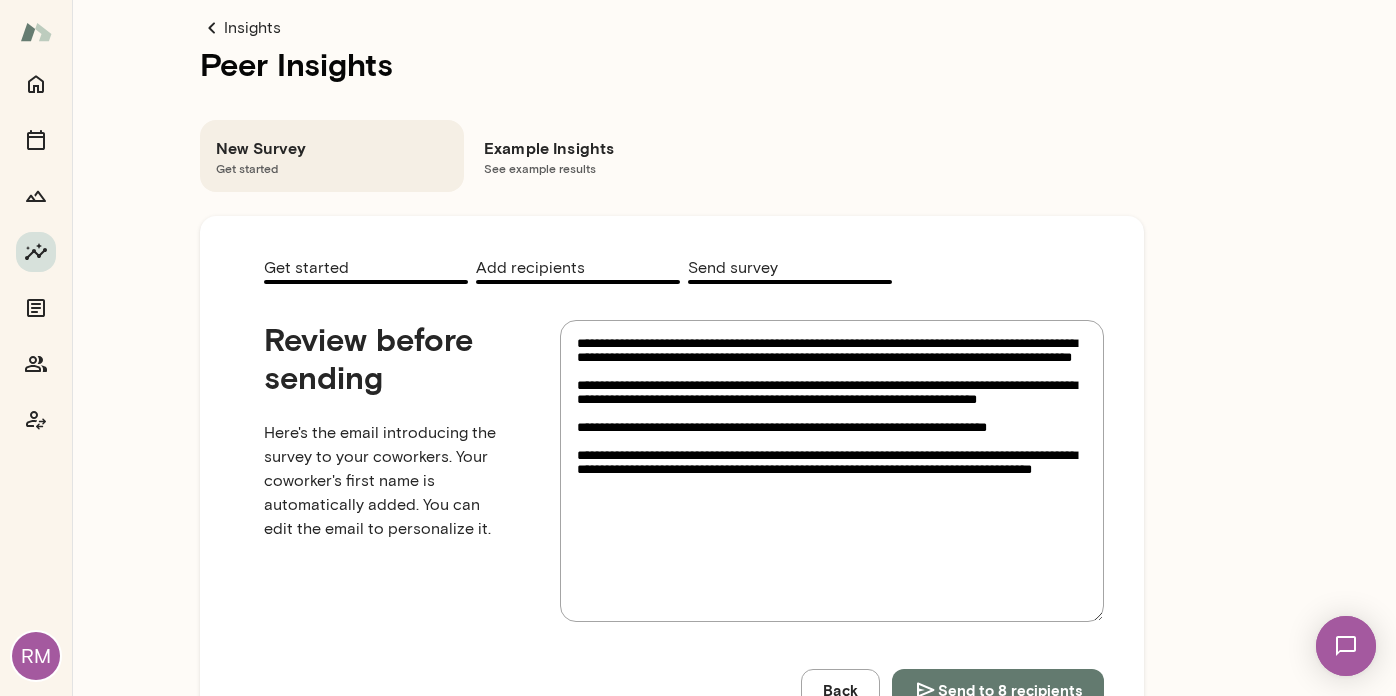 type on "**********" 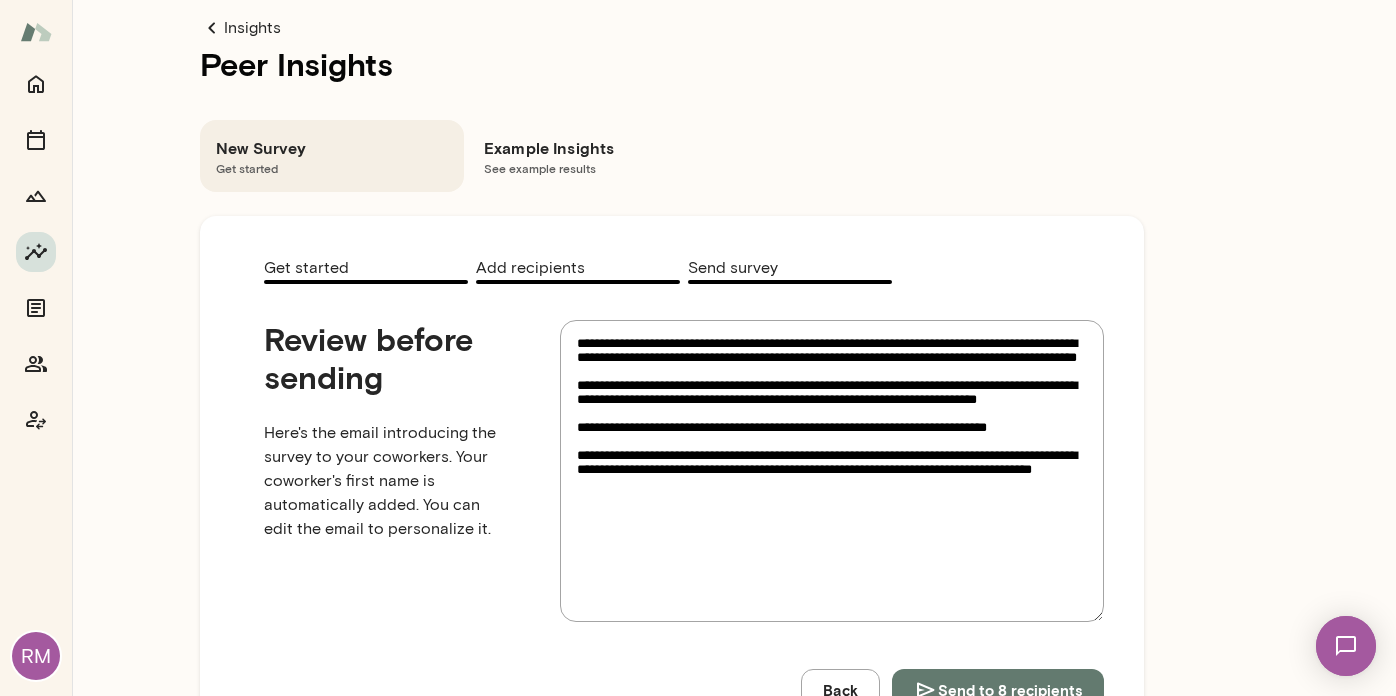 type on "**********" 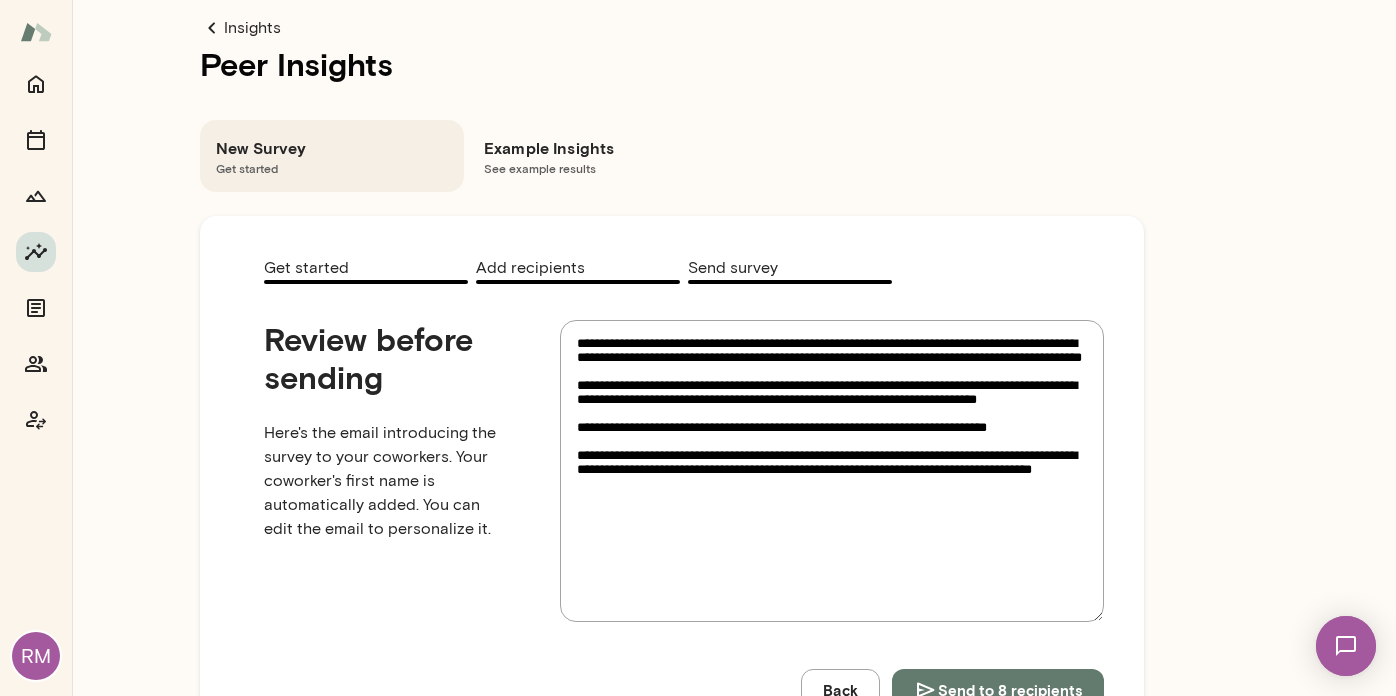 type on "**********" 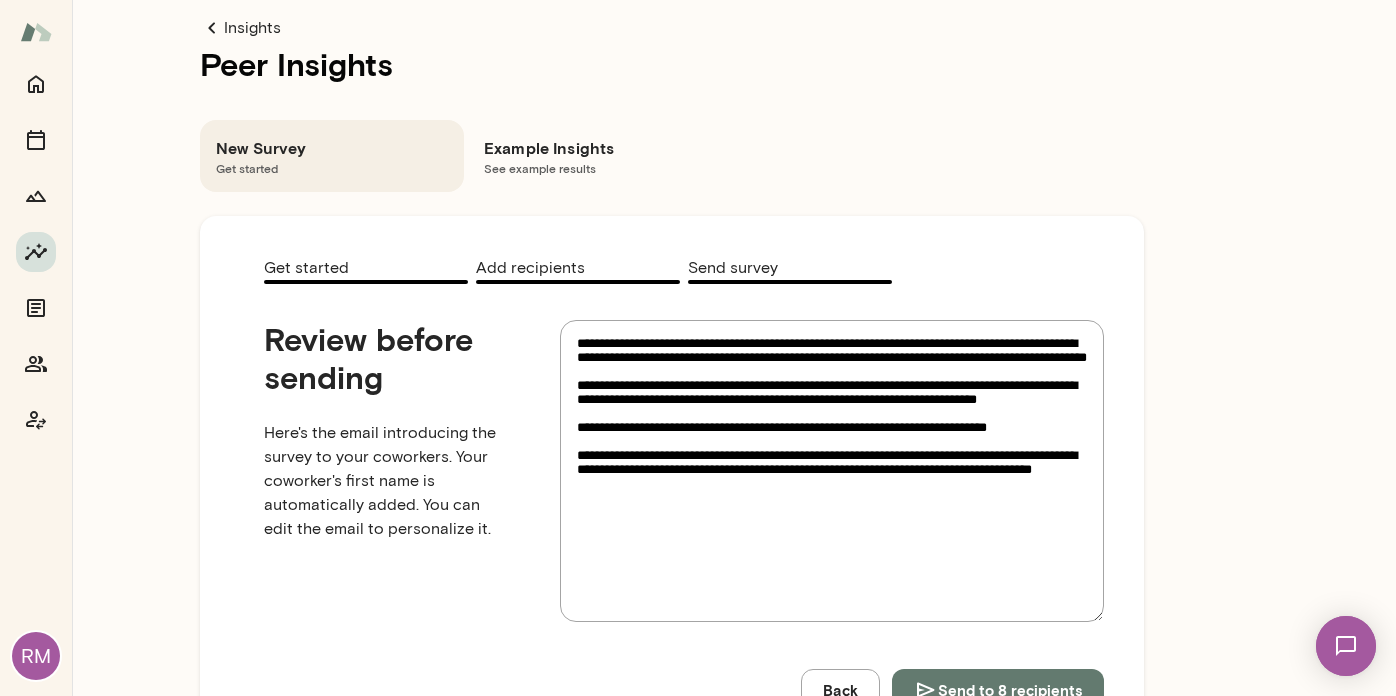 type on "**********" 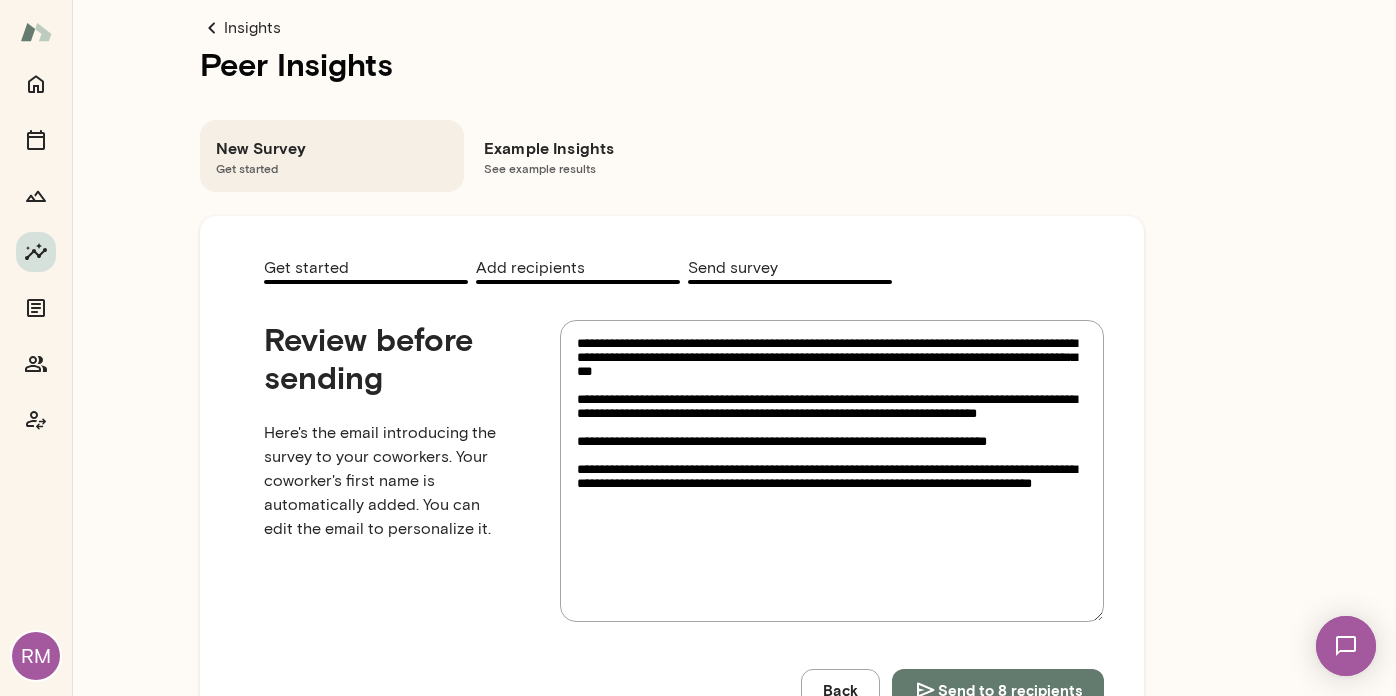 type on "**********" 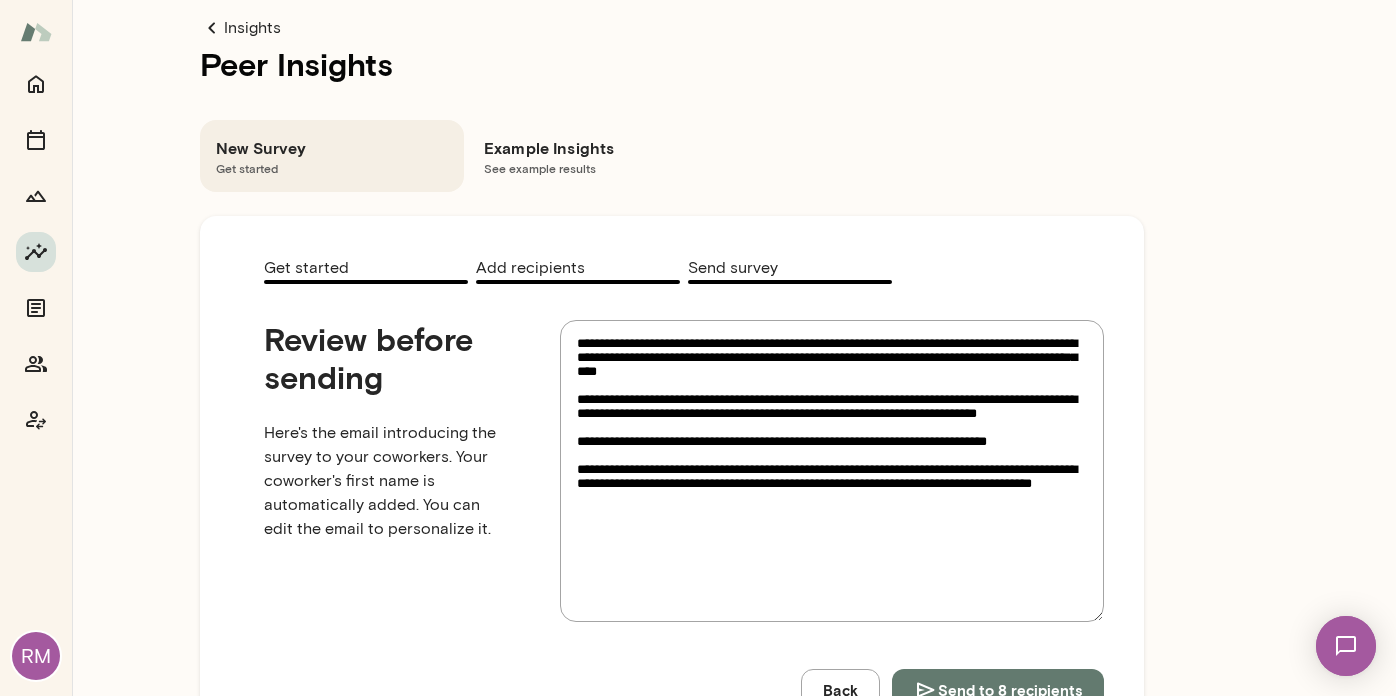 type on "*" 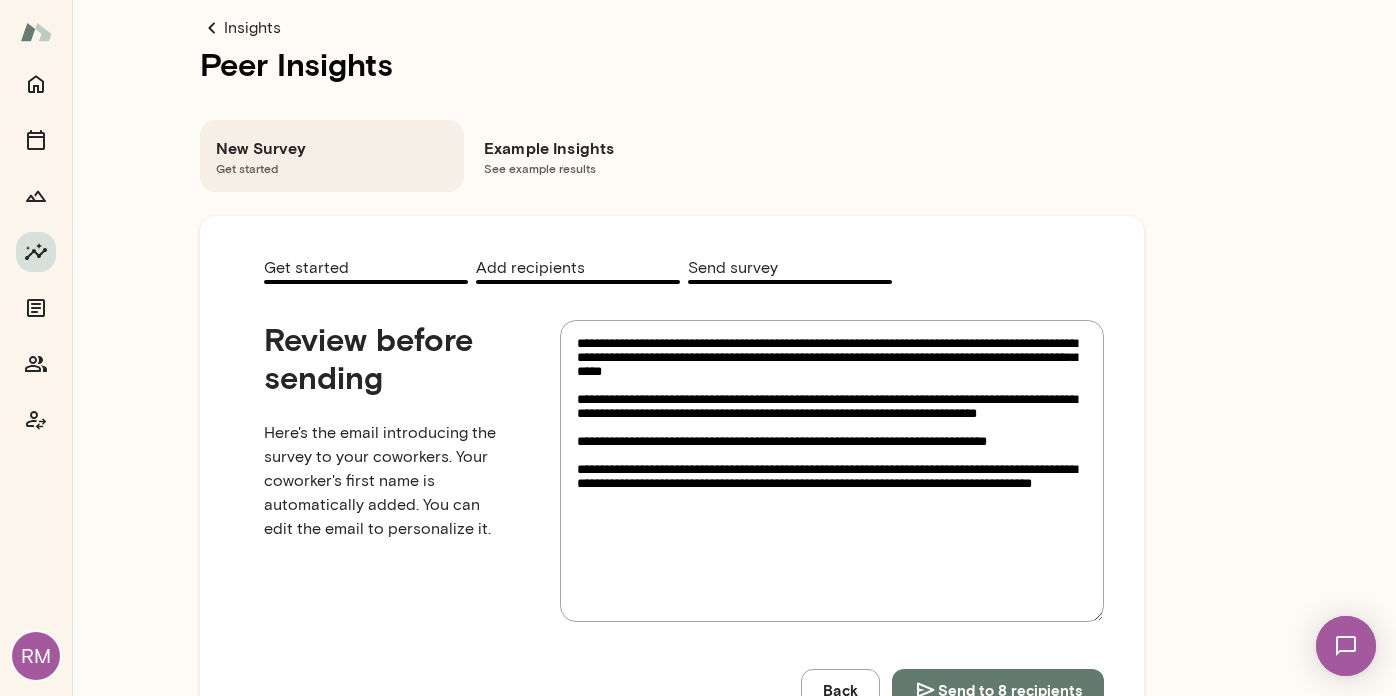 type on "**********" 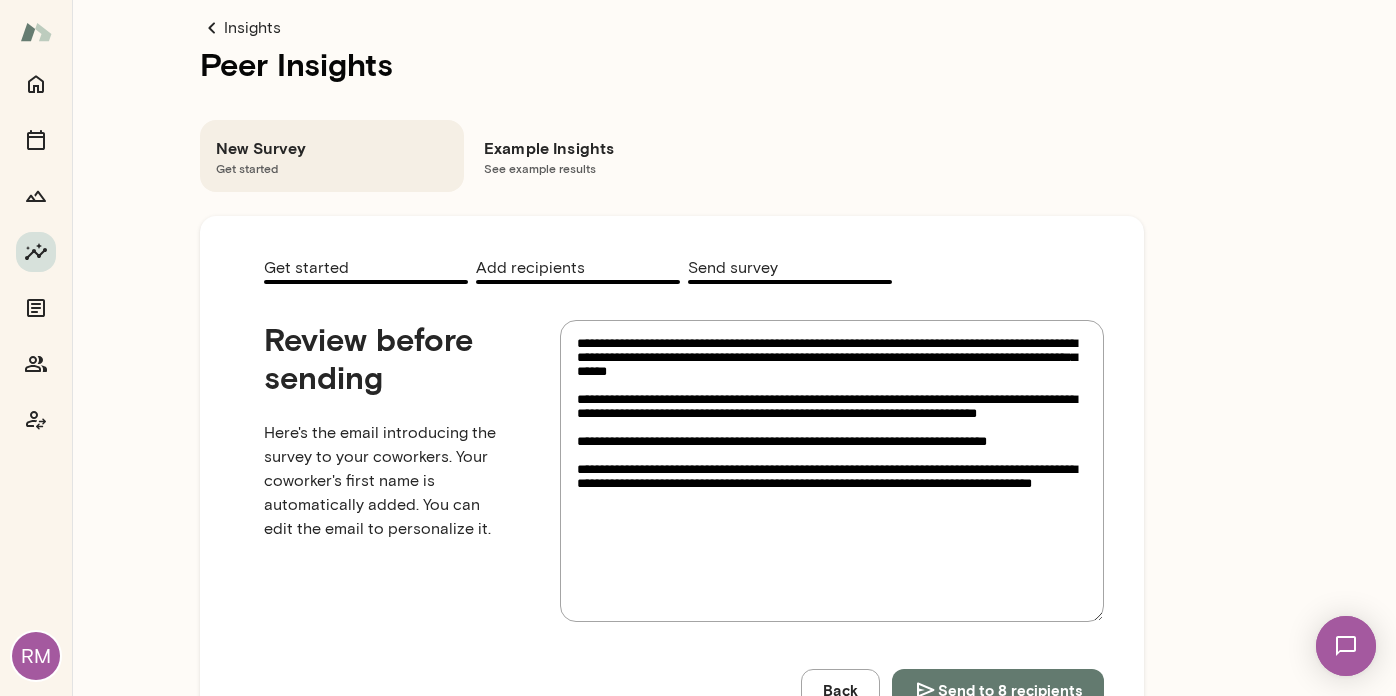 type on "**********" 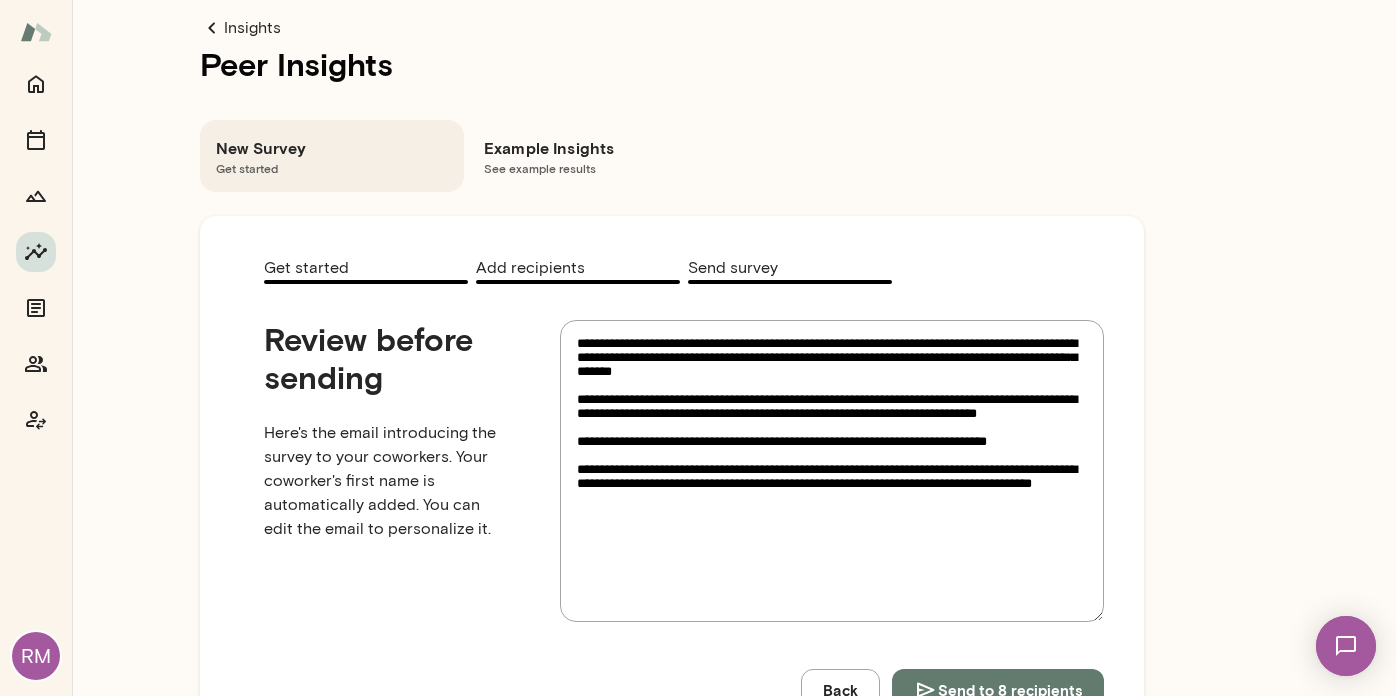 type on "**********" 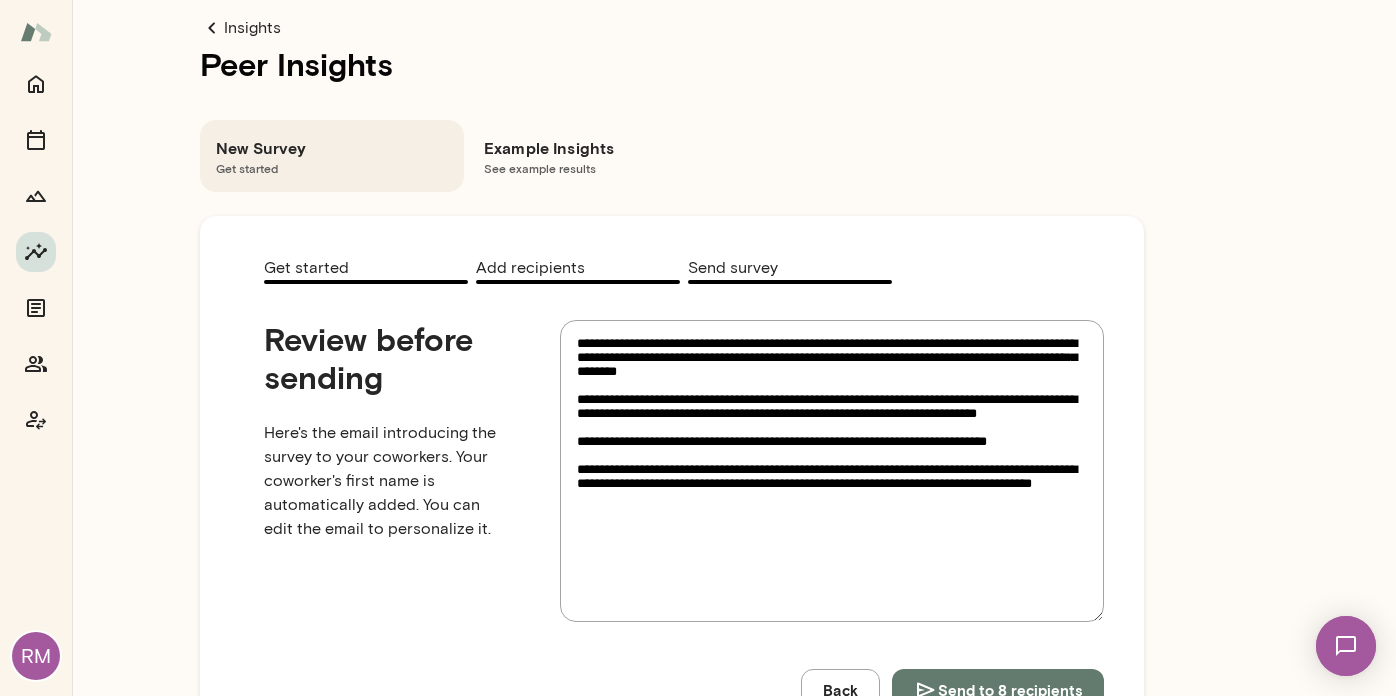 type on "**********" 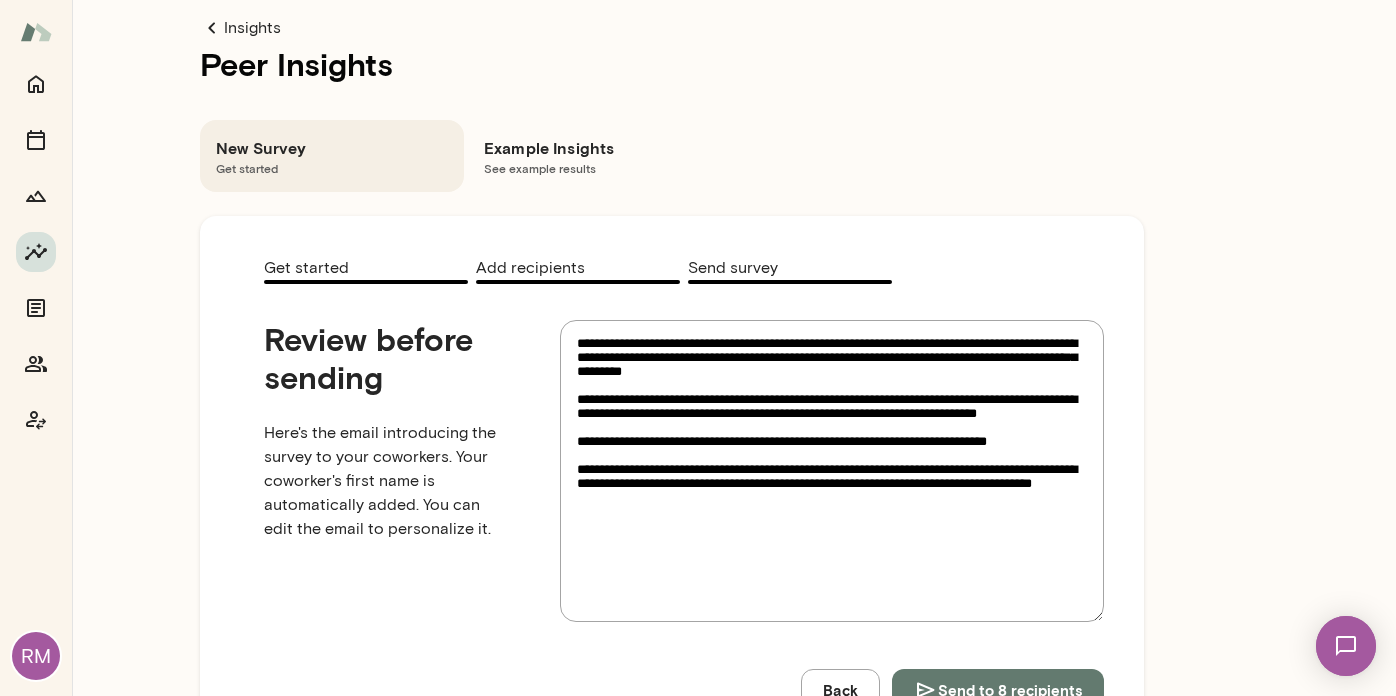 type on "**********" 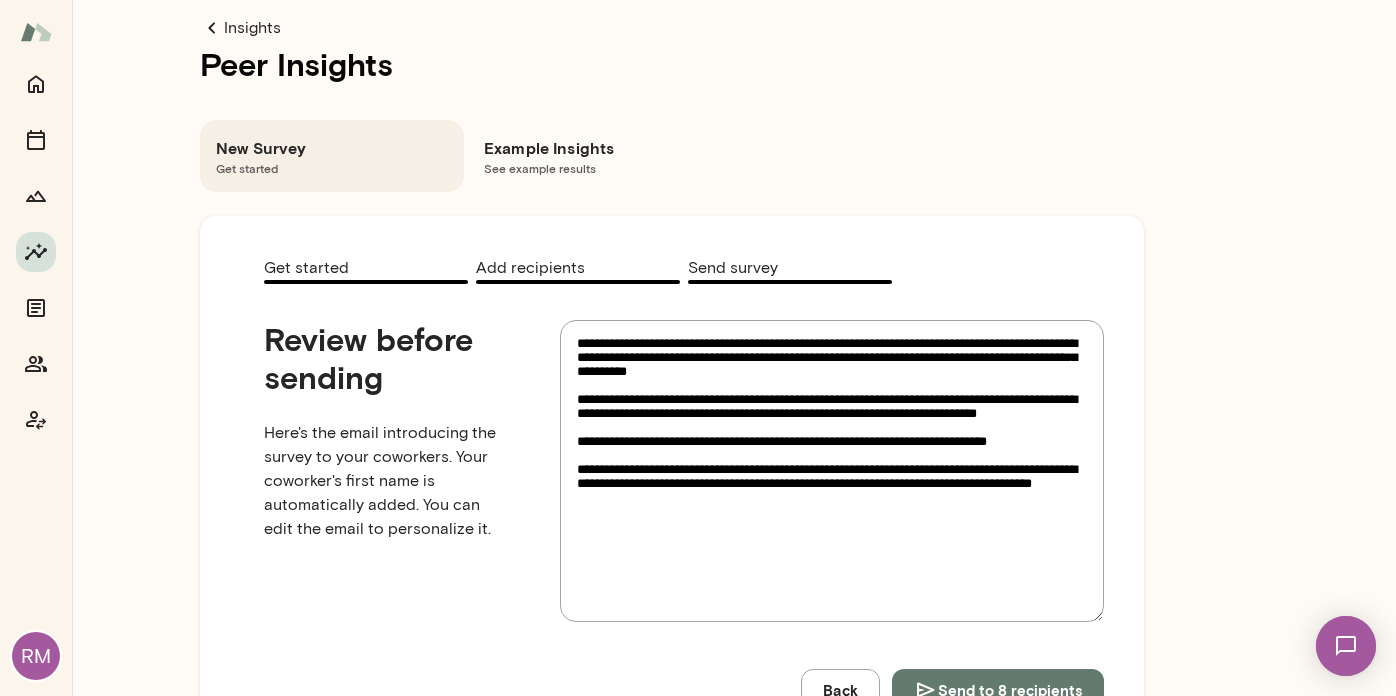 type on "**********" 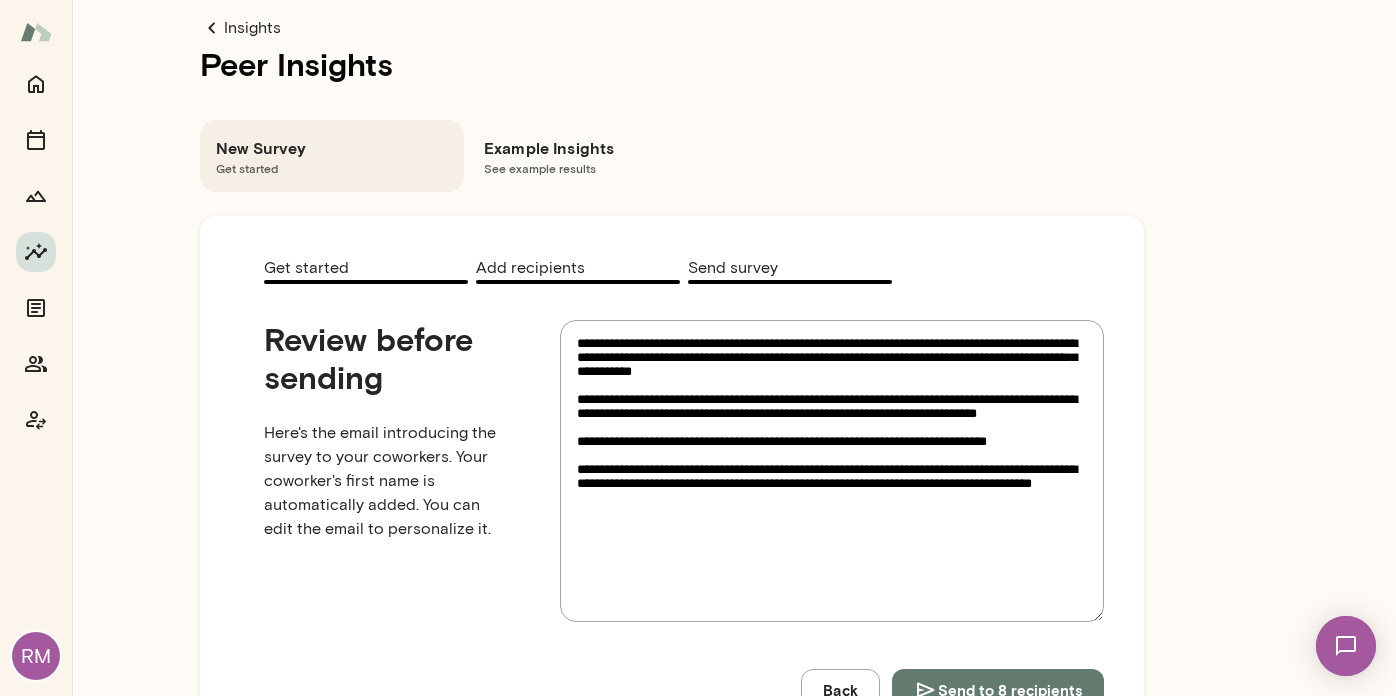 type on "**********" 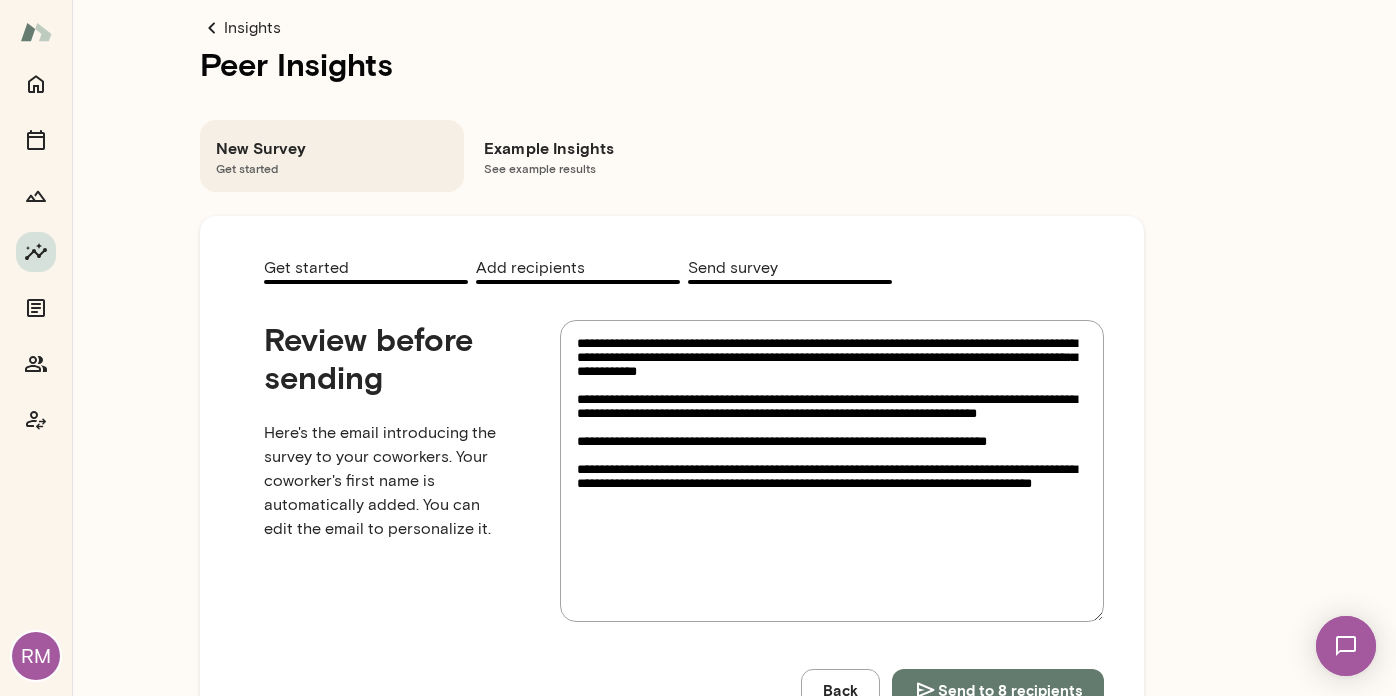 type on "**********" 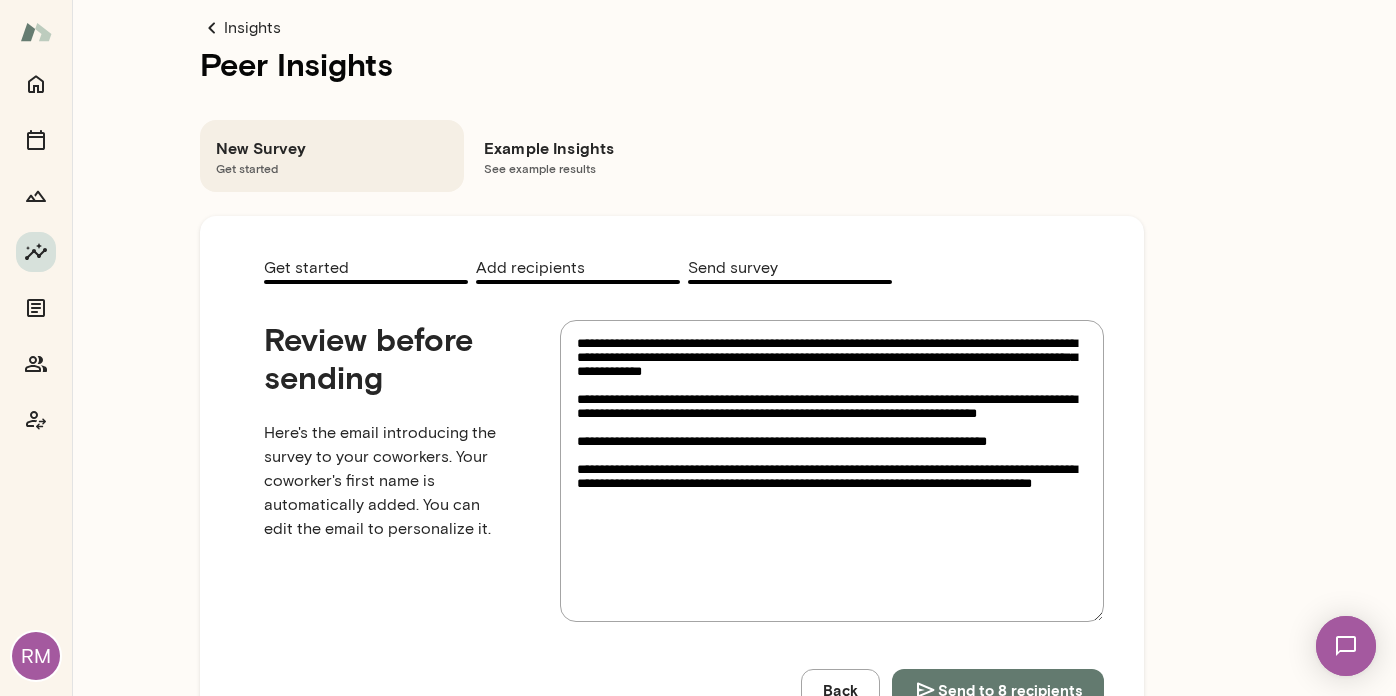 type on "**********" 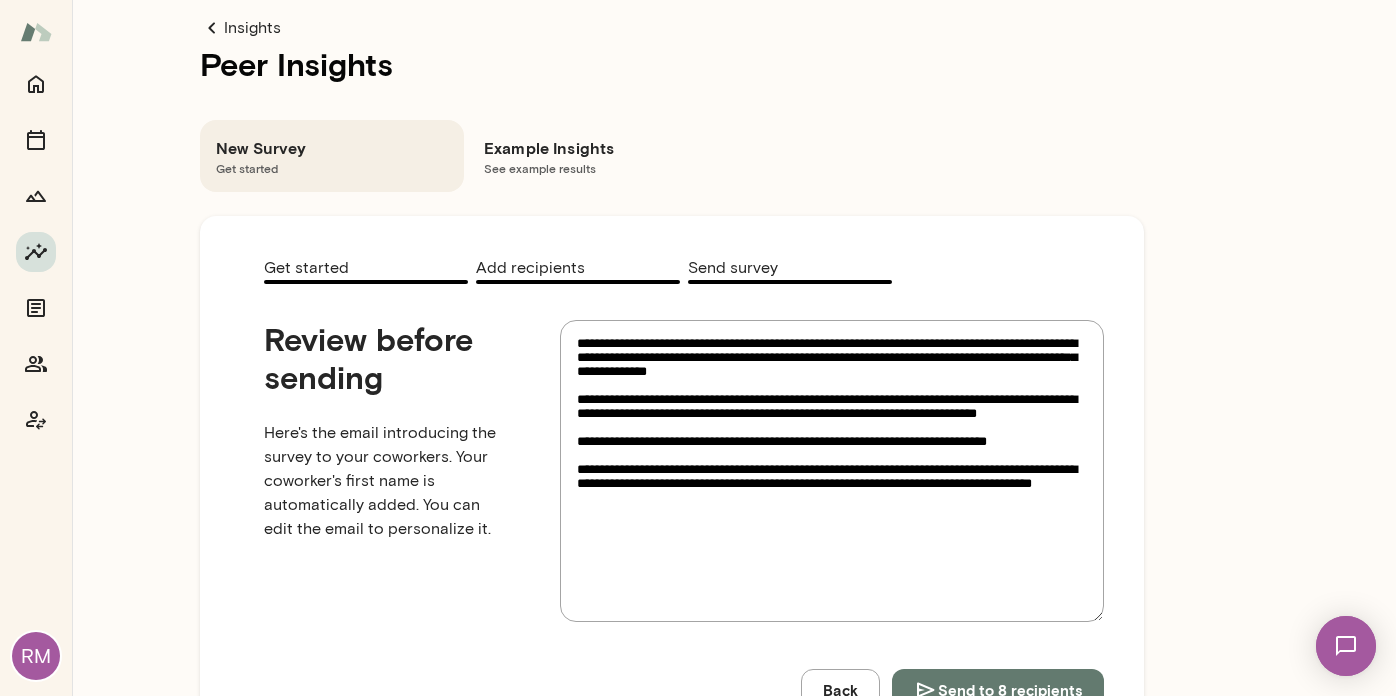 type on "**********" 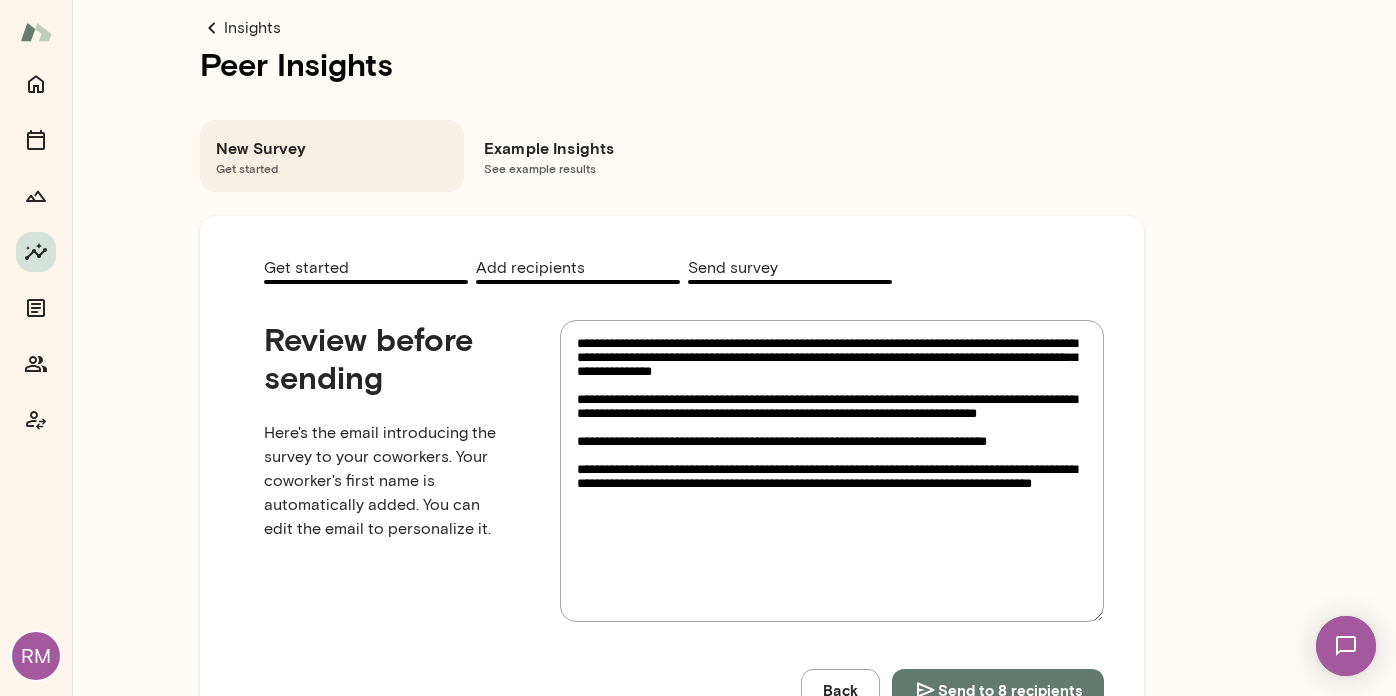 type on "*" 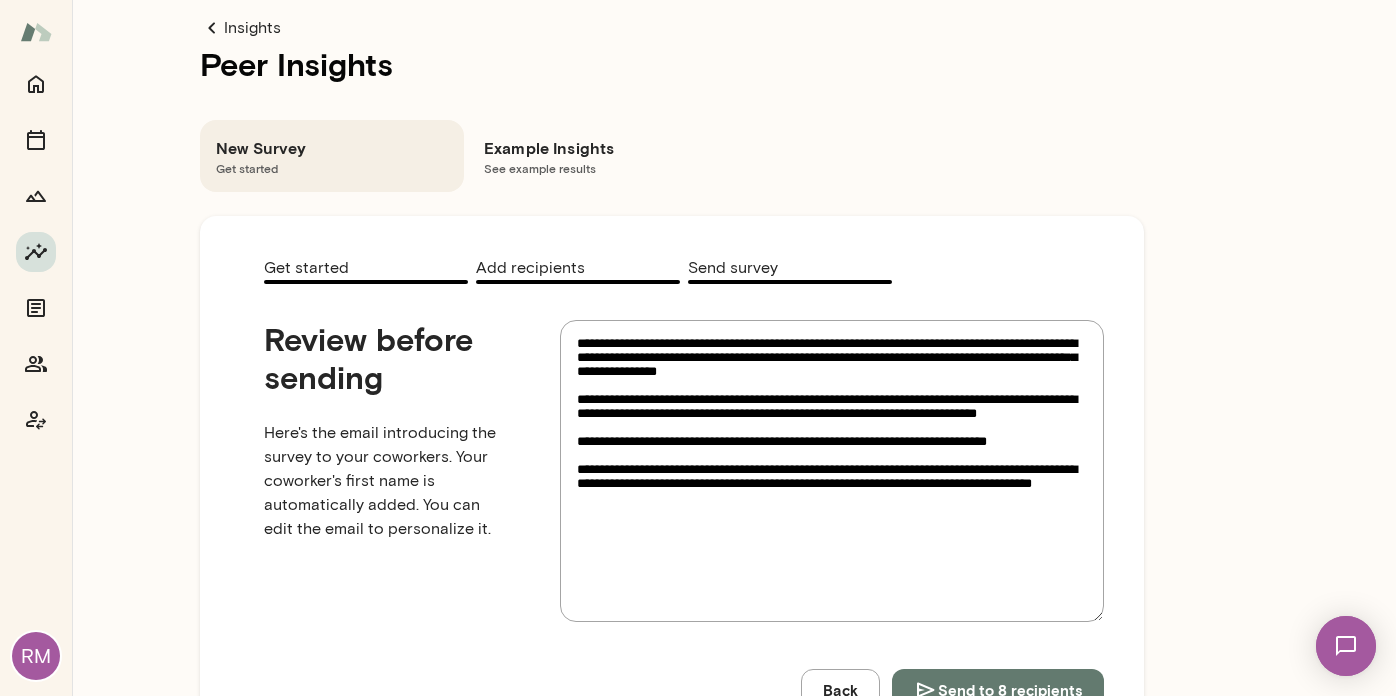 type on "**********" 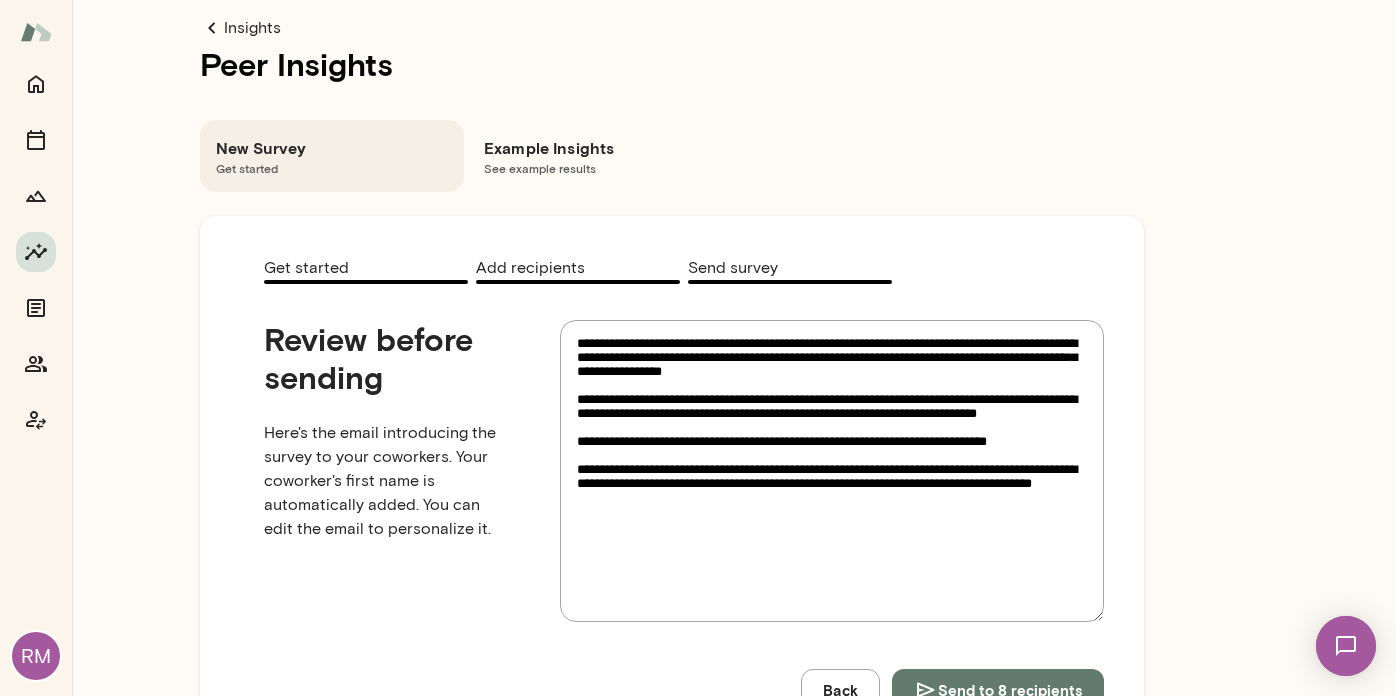 type on "**********" 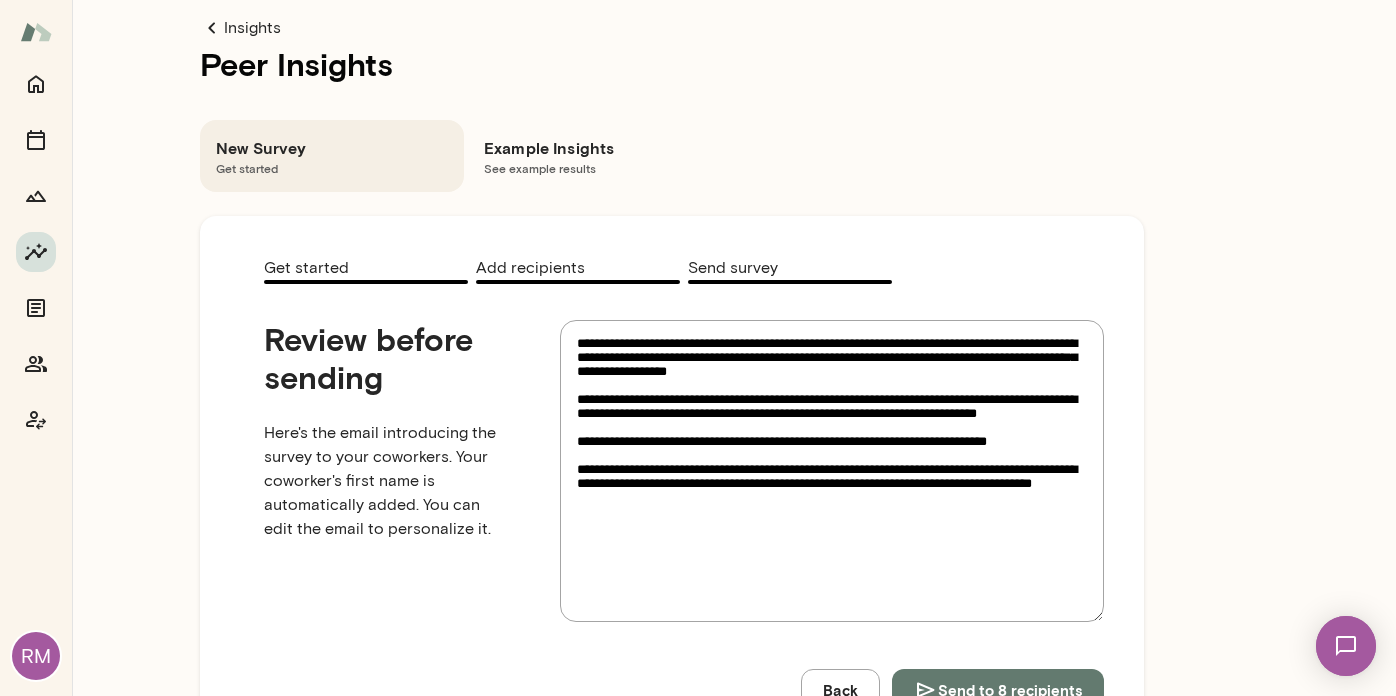 type on "*" 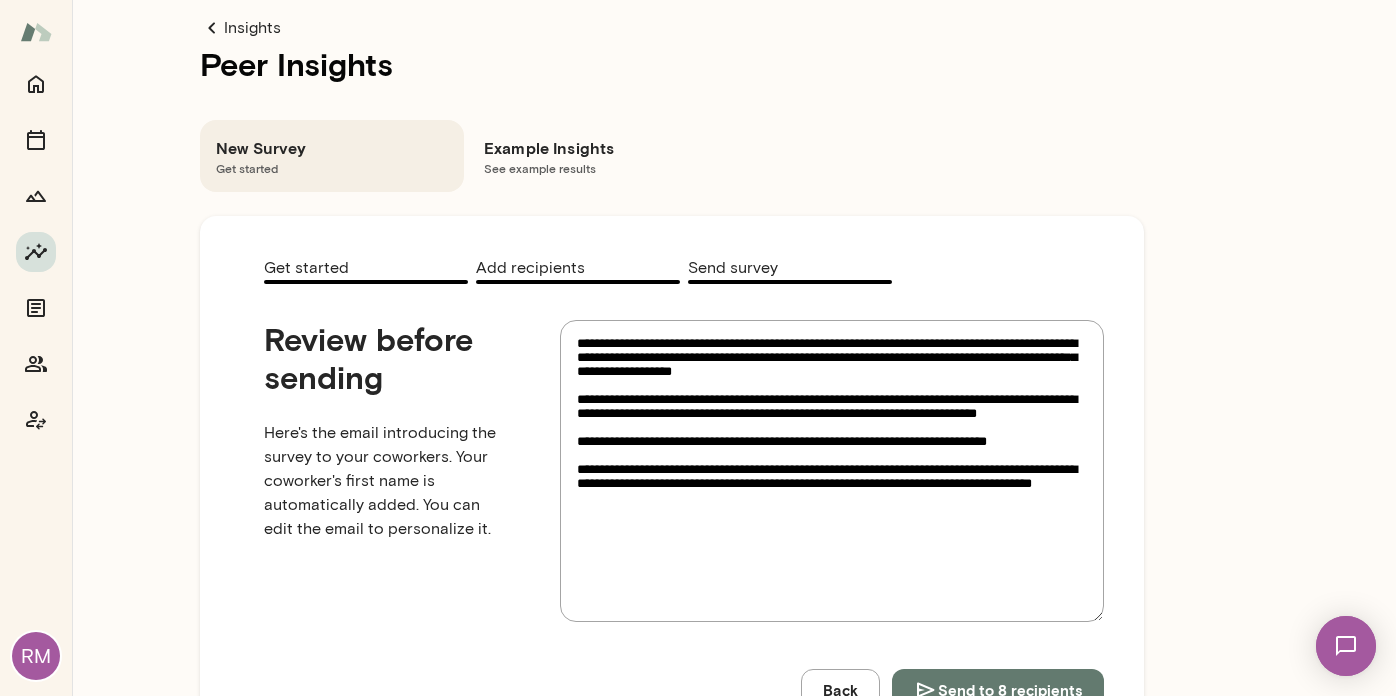 type on "**********" 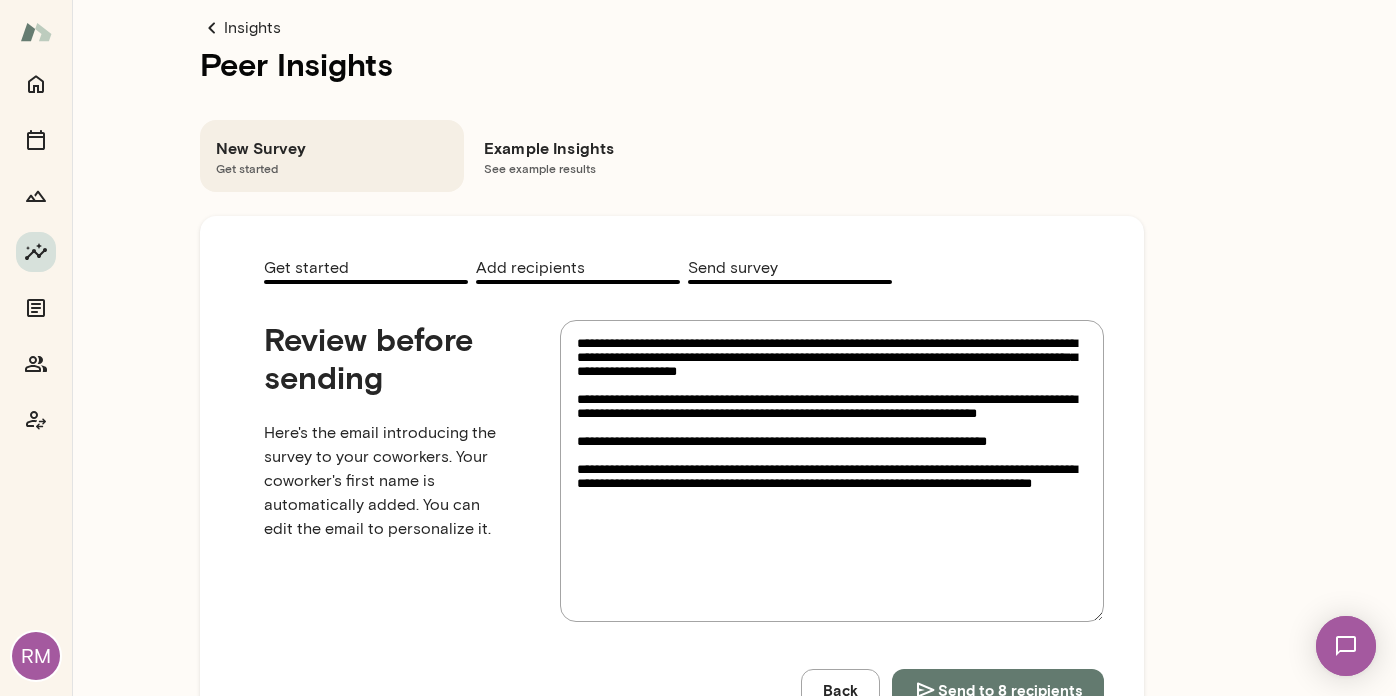 type on "**********" 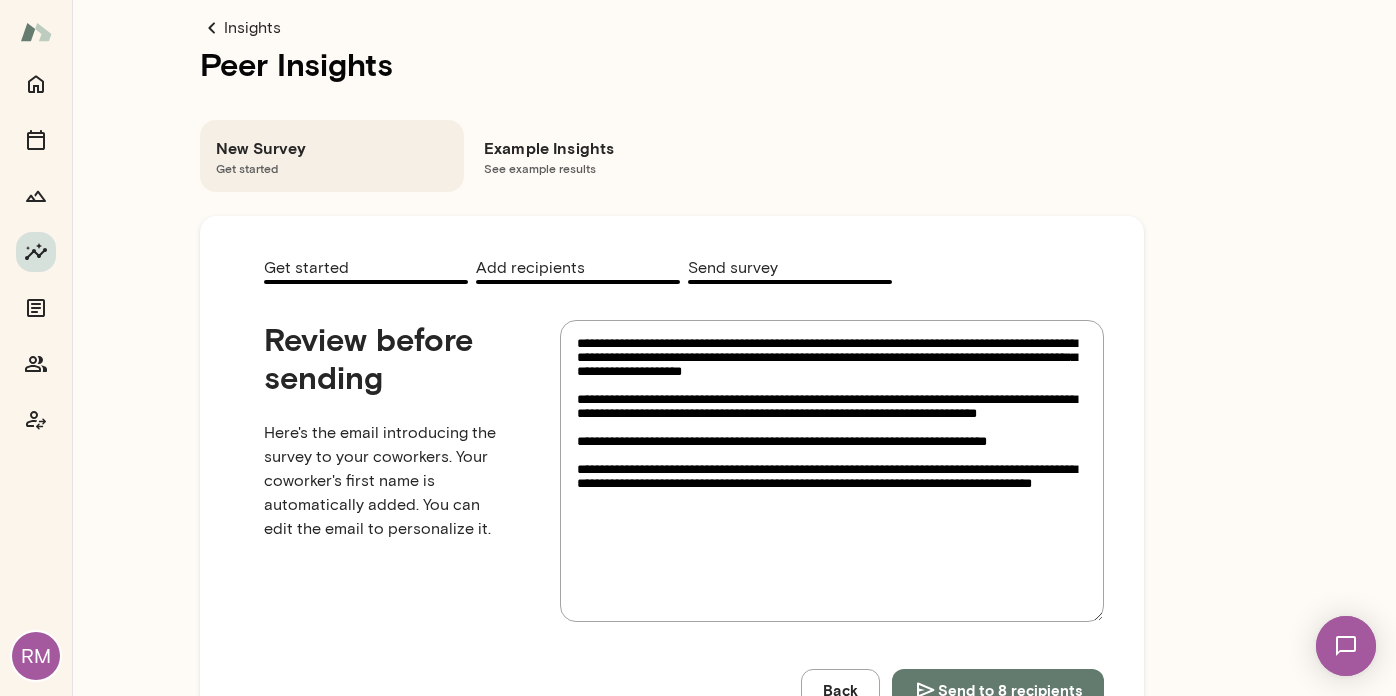 type on "*" 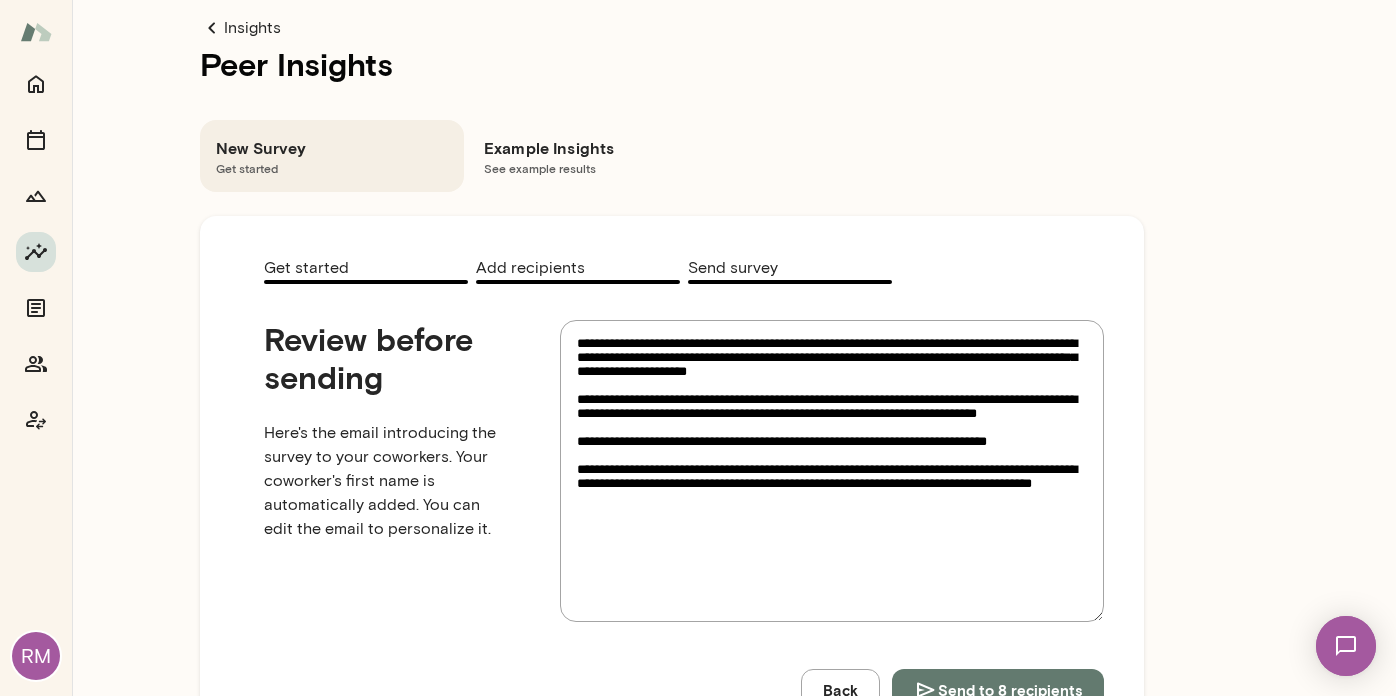 type on "**********" 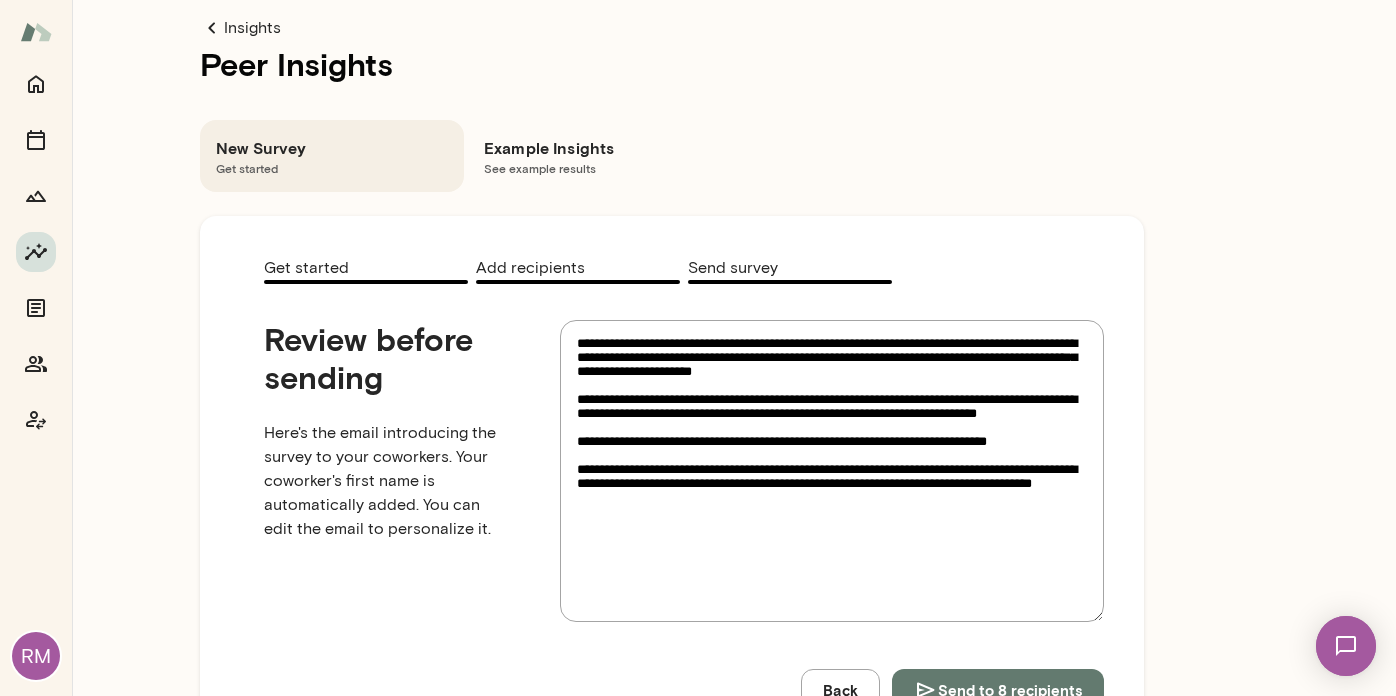 type on "**********" 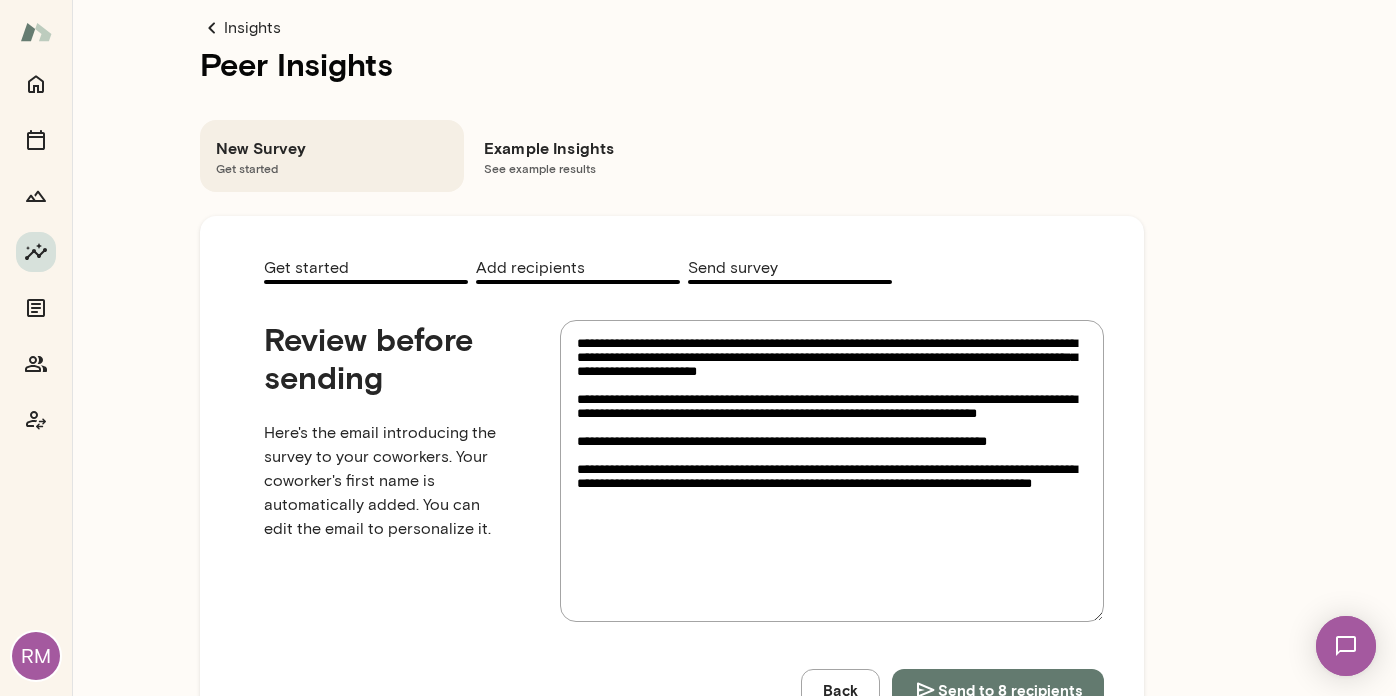 type on "**********" 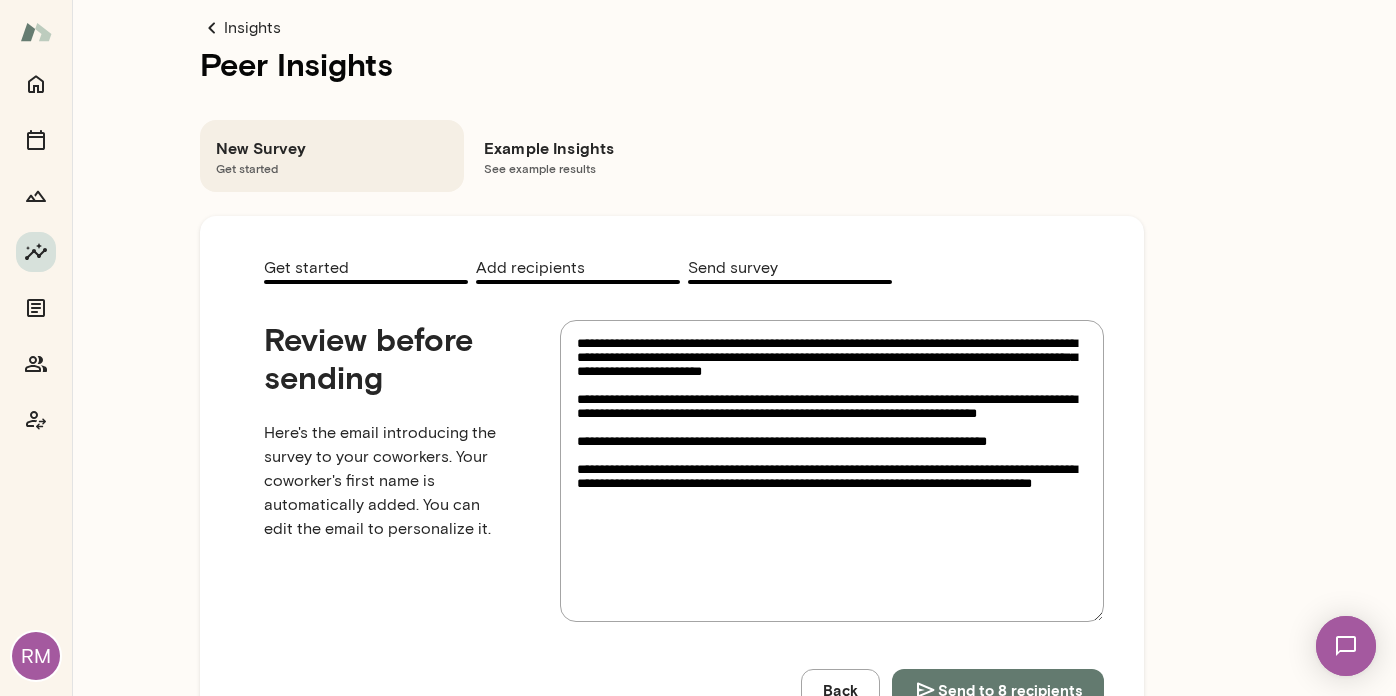 click on "**********" at bounding box center (832, 471) 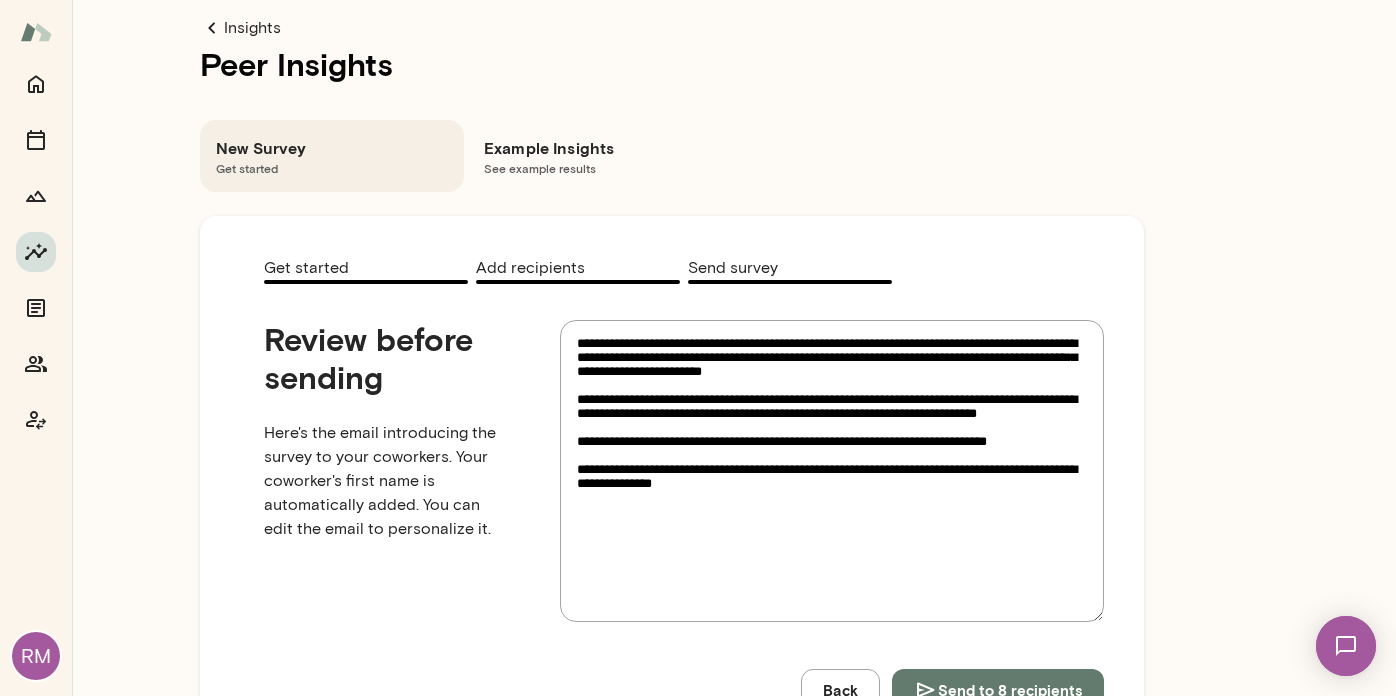 type on "**********" 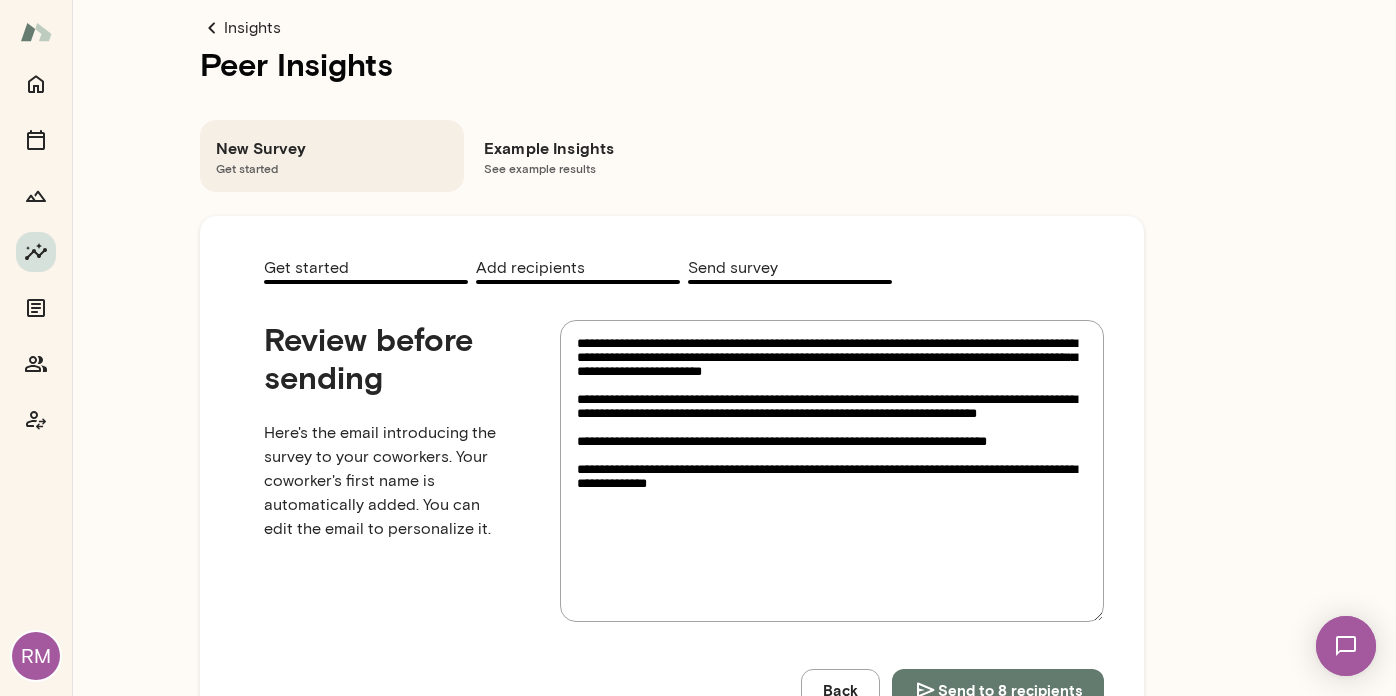 type on "**********" 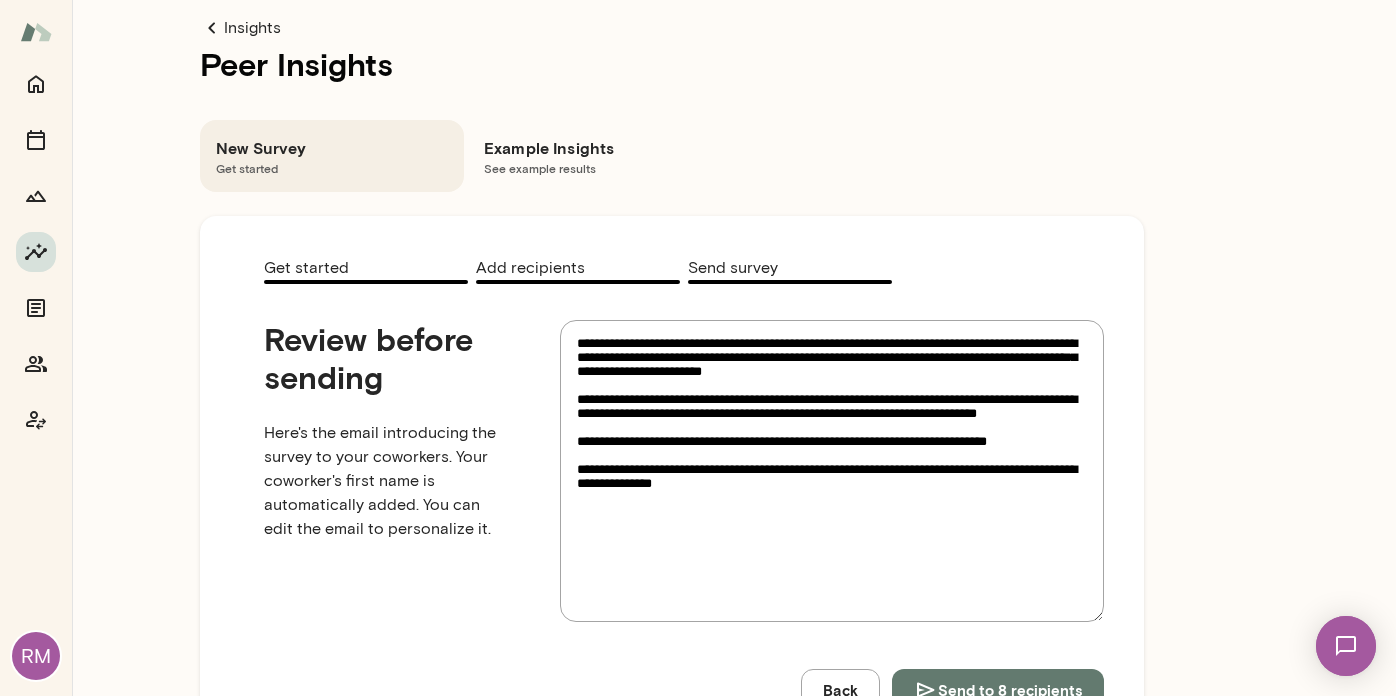 type on "**********" 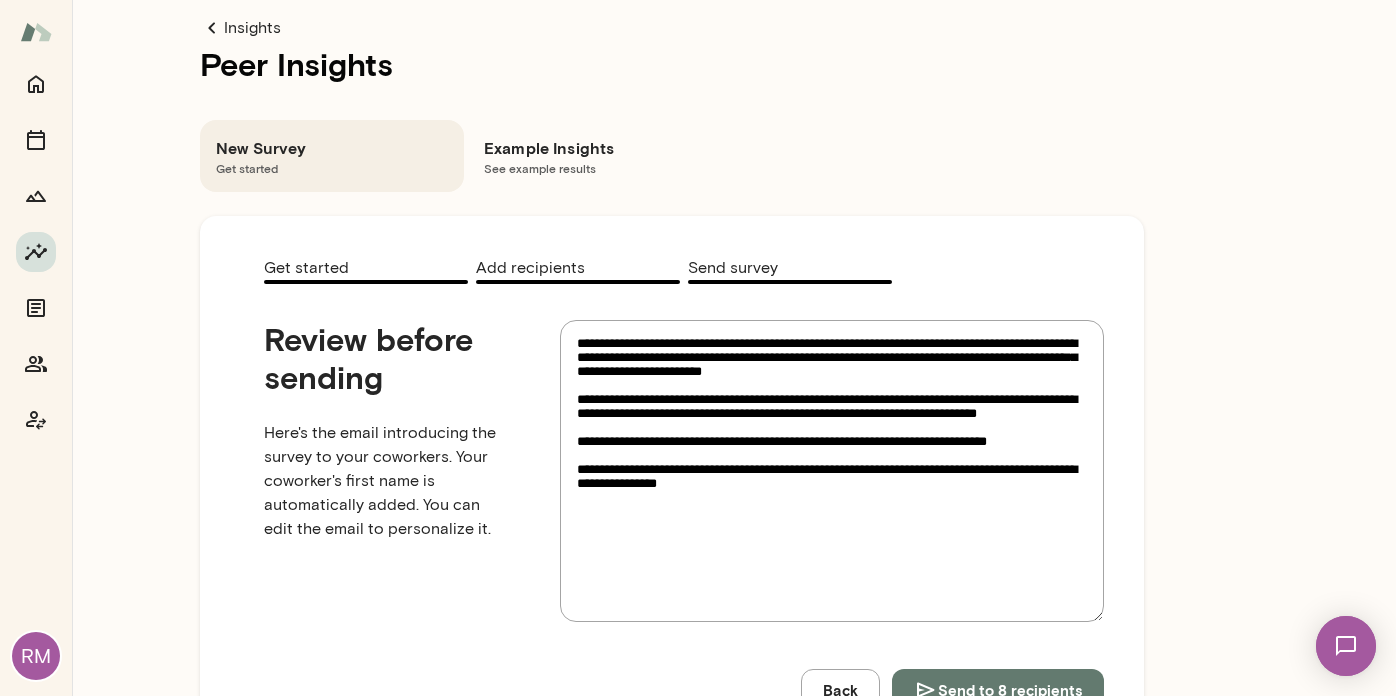 type on "**********" 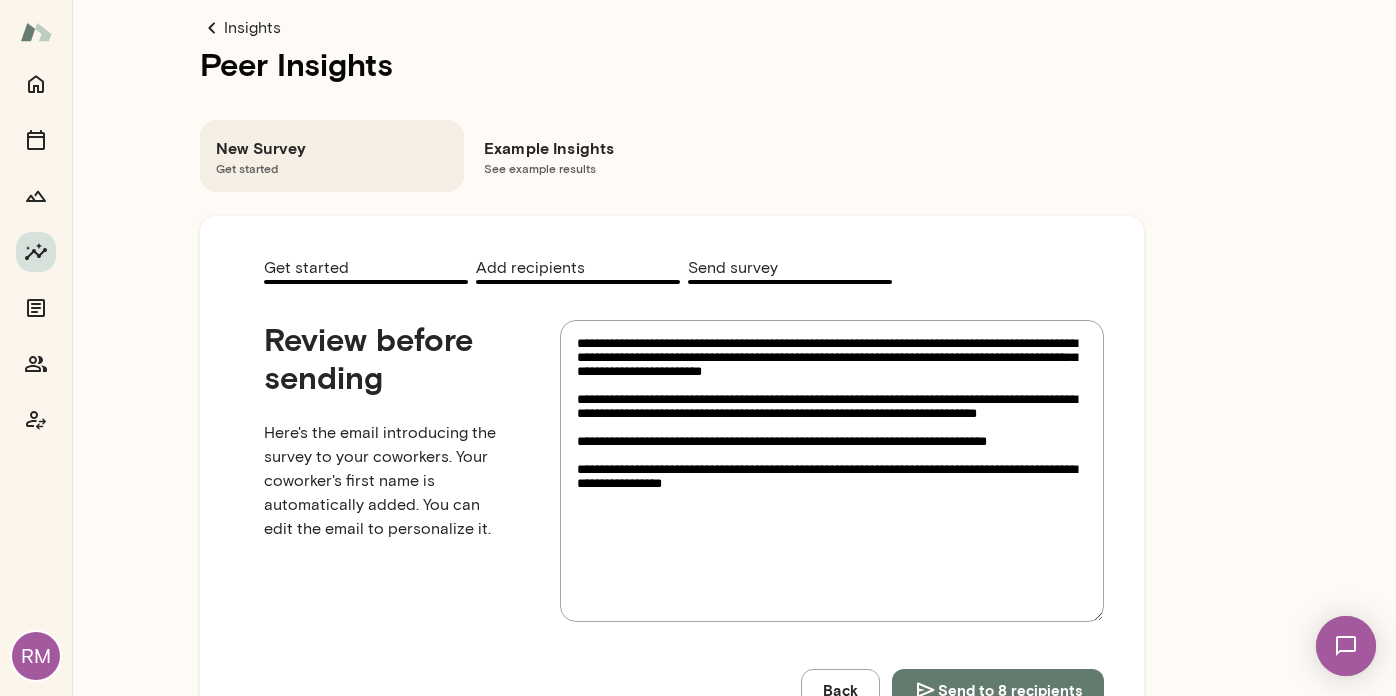 type on "**********" 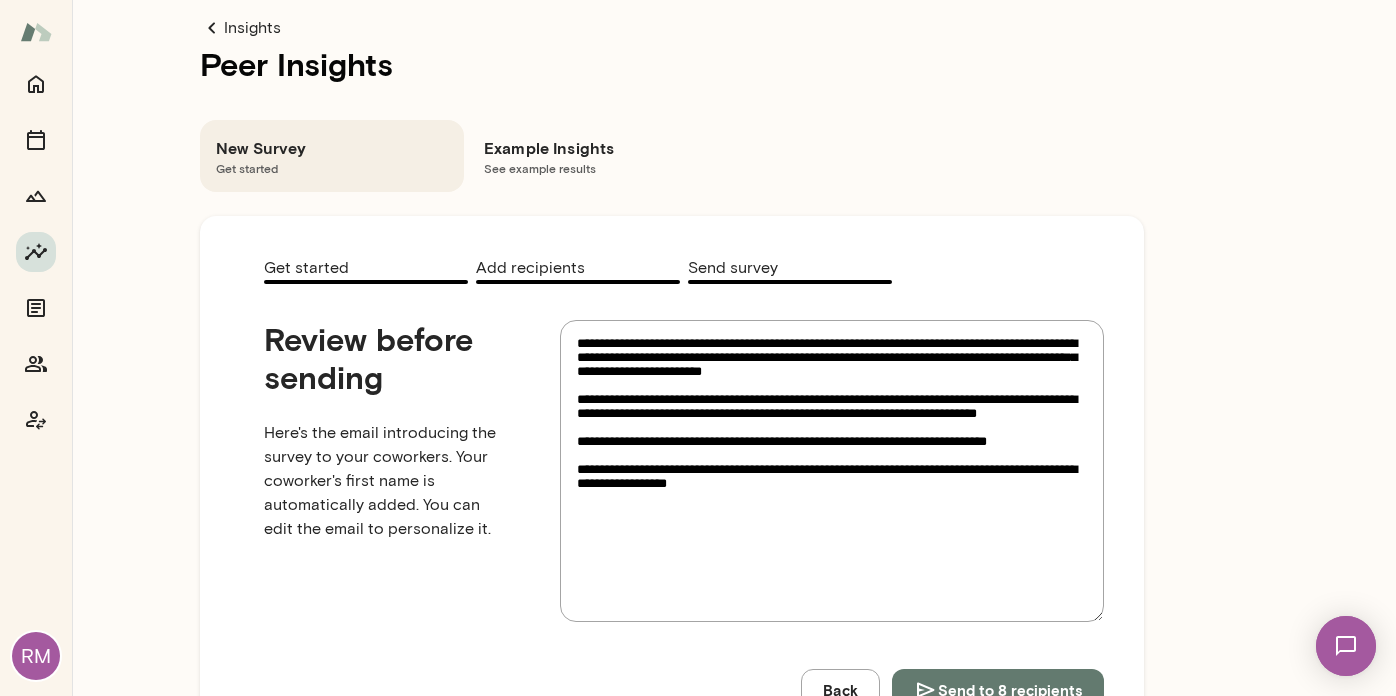 type on "**********" 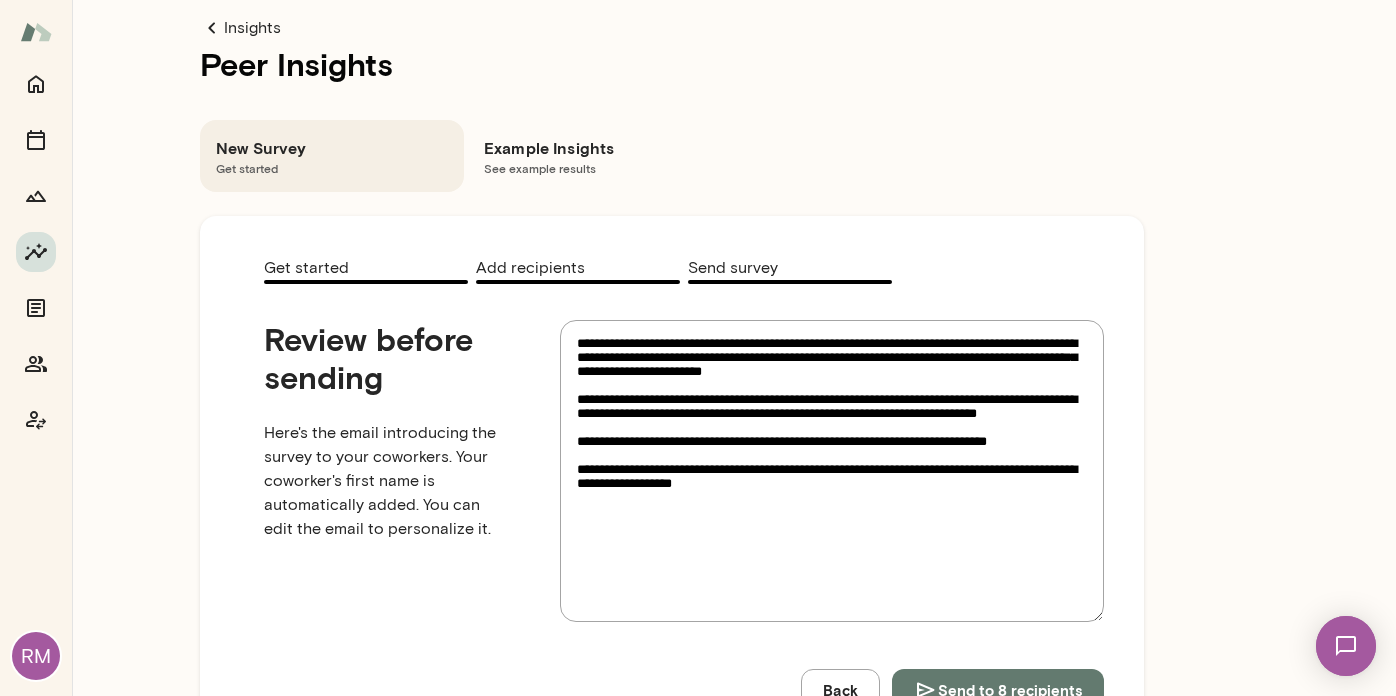 type on "**********" 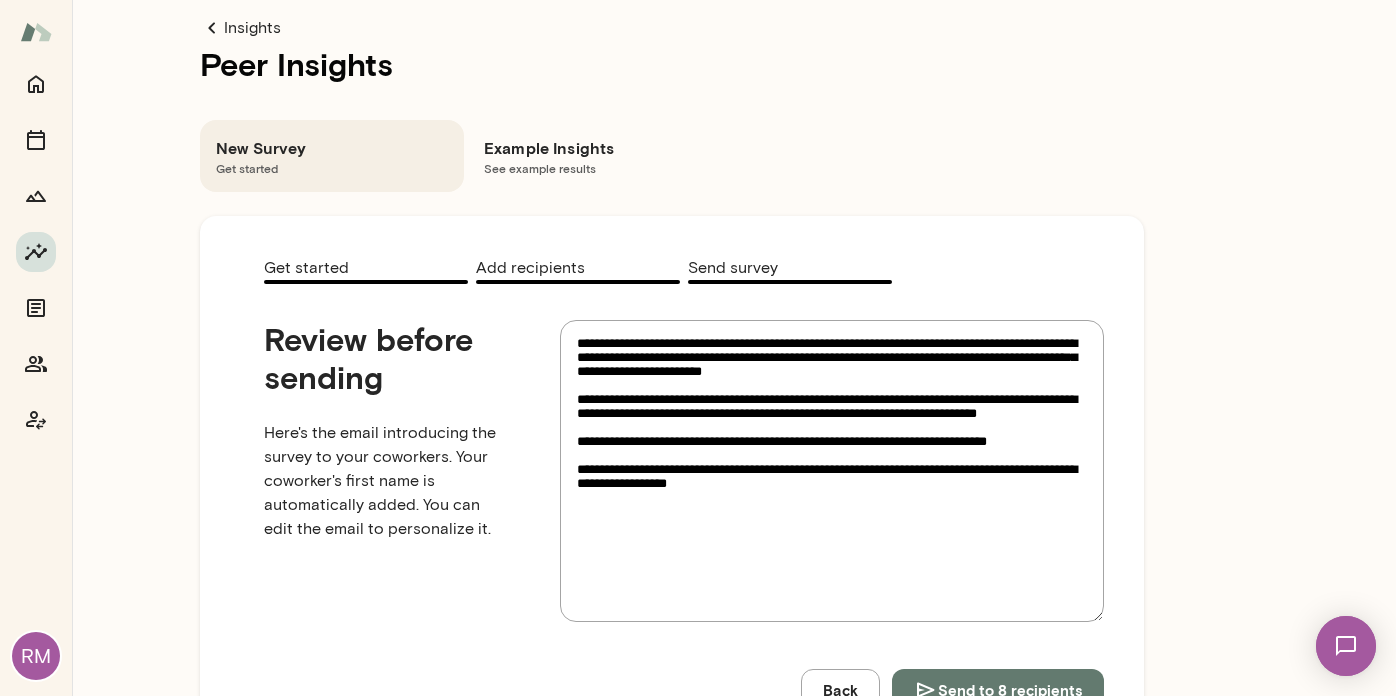 type on "**********" 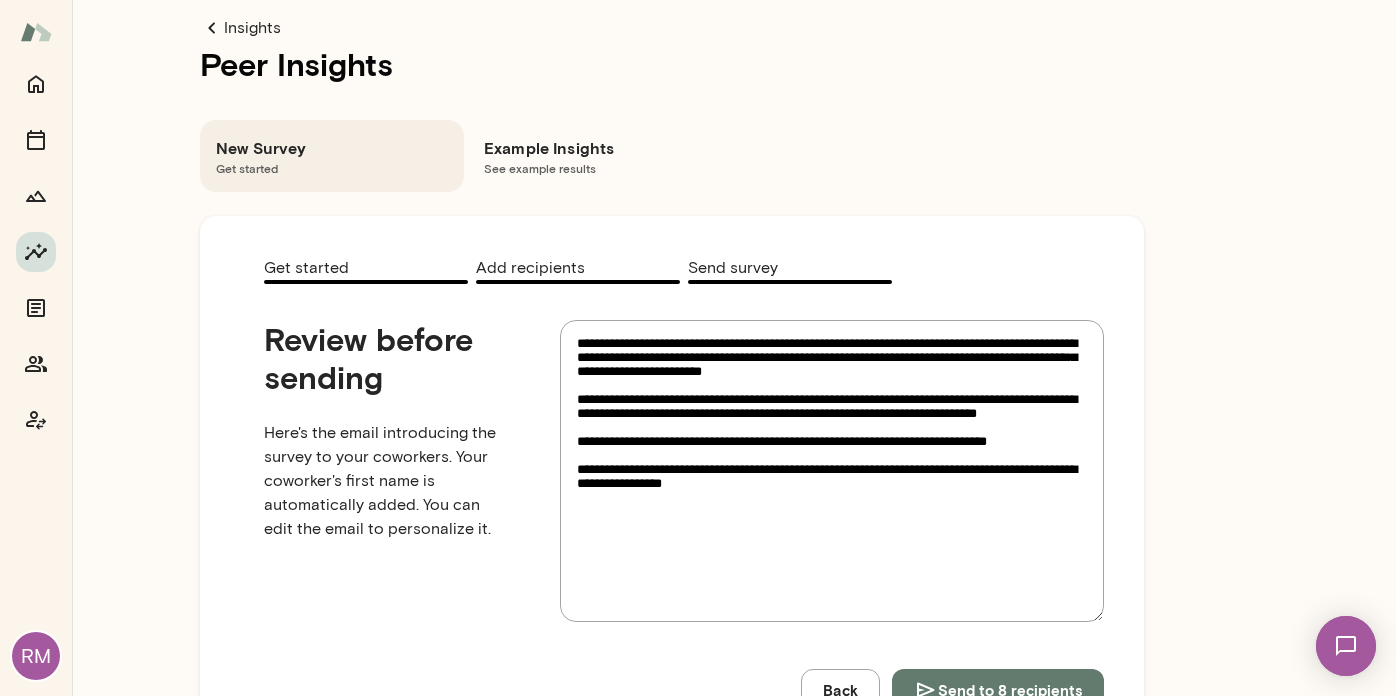 type on "**********" 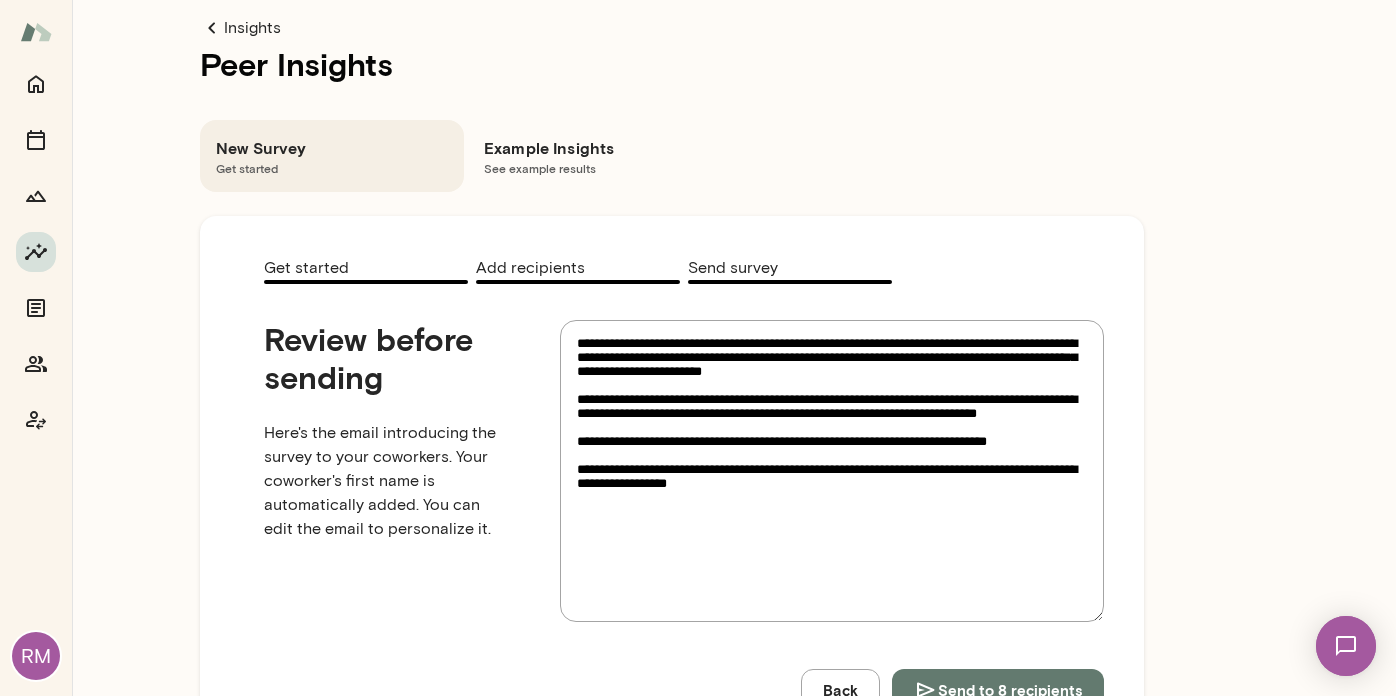 type on "**********" 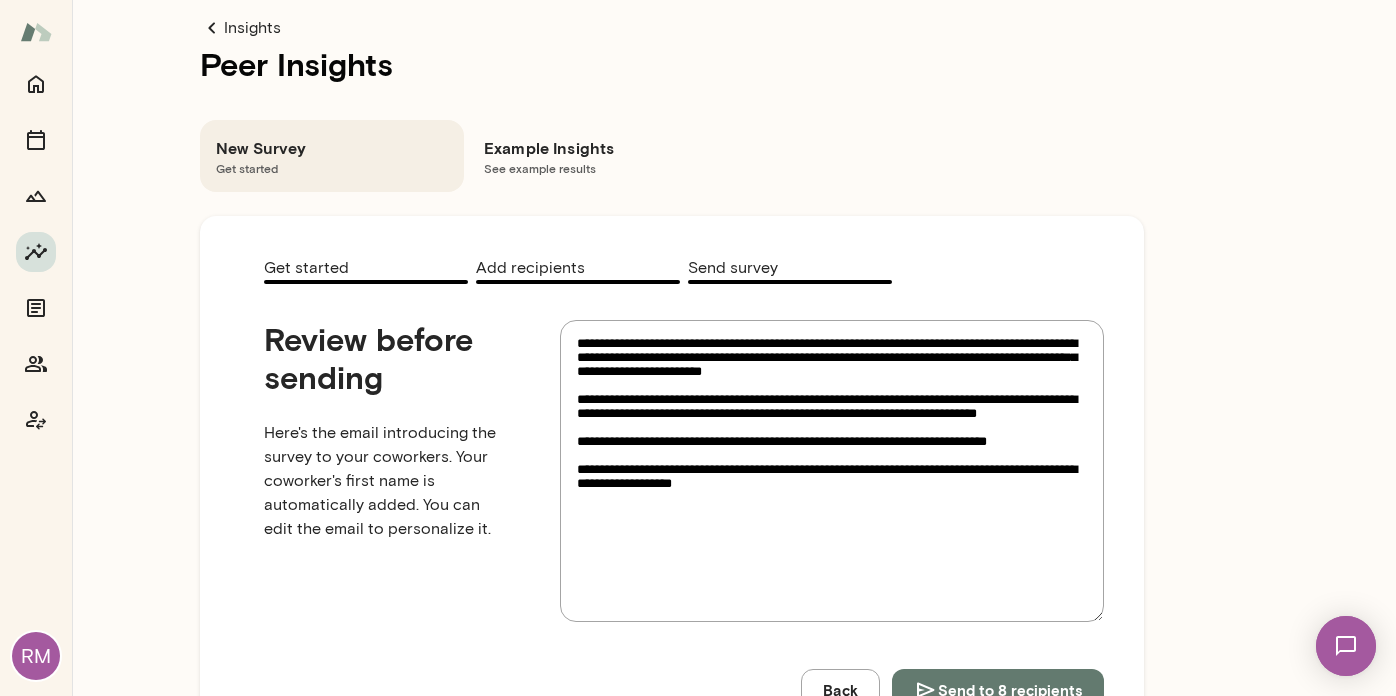 type on "**********" 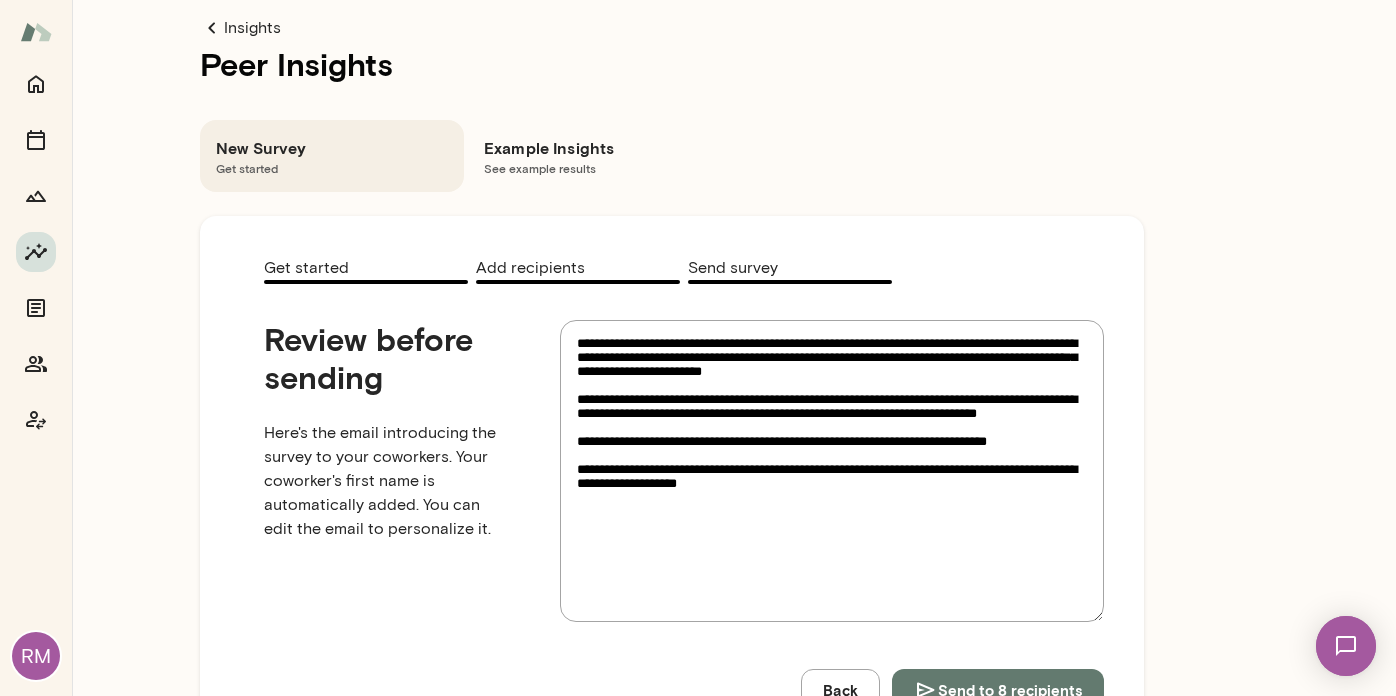 type on "**********" 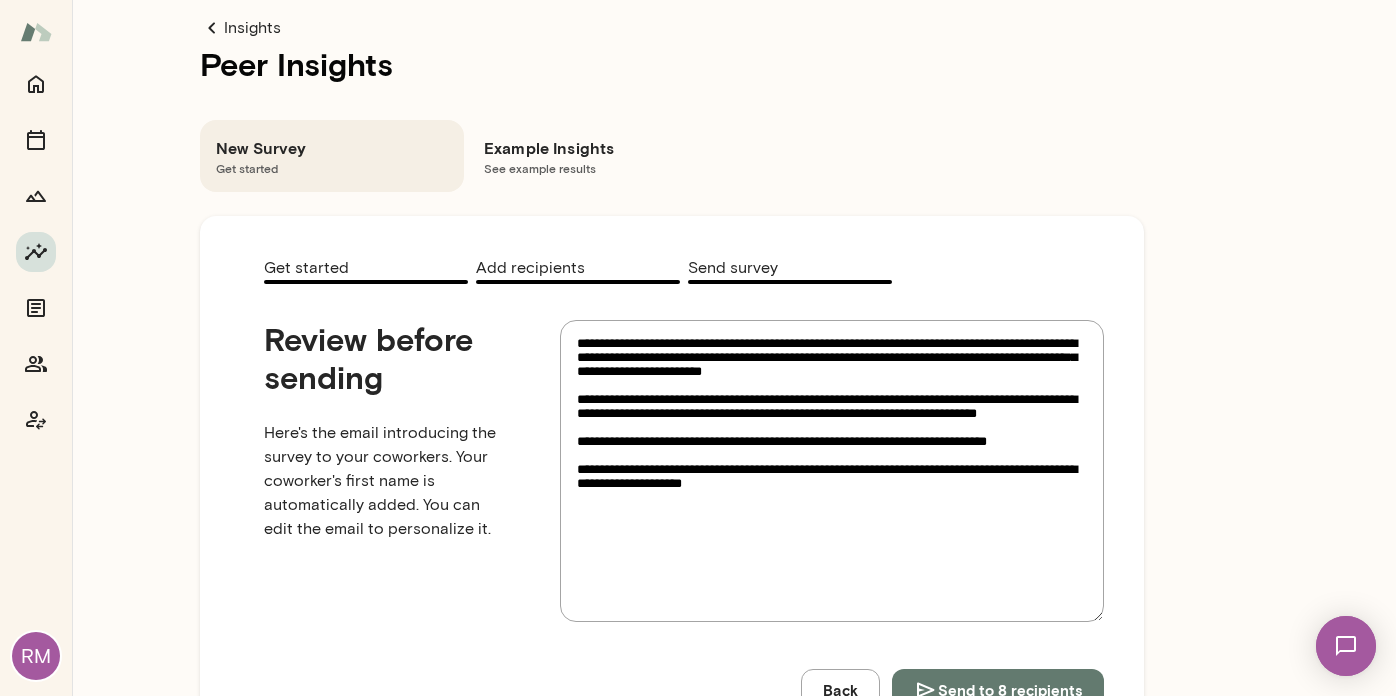 type on "**********" 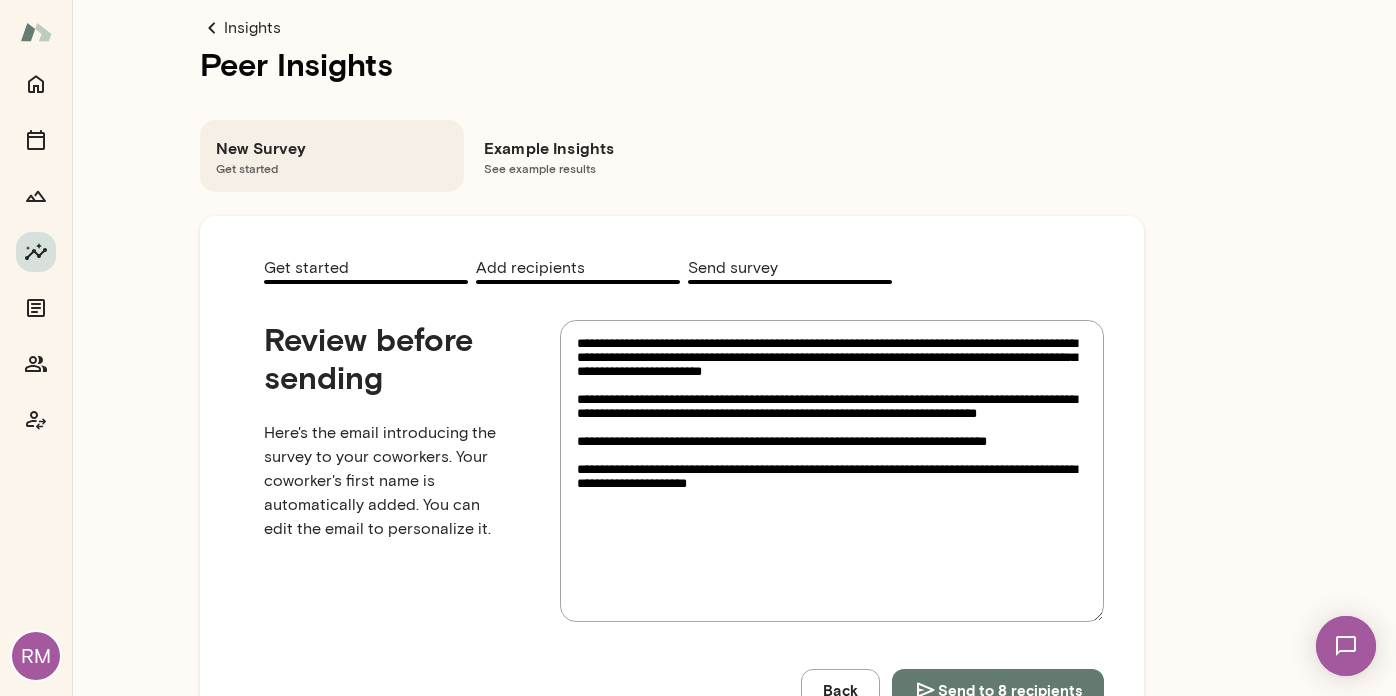 type on "**********" 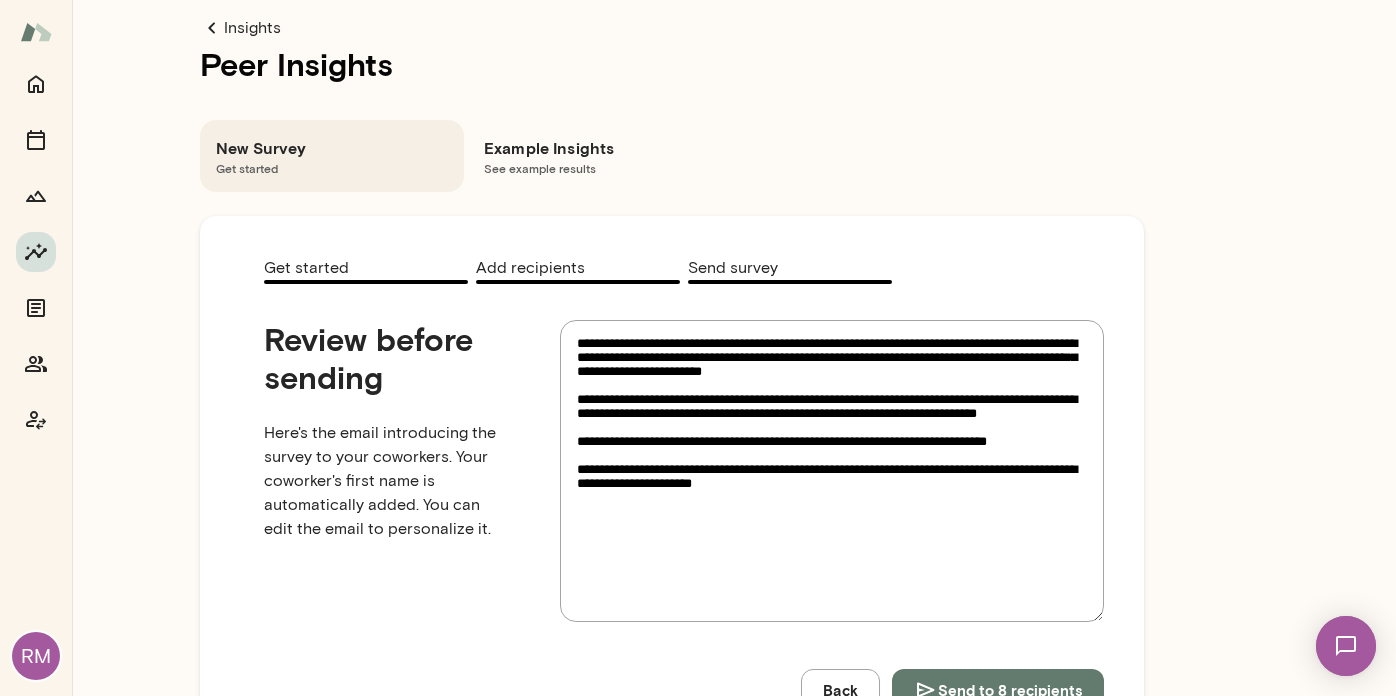 type on "**********" 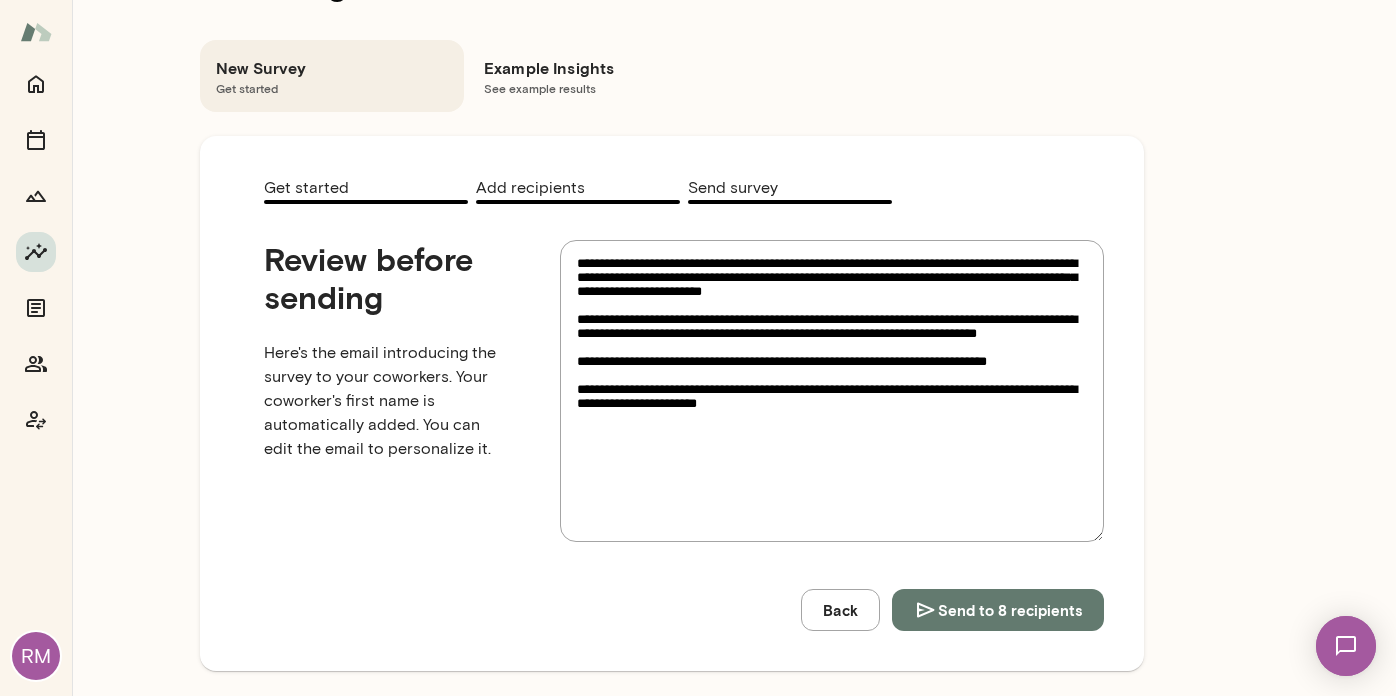 scroll, scrollTop: 94, scrollLeft: 0, axis: vertical 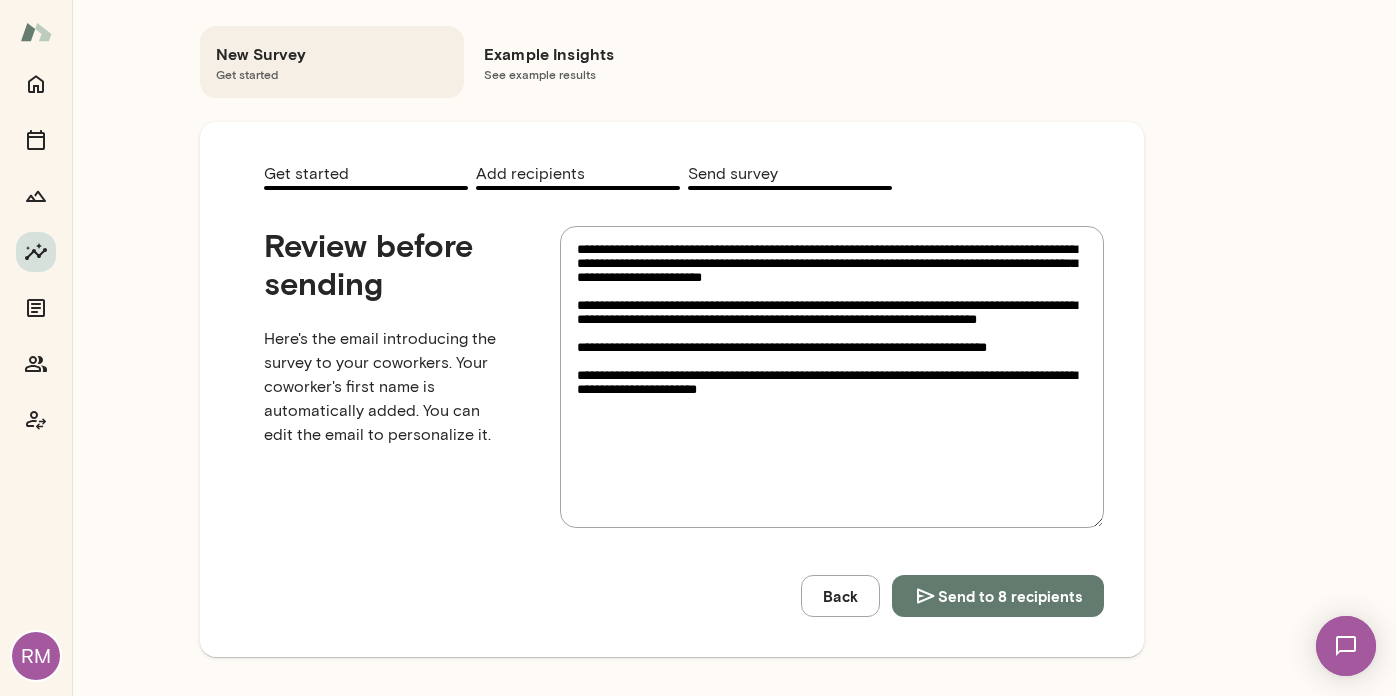 type on "**********" 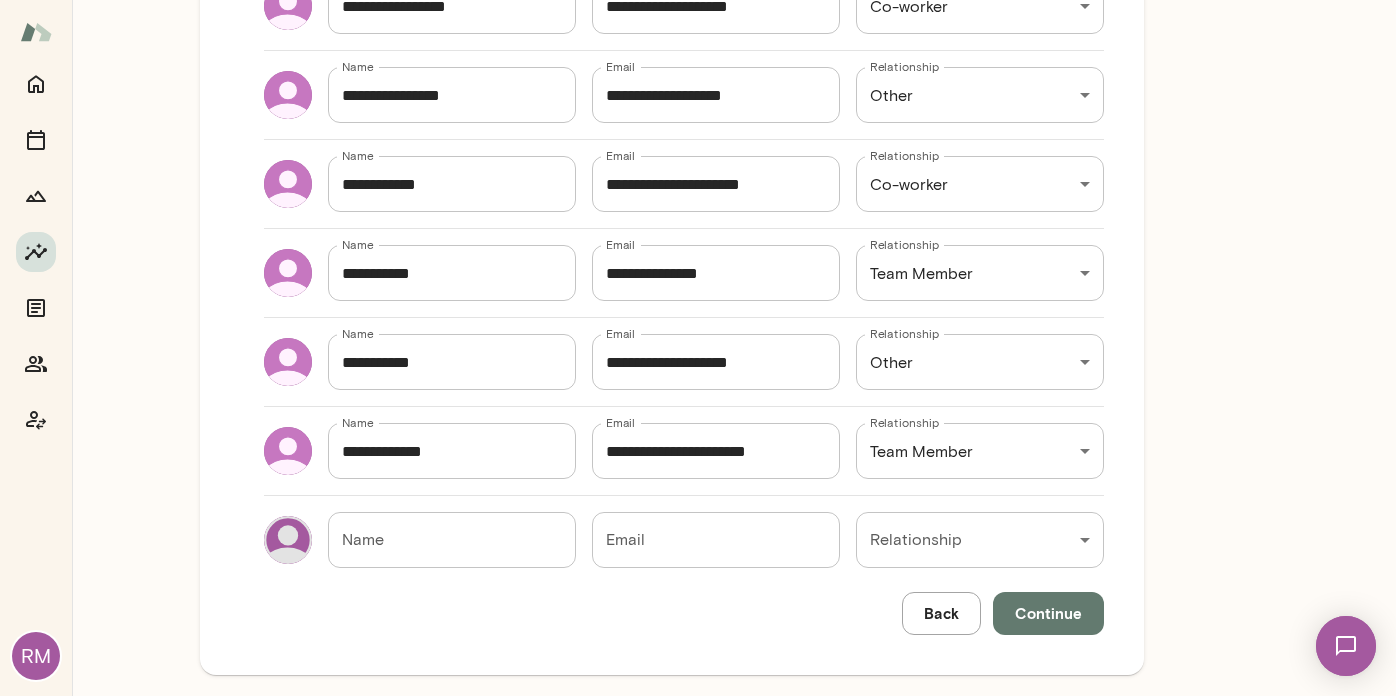 scroll, scrollTop: 687, scrollLeft: 0, axis: vertical 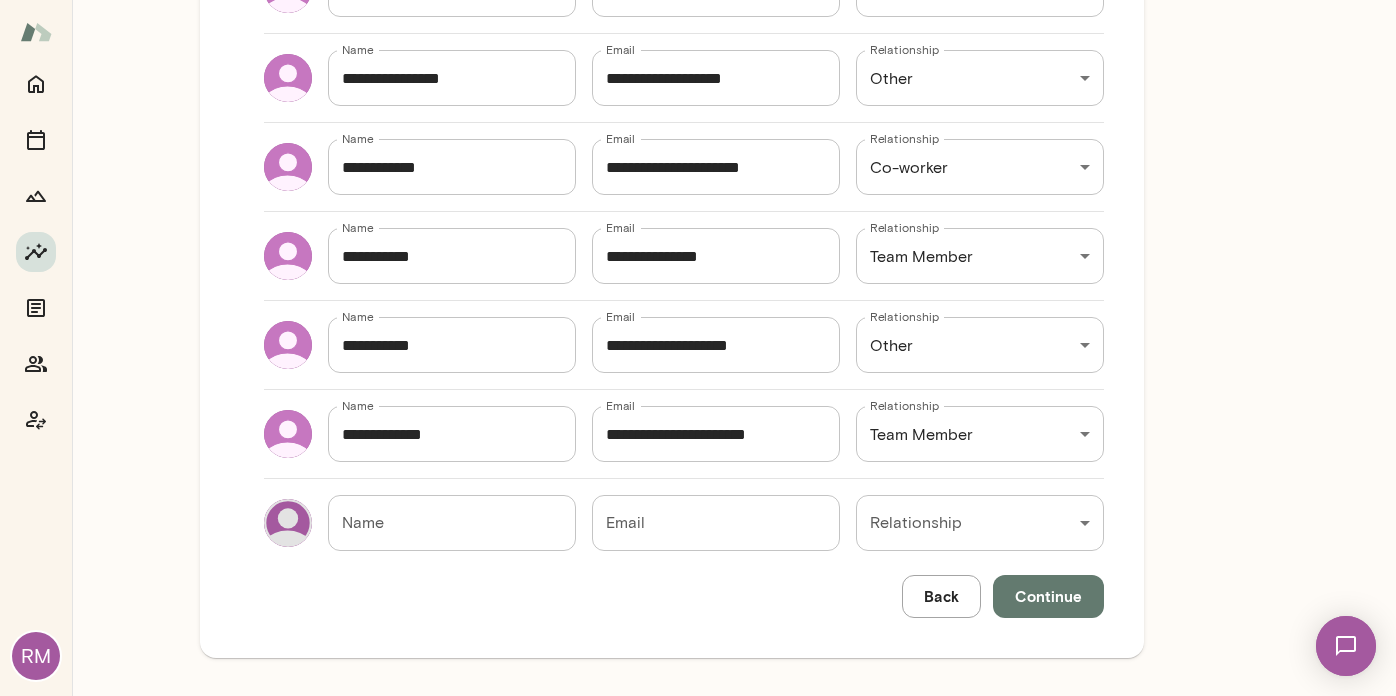 click on "Continue" at bounding box center [1048, 596] 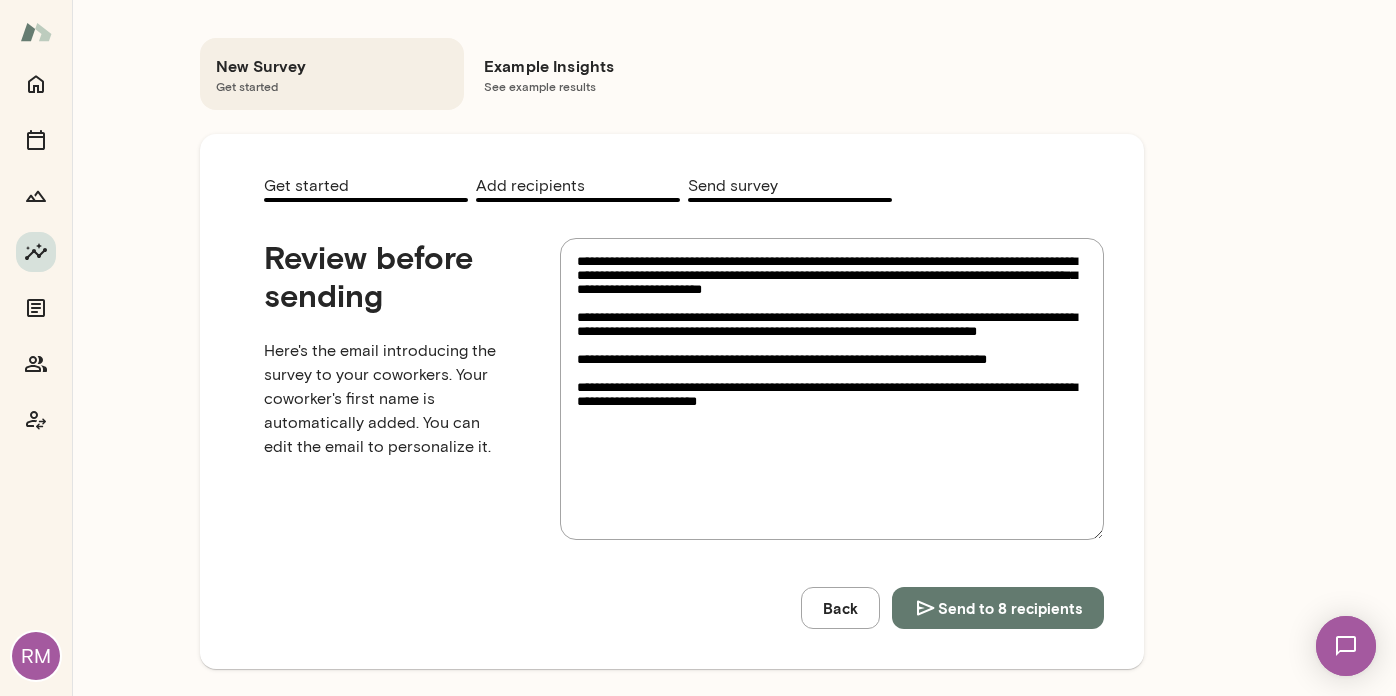 scroll, scrollTop: 94, scrollLeft: 0, axis: vertical 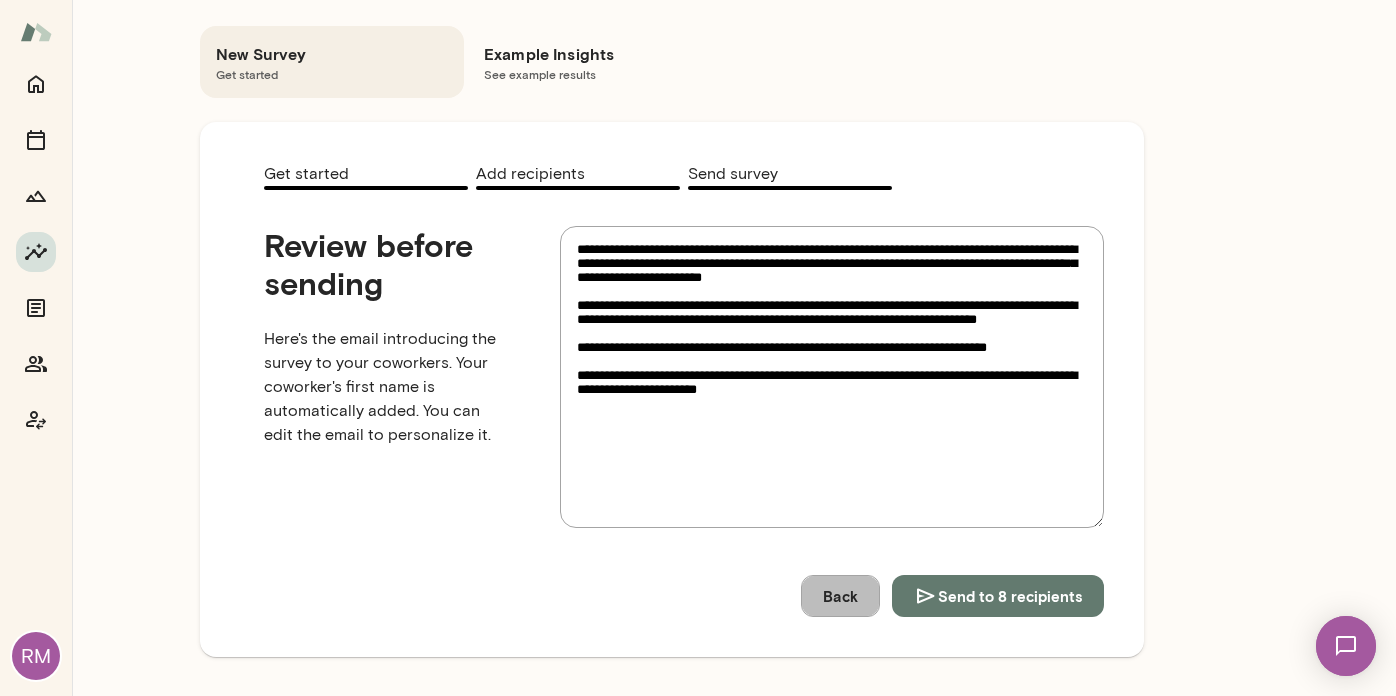 click on "Back" at bounding box center (840, 596) 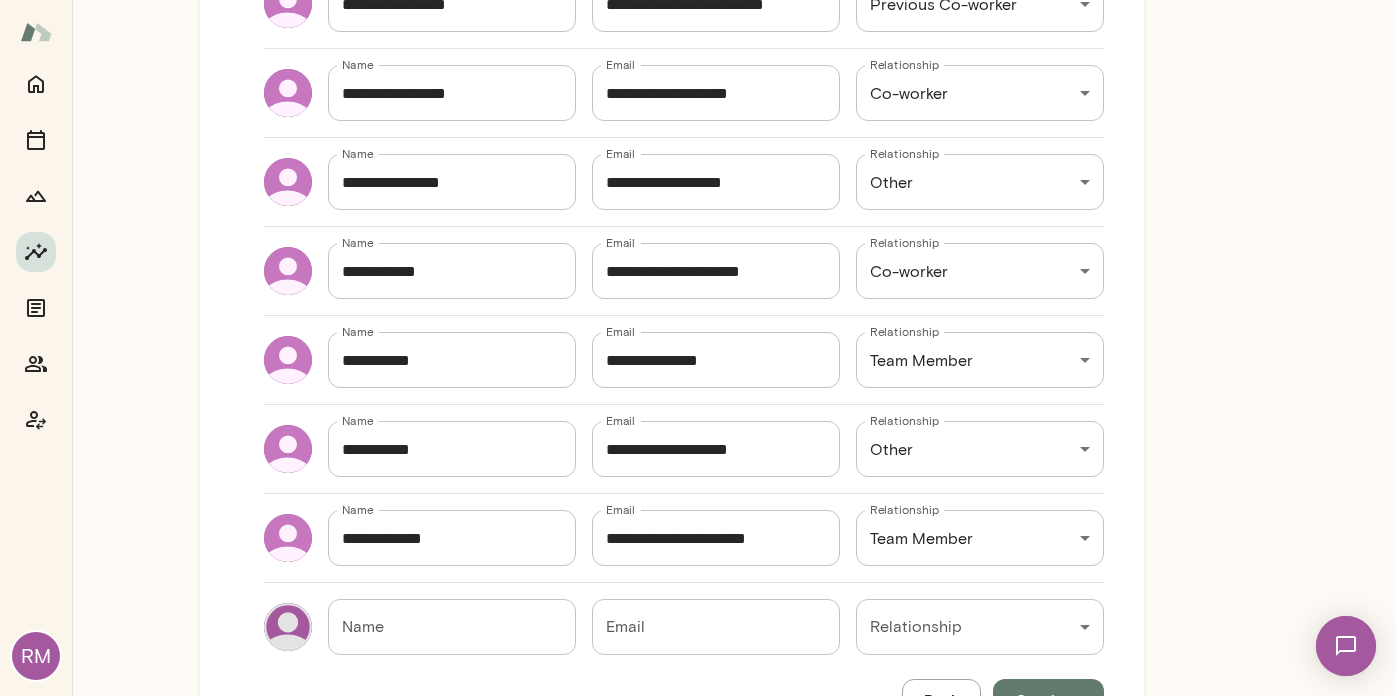 scroll, scrollTop: 687, scrollLeft: 0, axis: vertical 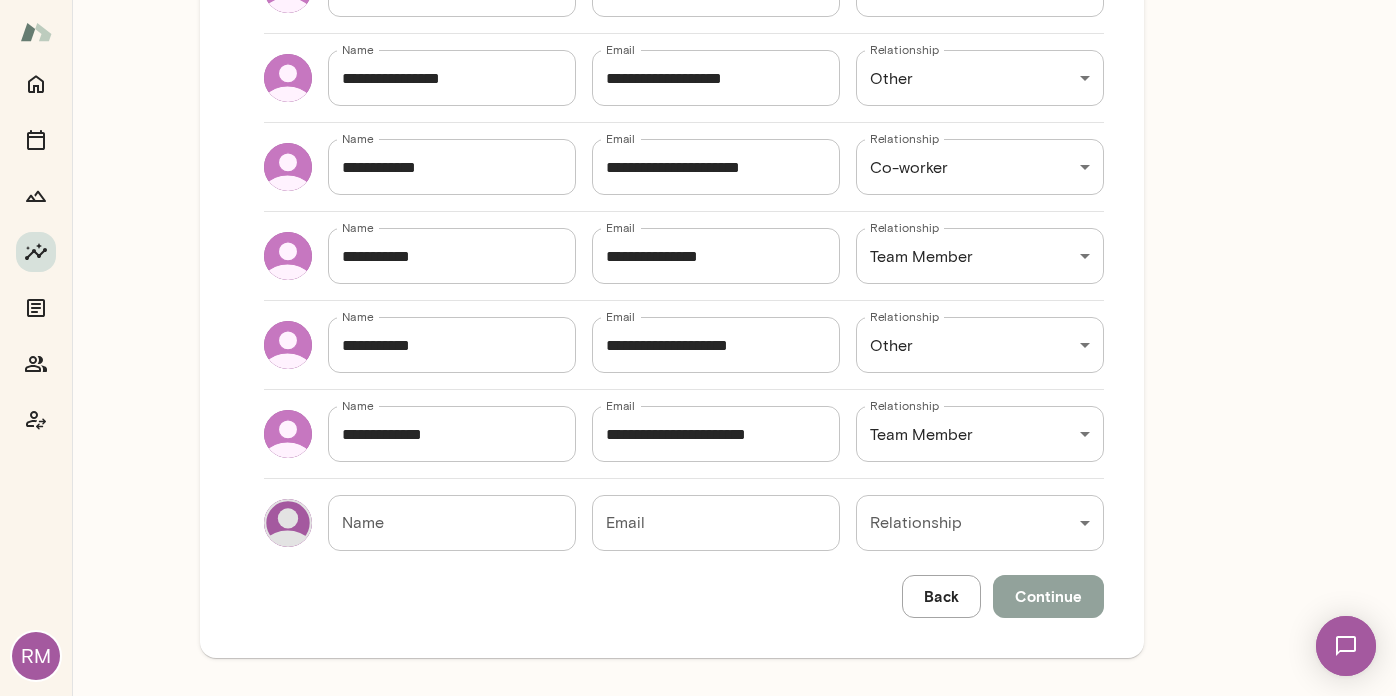 click on "Continue" at bounding box center (1048, 596) 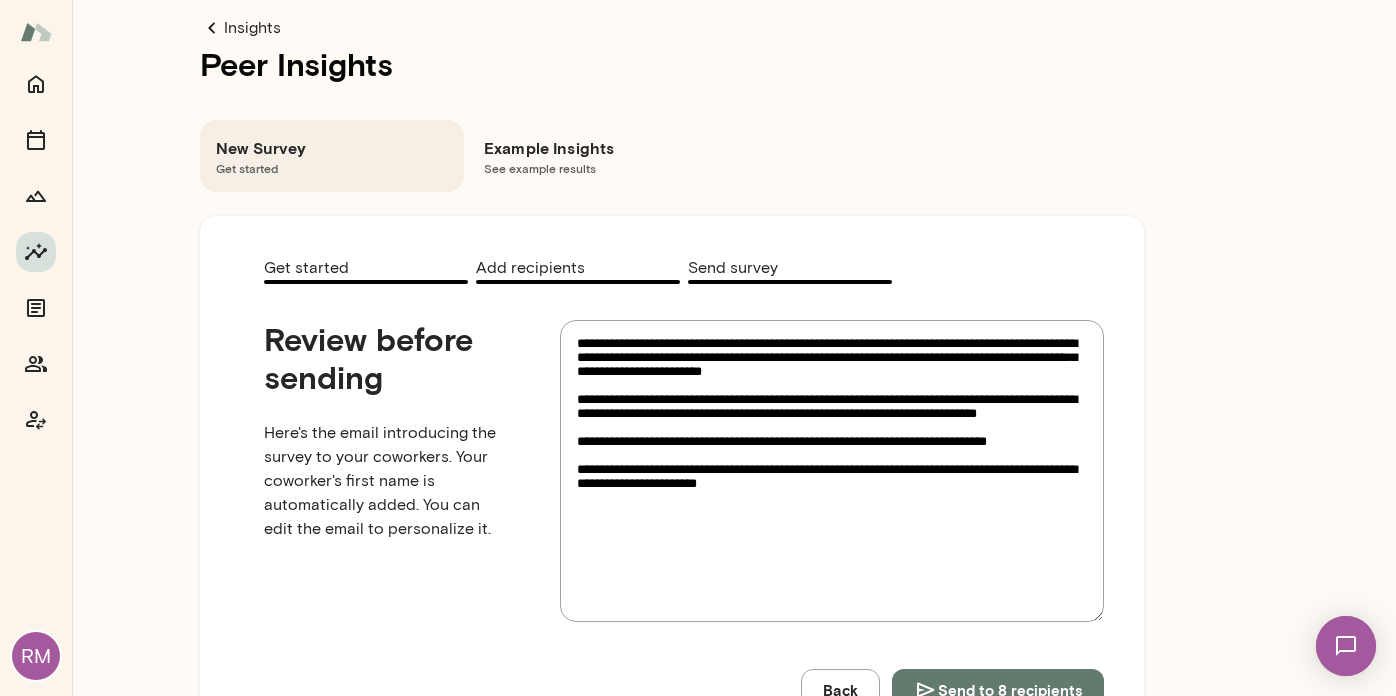scroll, scrollTop: 94, scrollLeft: 0, axis: vertical 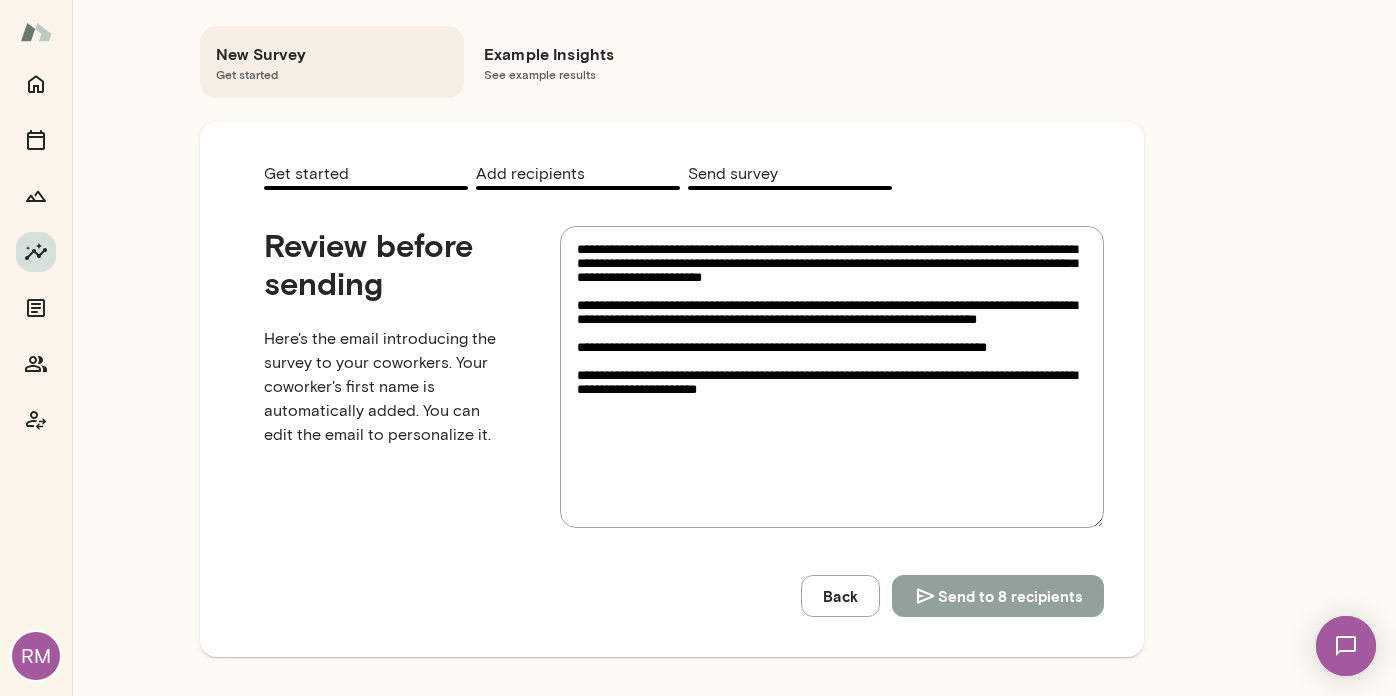 click on "Send to 8 recipients" at bounding box center (1010, 596) 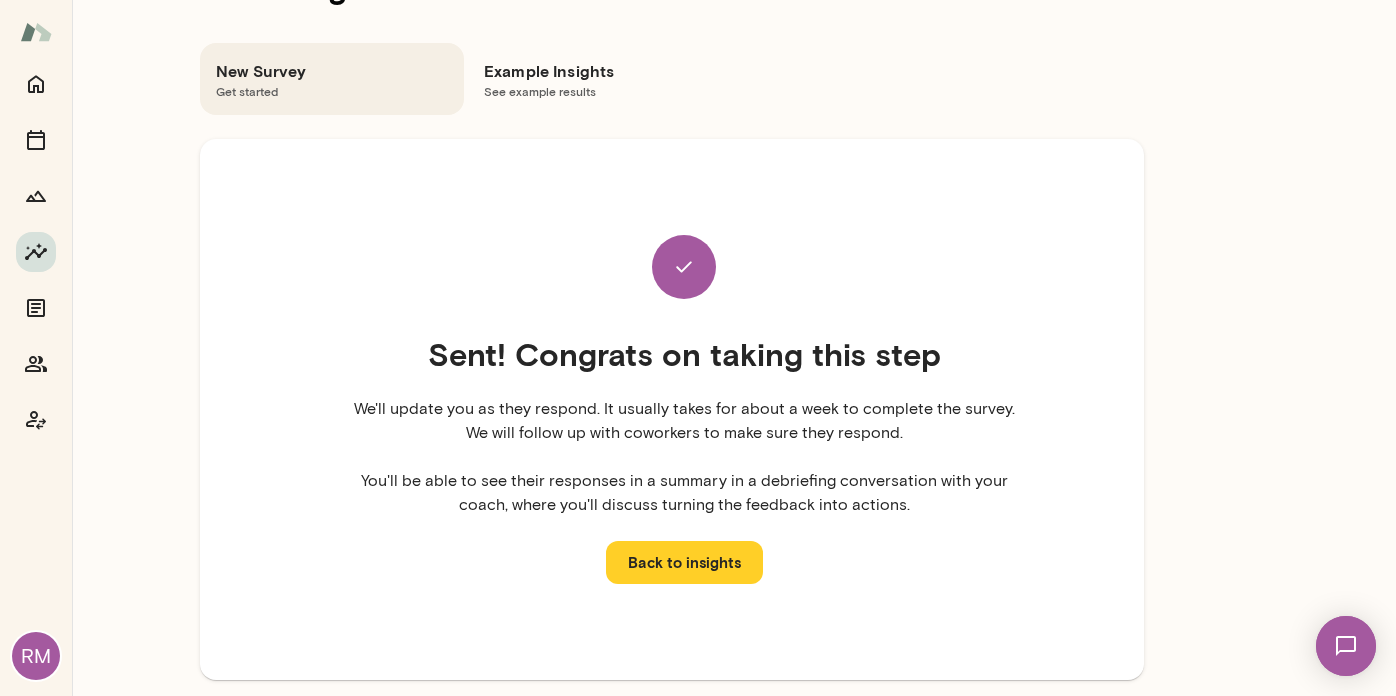 scroll, scrollTop: 76, scrollLeft: 0, axis: vertical 